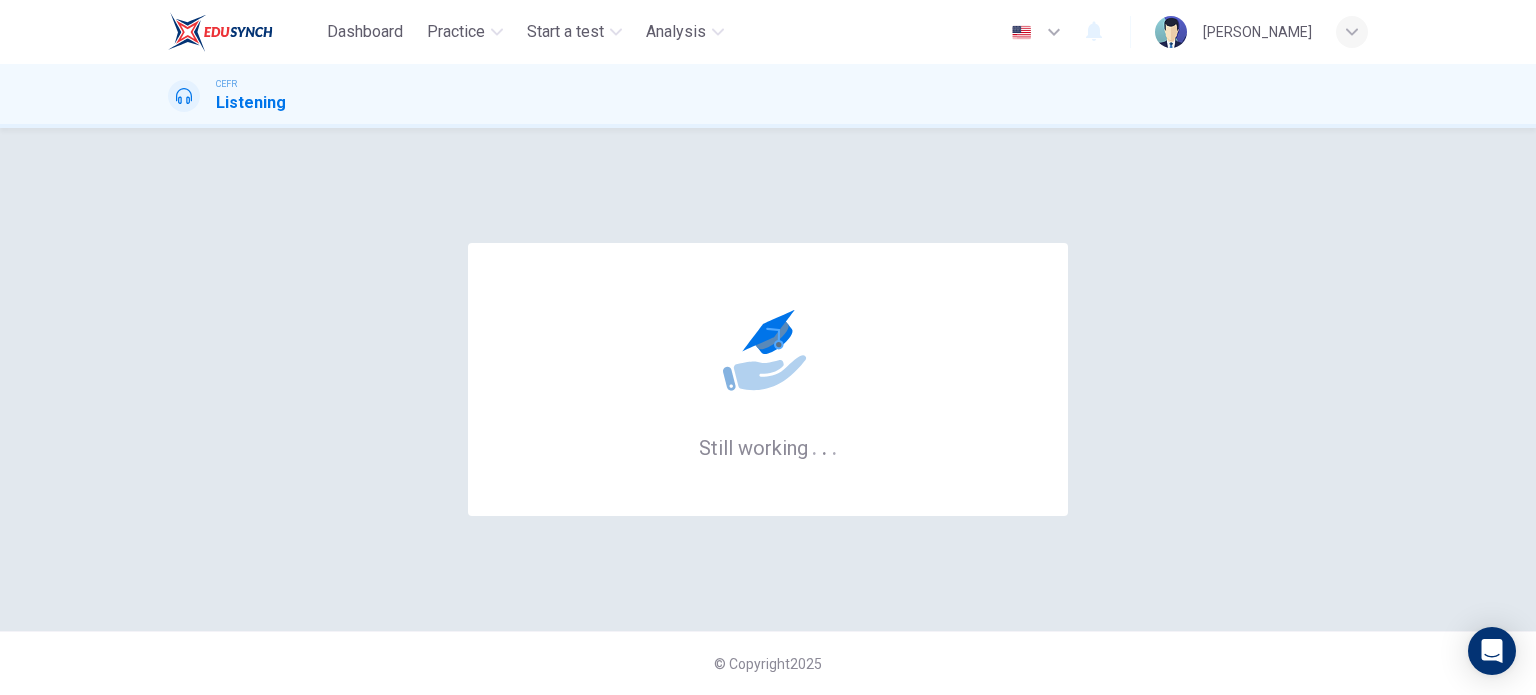 scroll, scrollTop: 0, scrollLeft: 0, axis: both 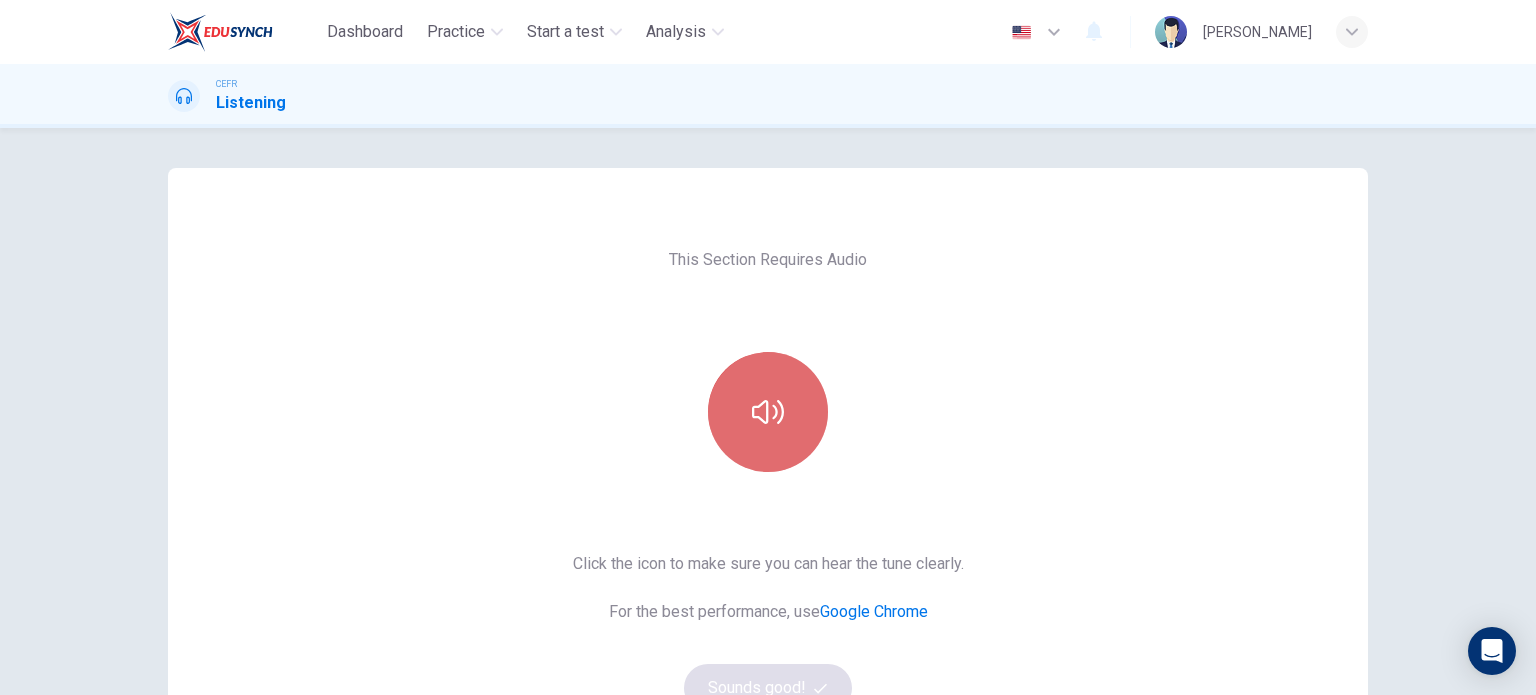 click at bounding box center [768, 412] 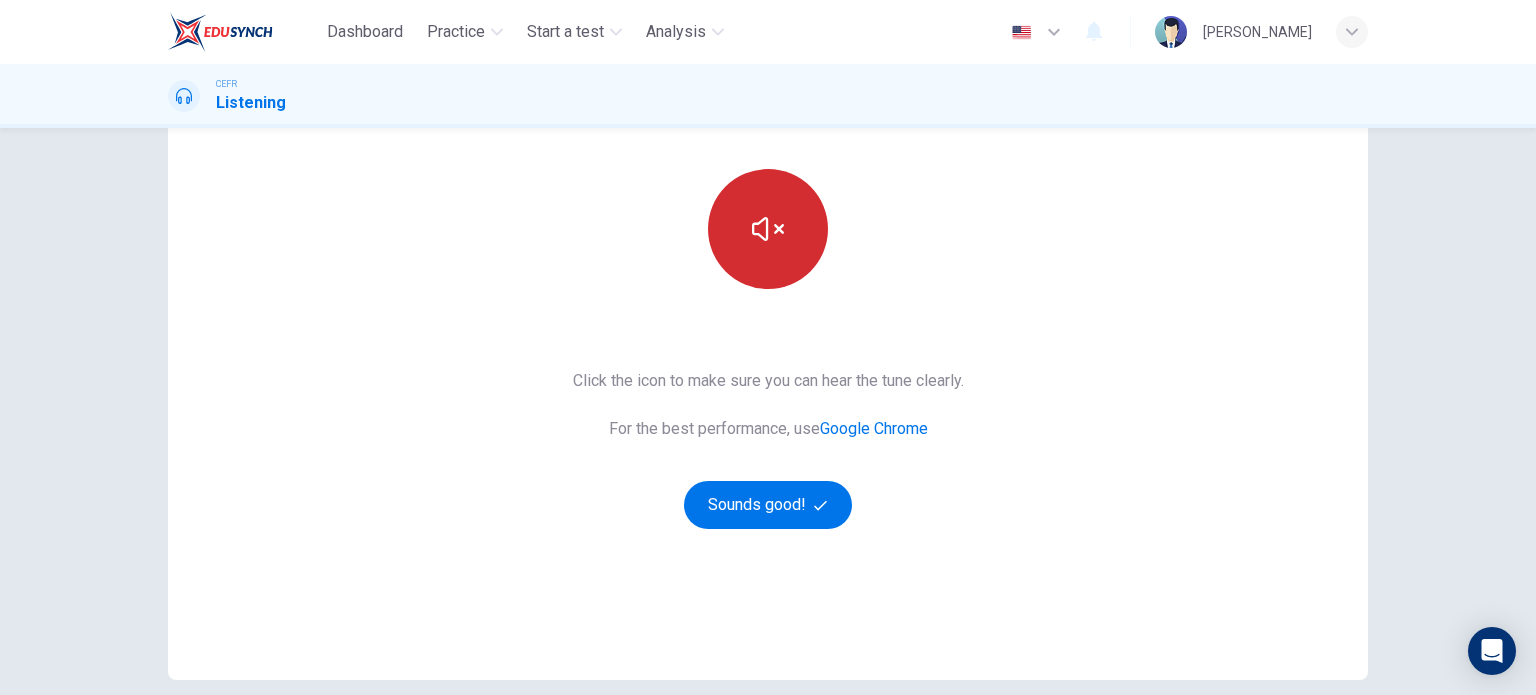 scroll, scrollTop: 184, scrollLeft: 0, axis: vertical 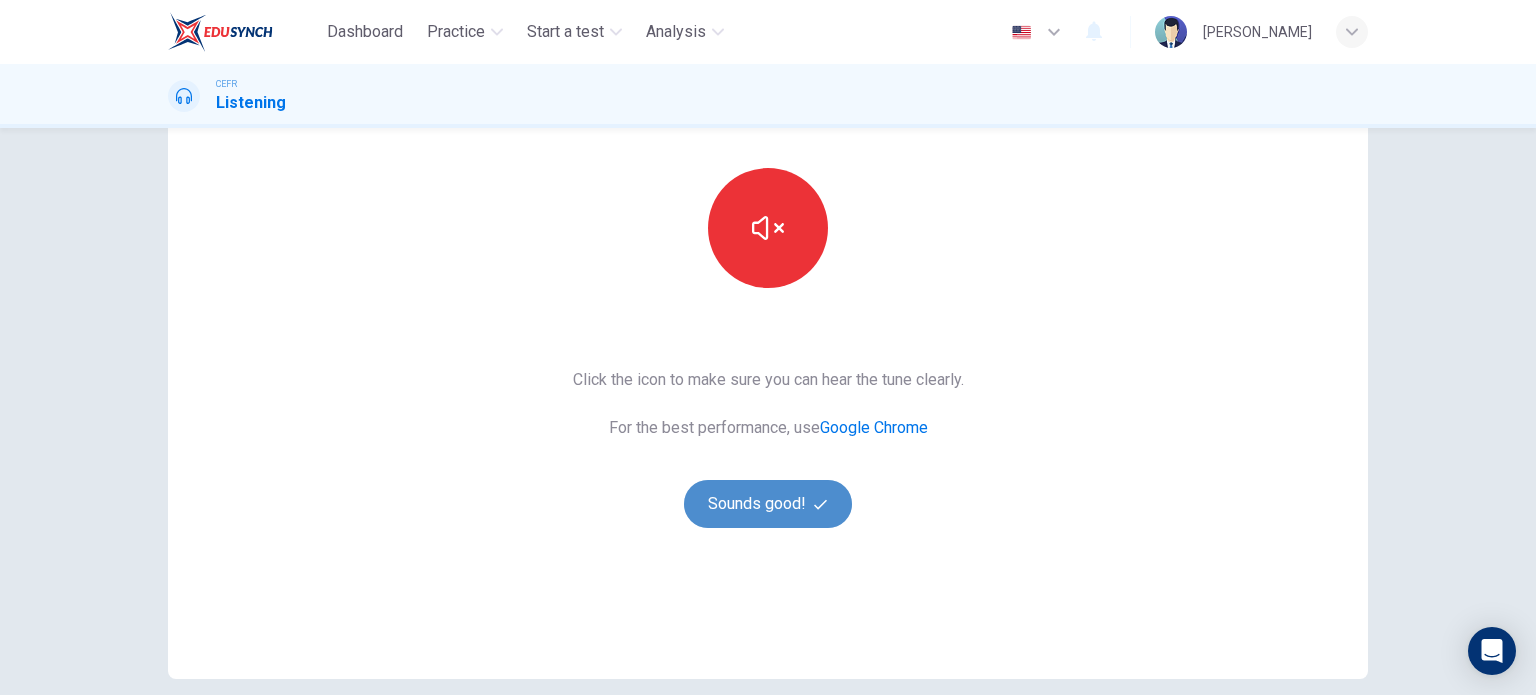 click on "Sounds good!" at bounding box center [768, 504] 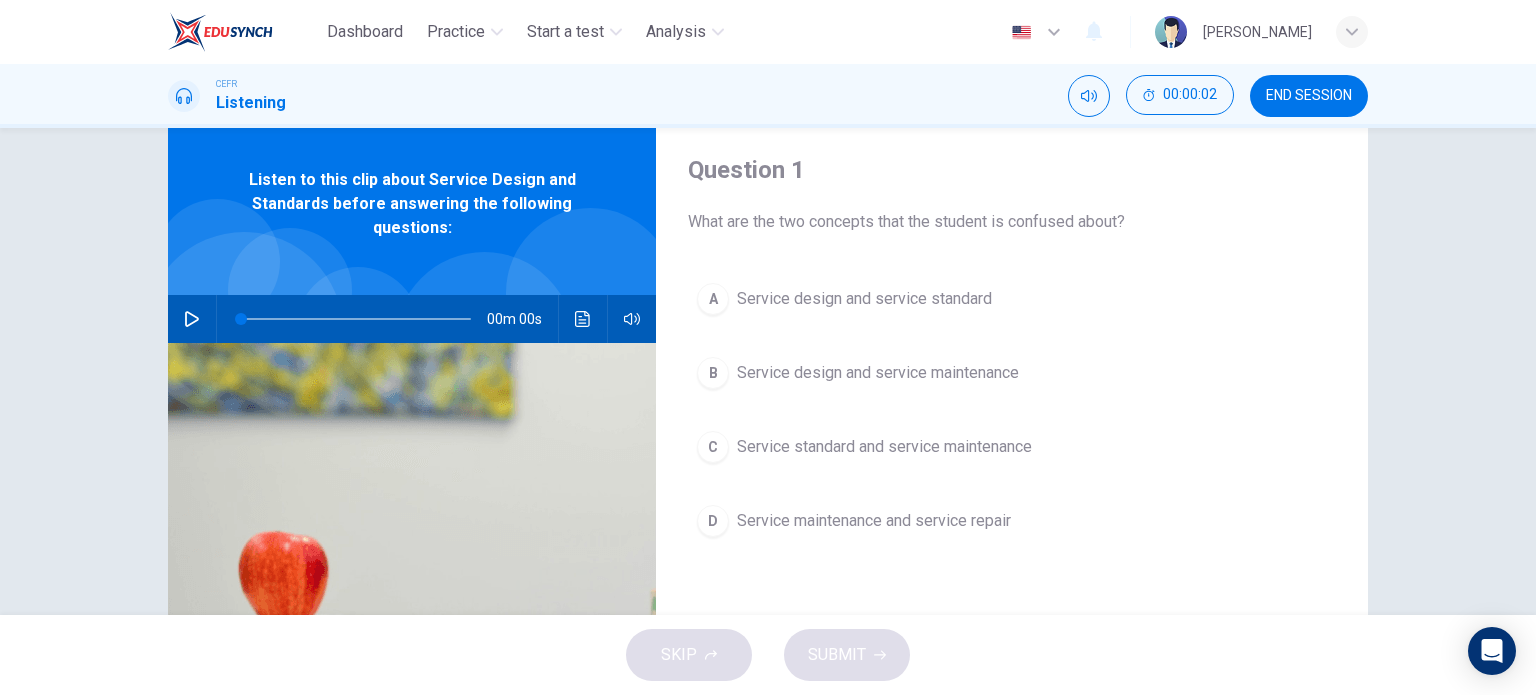 scroll, scrollTop: 52, scrollLeft: 0, axis: vertical 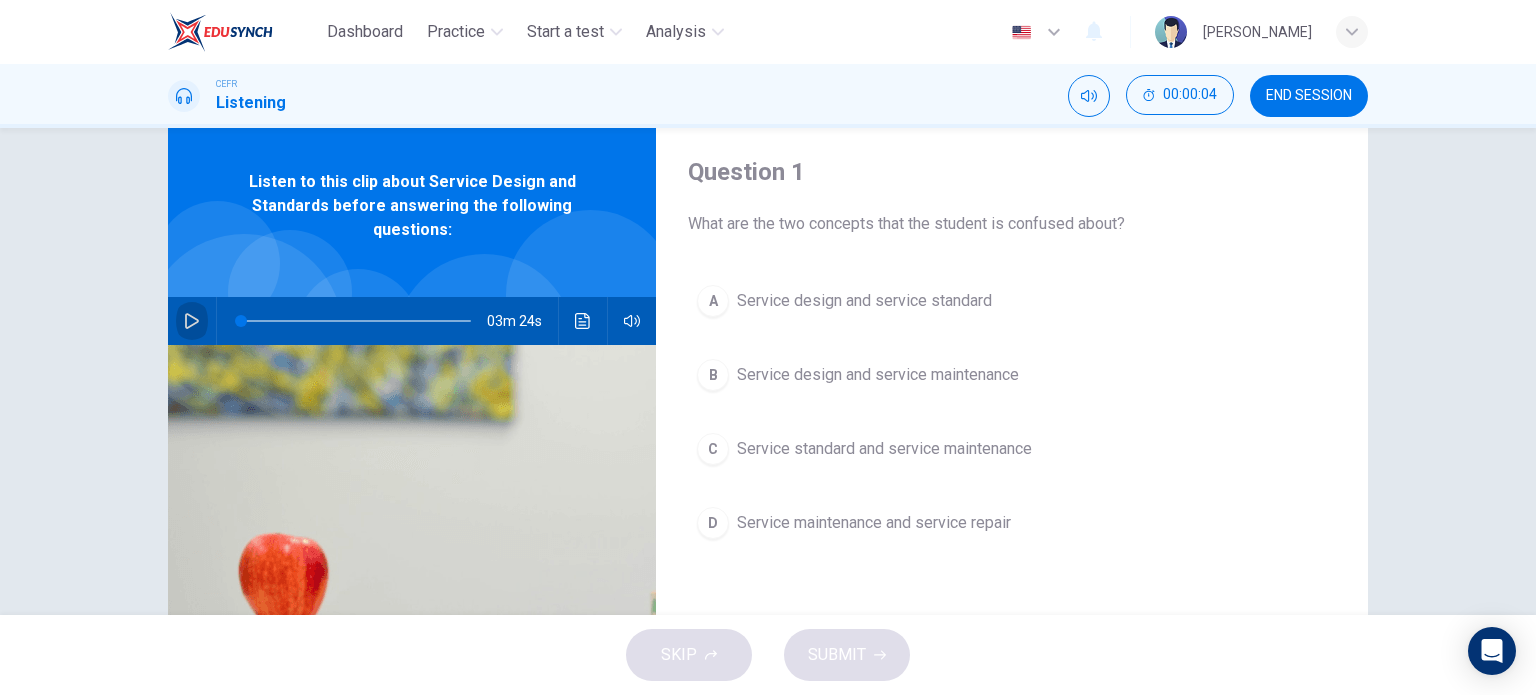 click at bounding box center [192, 321] 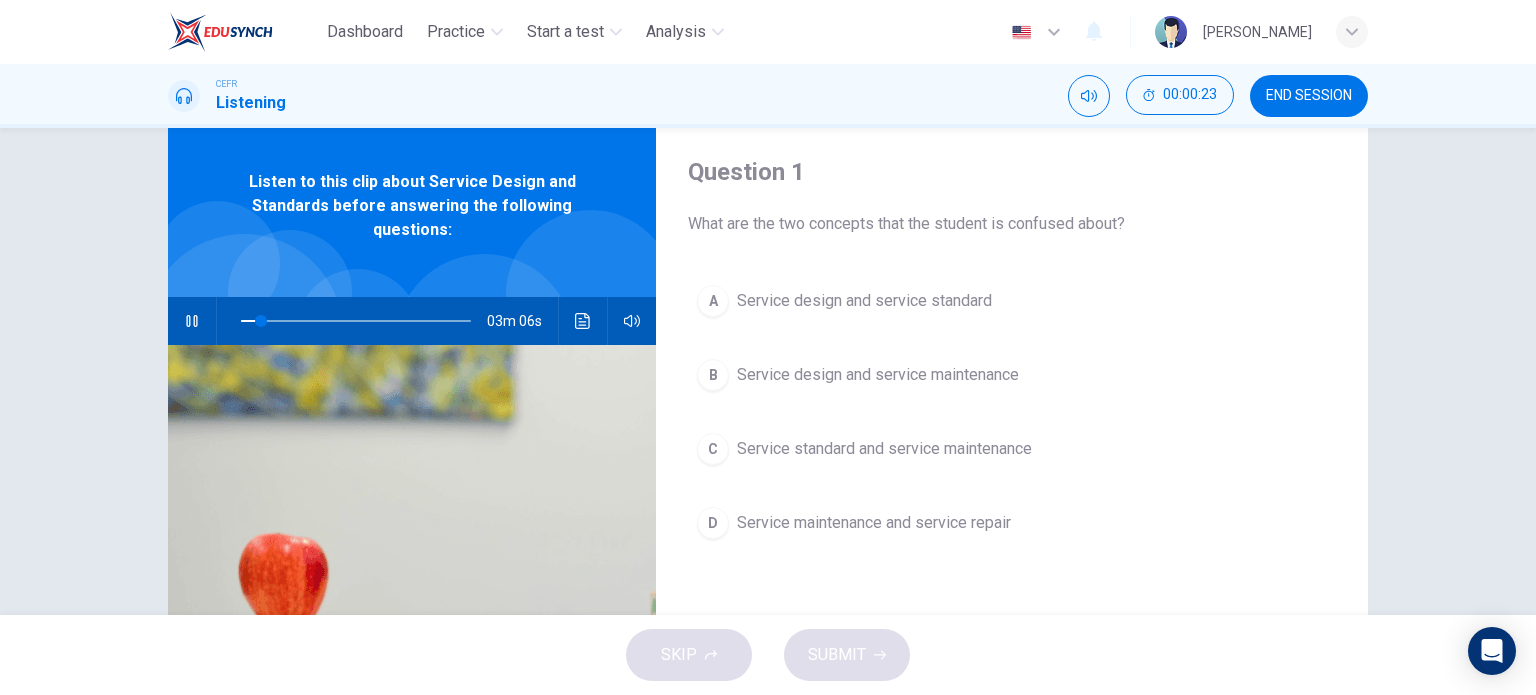 type on "9" 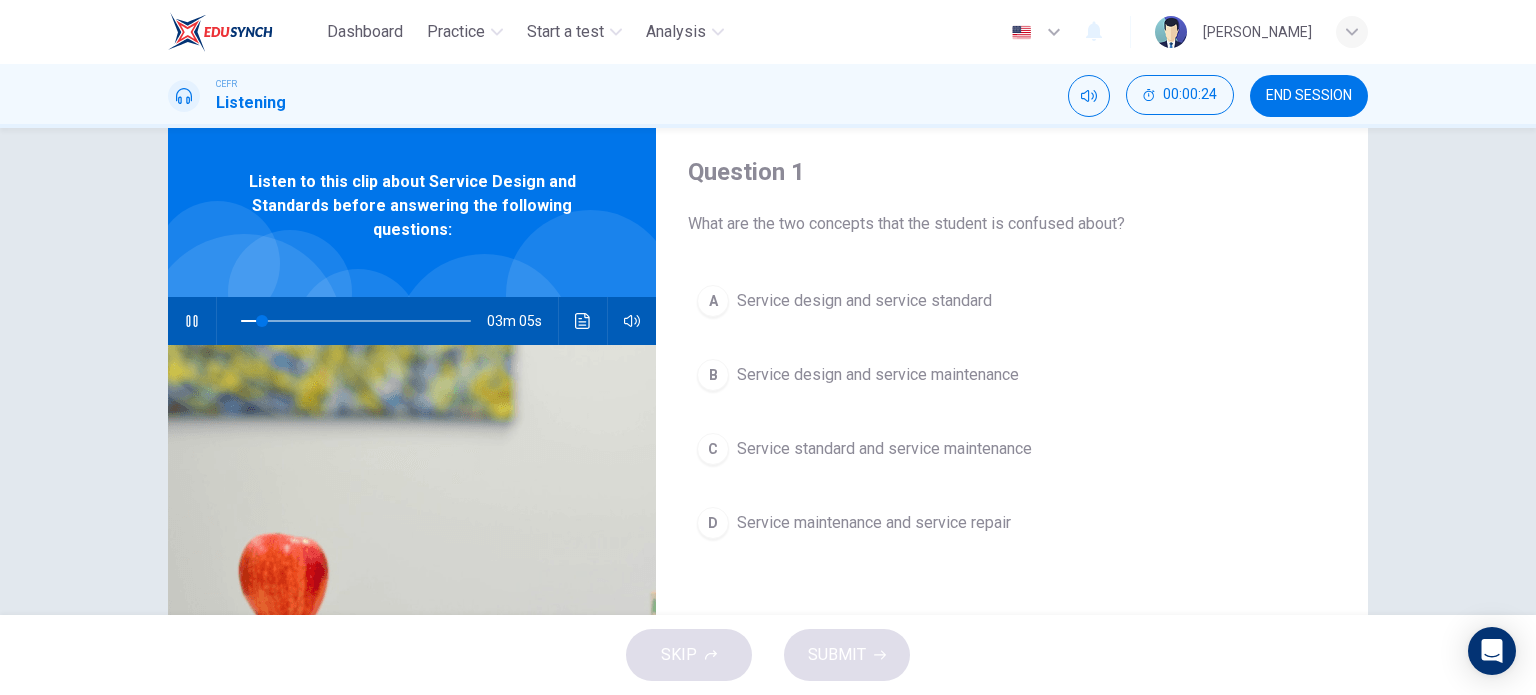 type 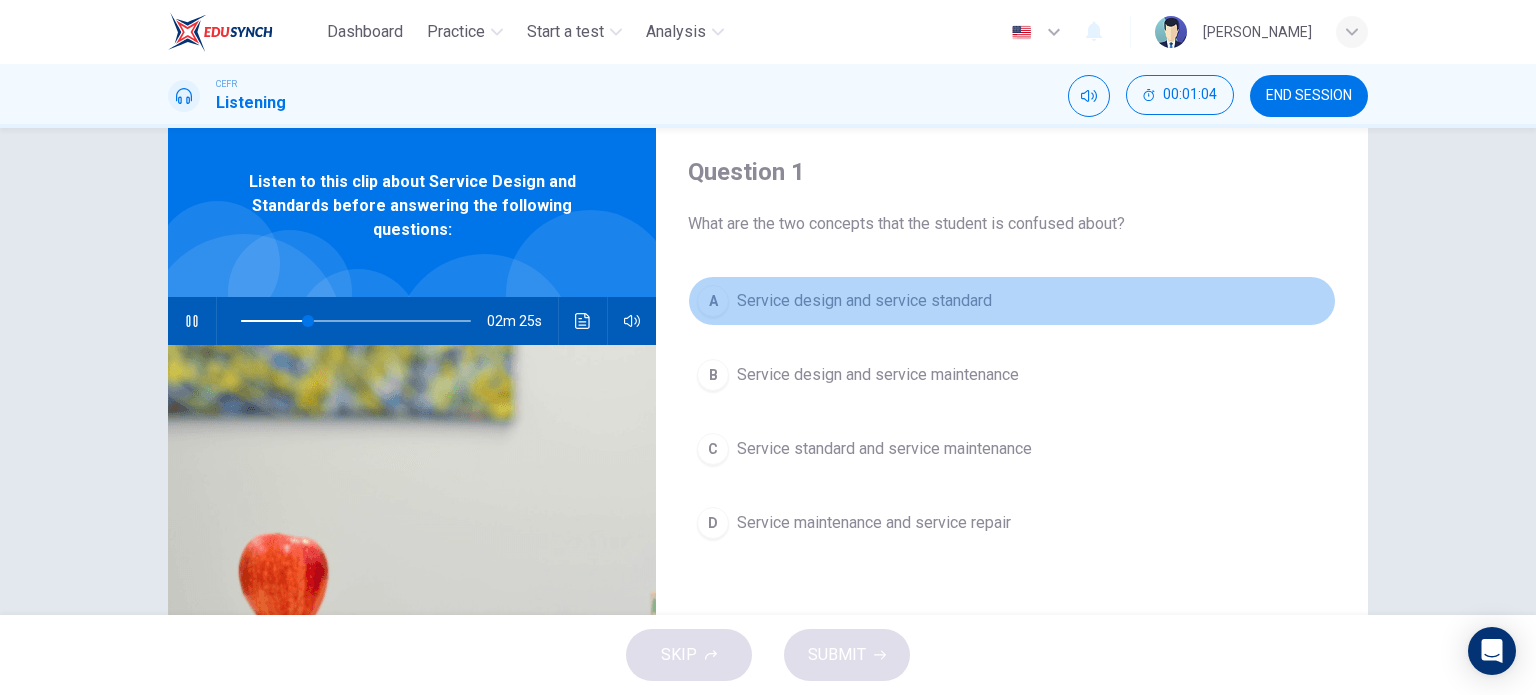 click on "A Service design and service standard" at bounding box center (1012, 301) 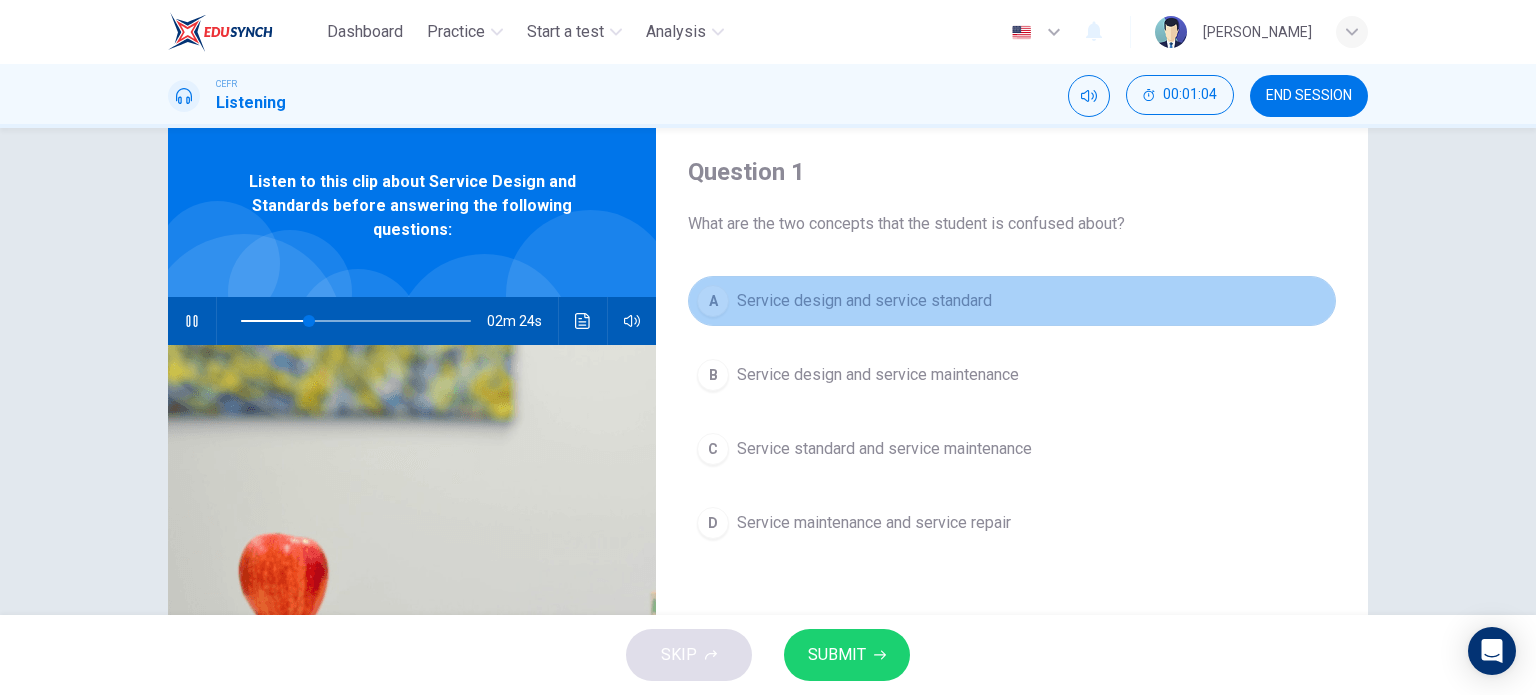 click on "A Service design and service standard" at bounding box center [1012, 301] 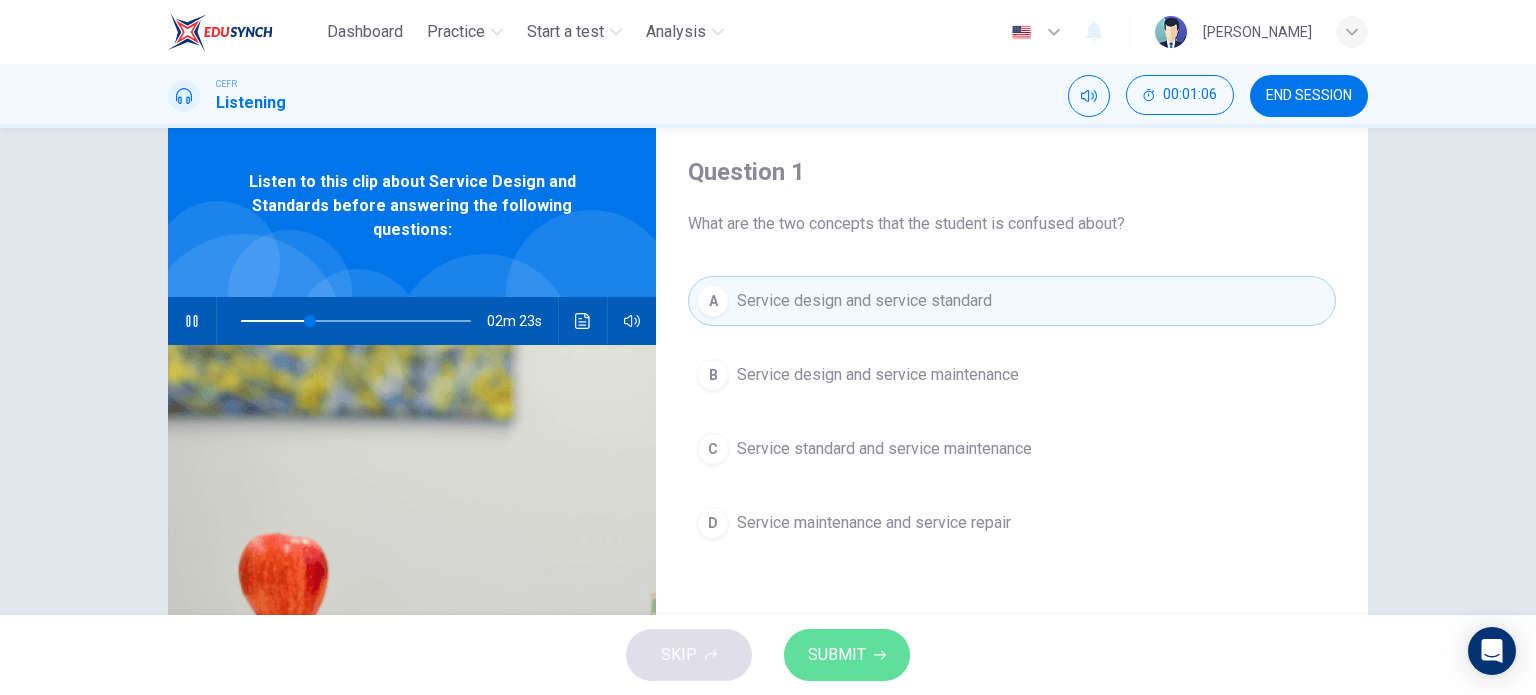 click on "SUBMIT" at bounding box center (847, 655) 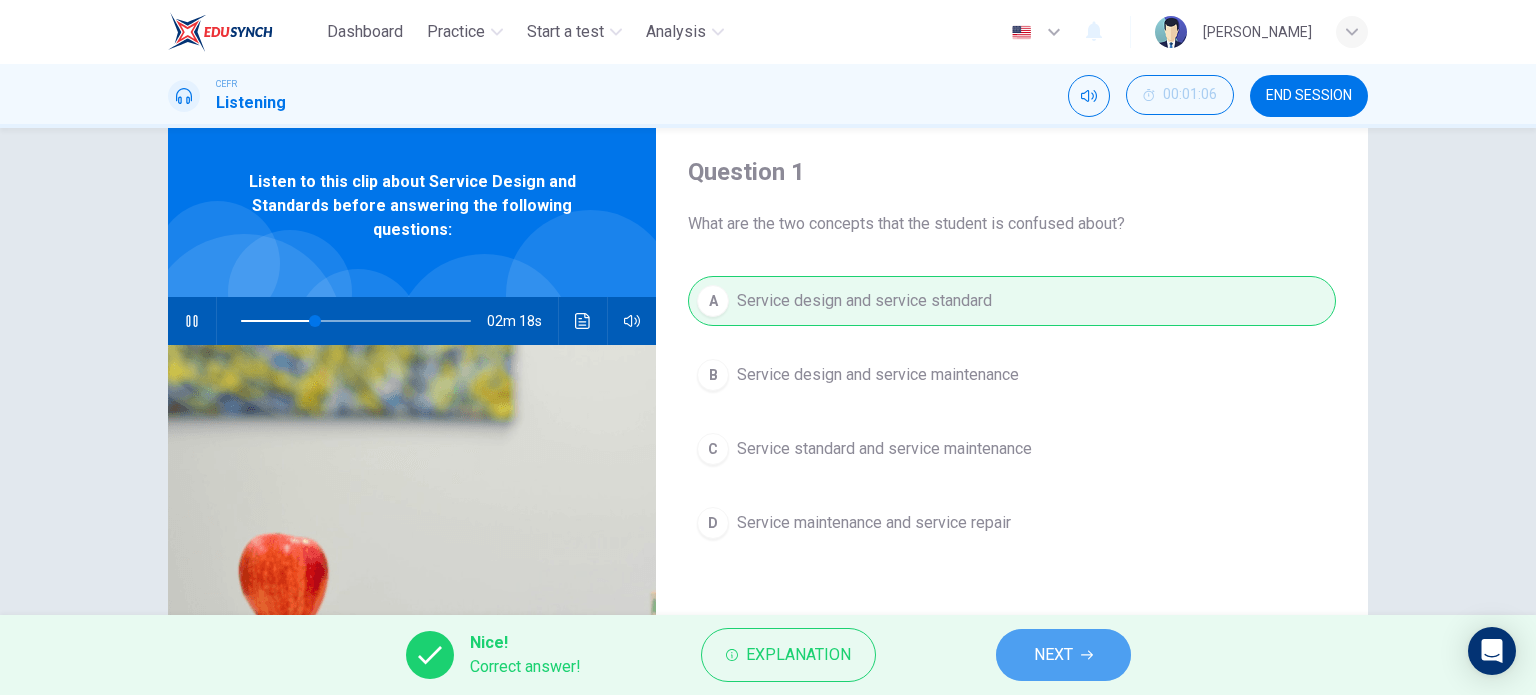click on "NEXT" at bounding box center (1053, 655) 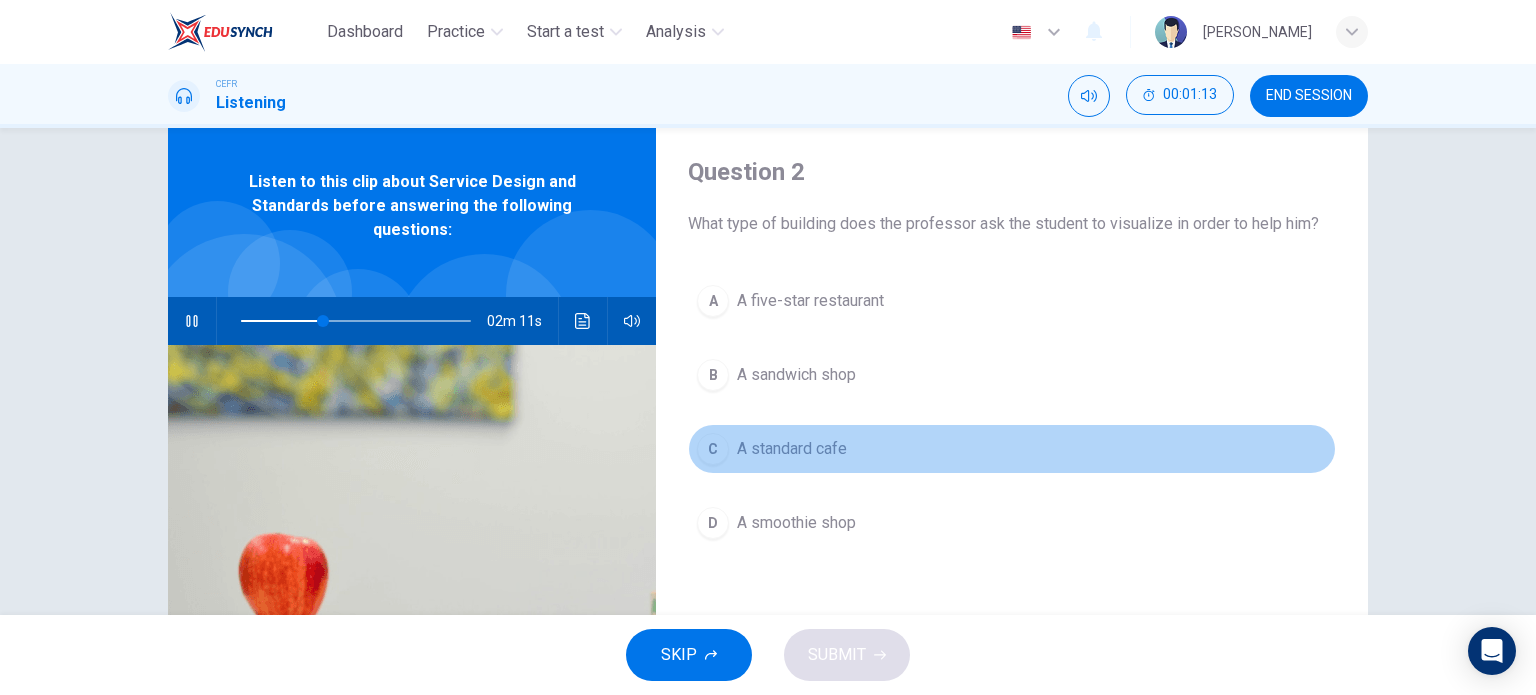 click on "C A standard cafe" at bounding box center (1012, 449) 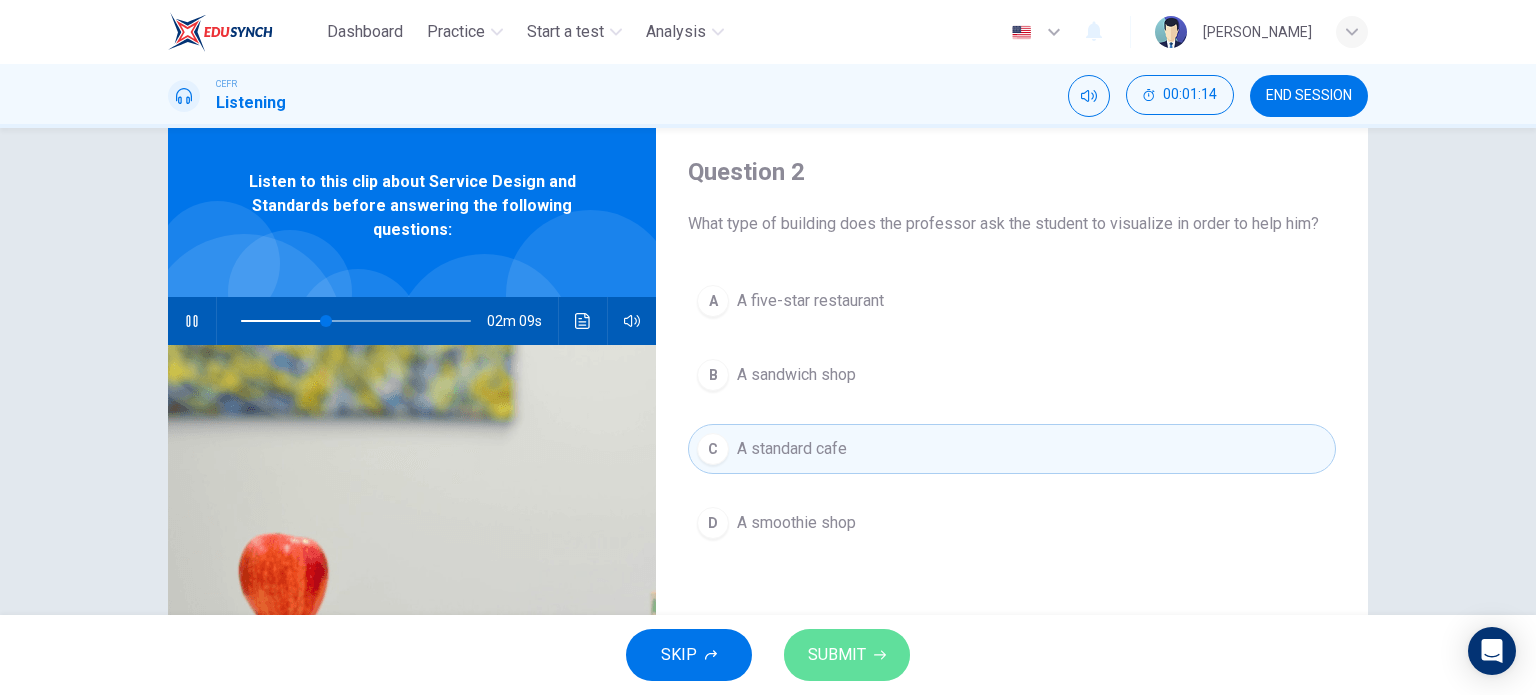 click on "SUBMIT" at bounding box center (837, 655) 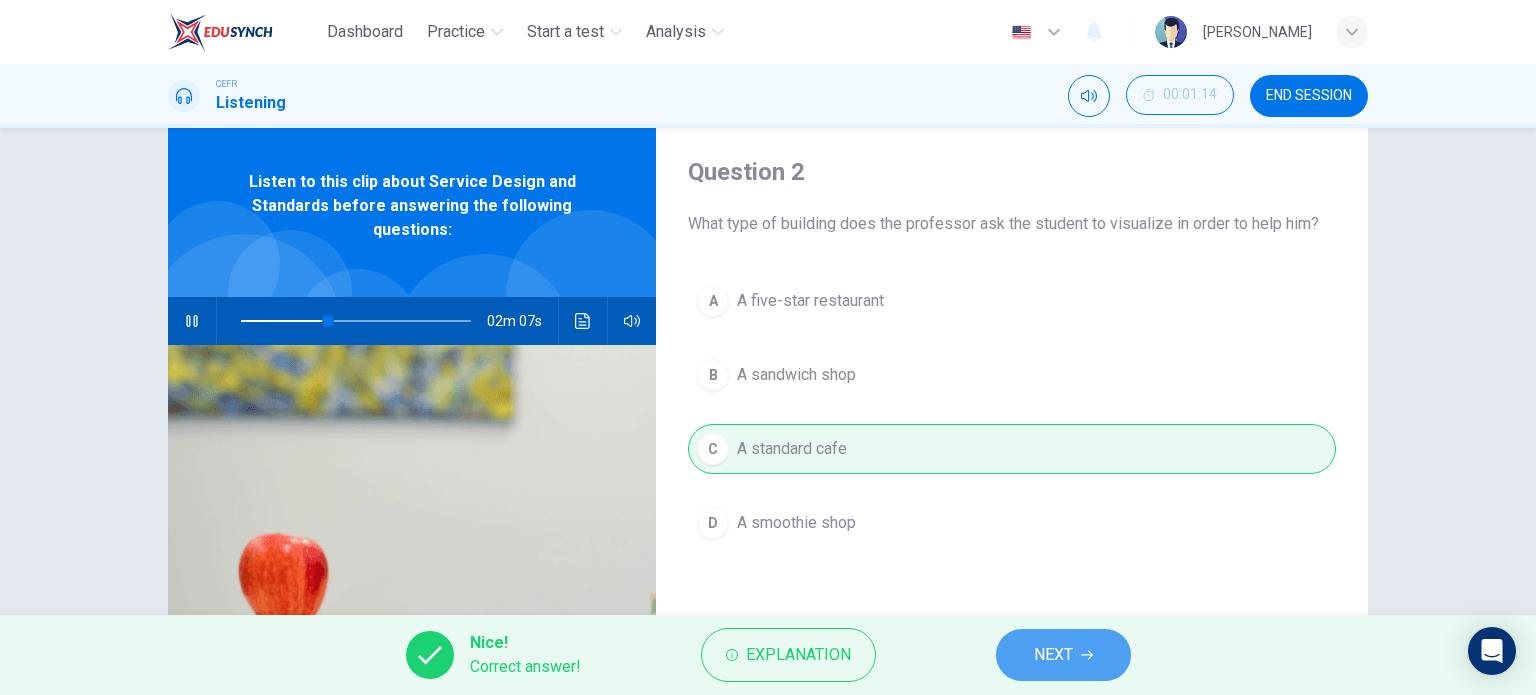 click on "NEXT" at bounding box center [1053, 655] 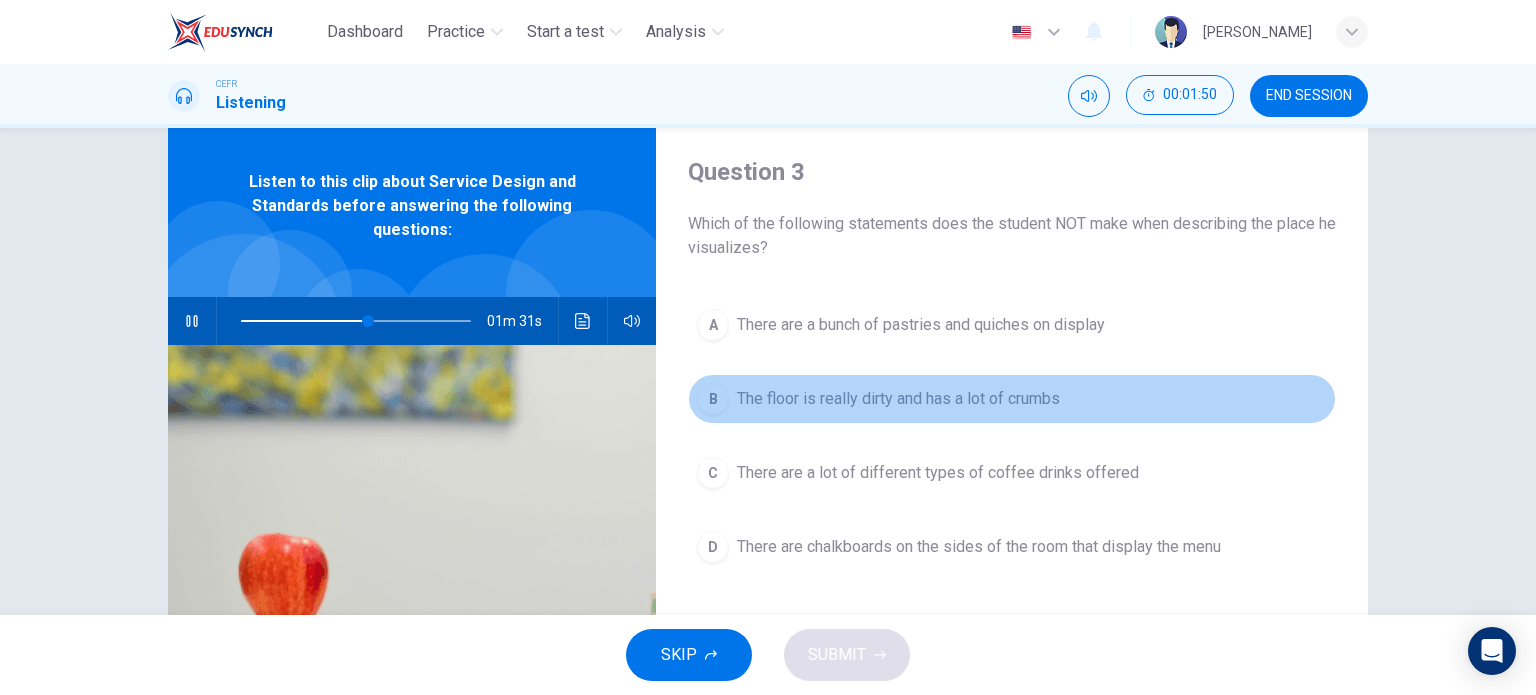 click on "The floor is really dirty and has a lot of crumbs" at bounding box center (898, 399) 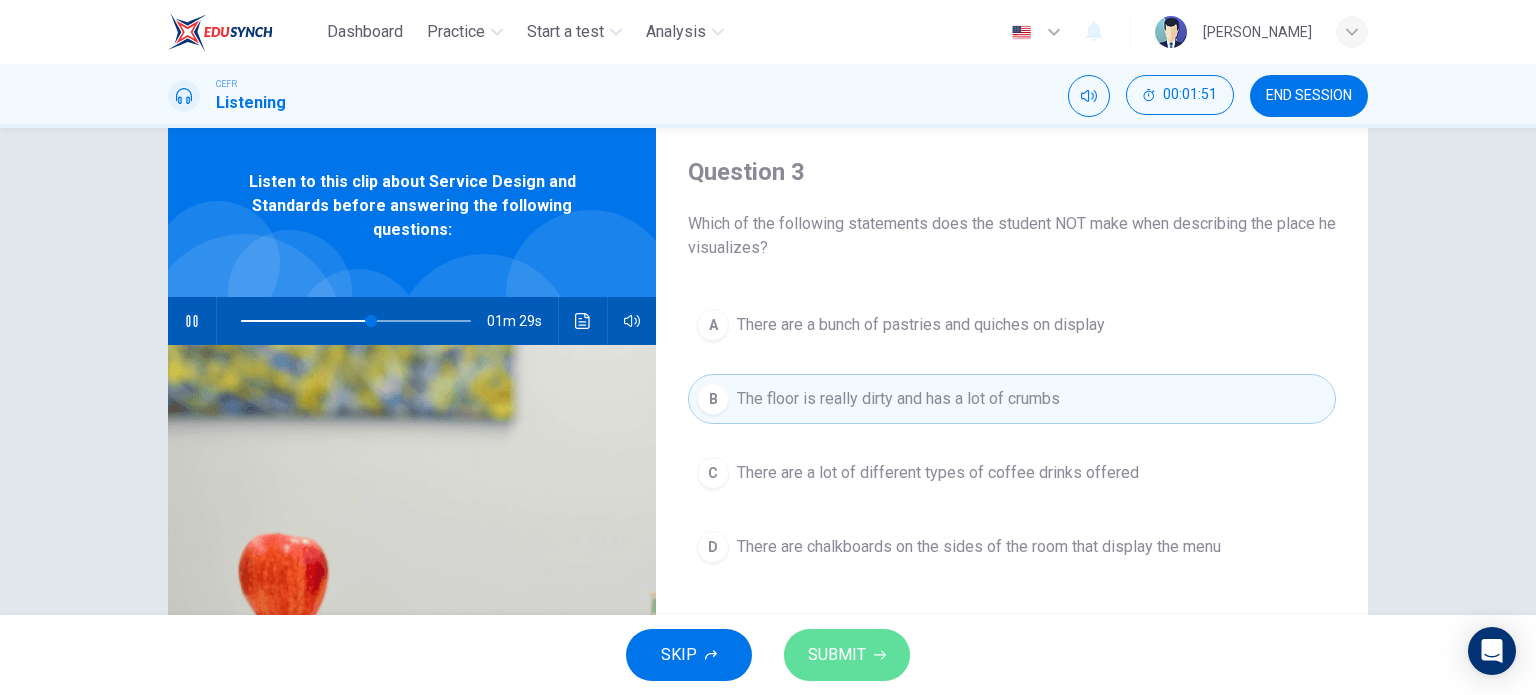 click on "SUBMIT" at bounding box center (837, 655) 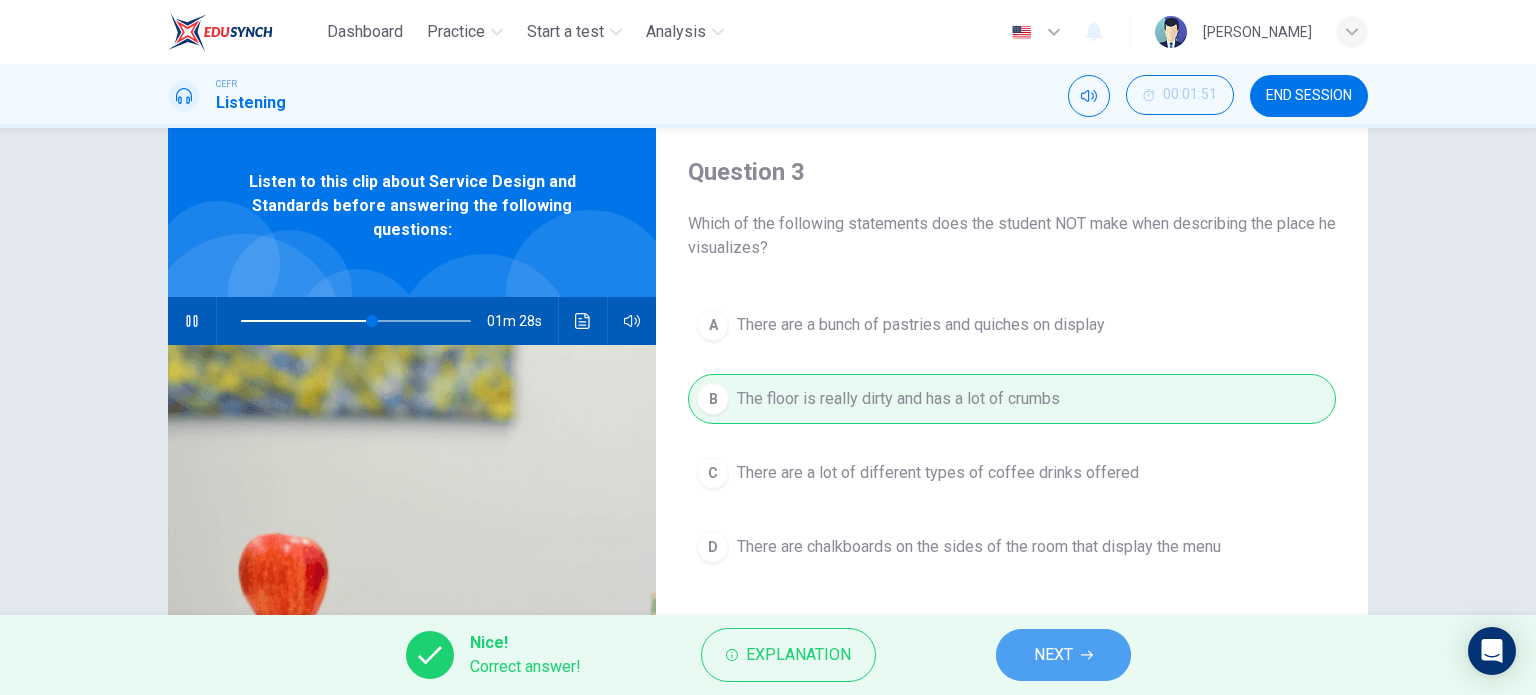 click on "NEXT" at bounding box center [1053, 655] 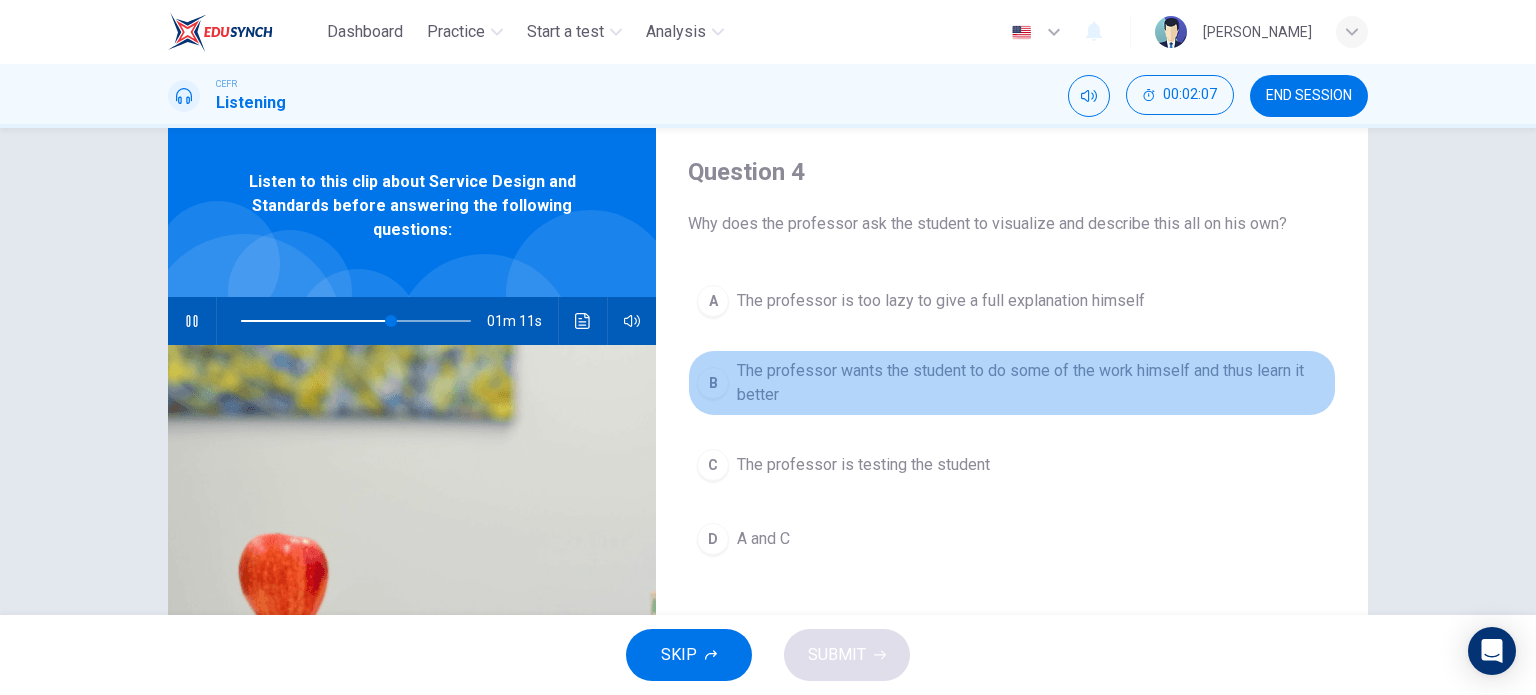 click on "The professor wants the student to do some of the work himself and thus learn it better" at bounding box center (1032, 383) 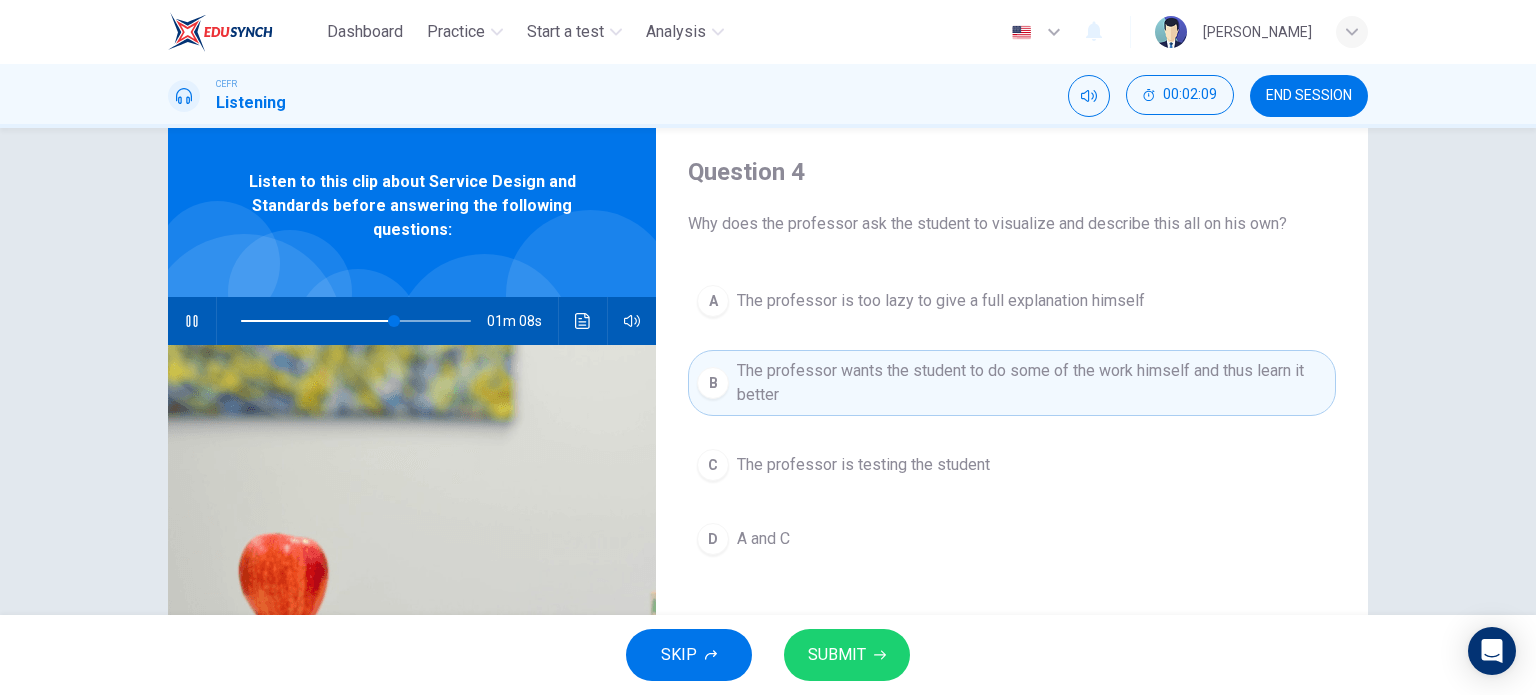 click on "SUBMIT" at bounding box center [847, 655] 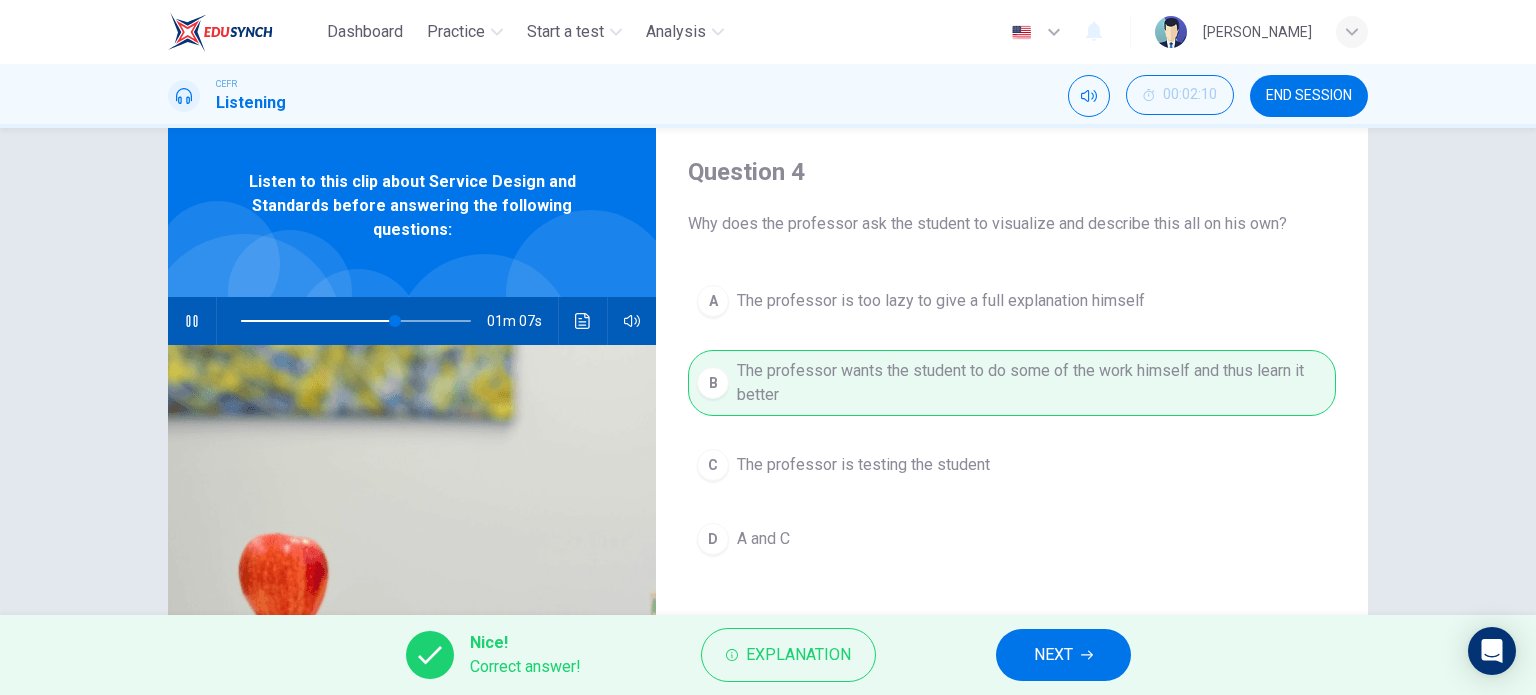 type on "68" 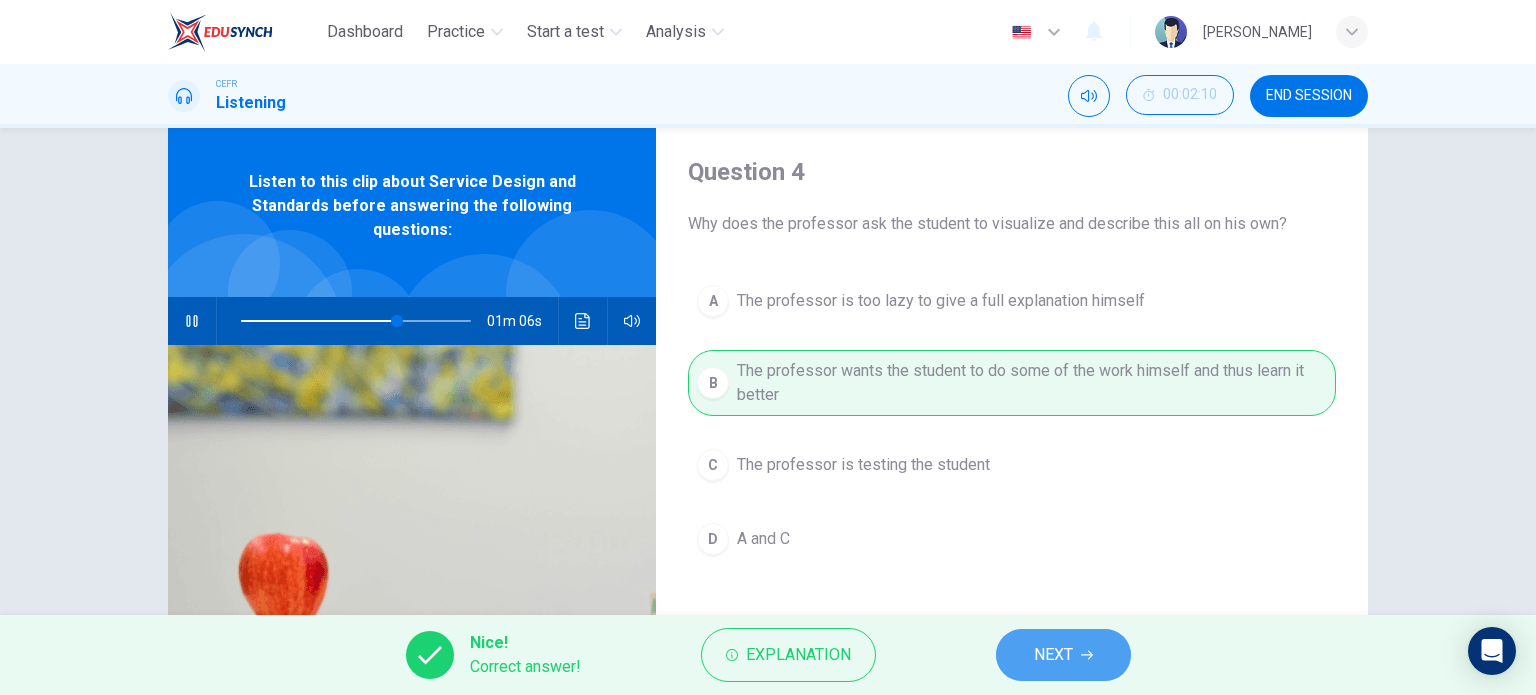 click on "NEXT" at bounding box center [1063, 655] 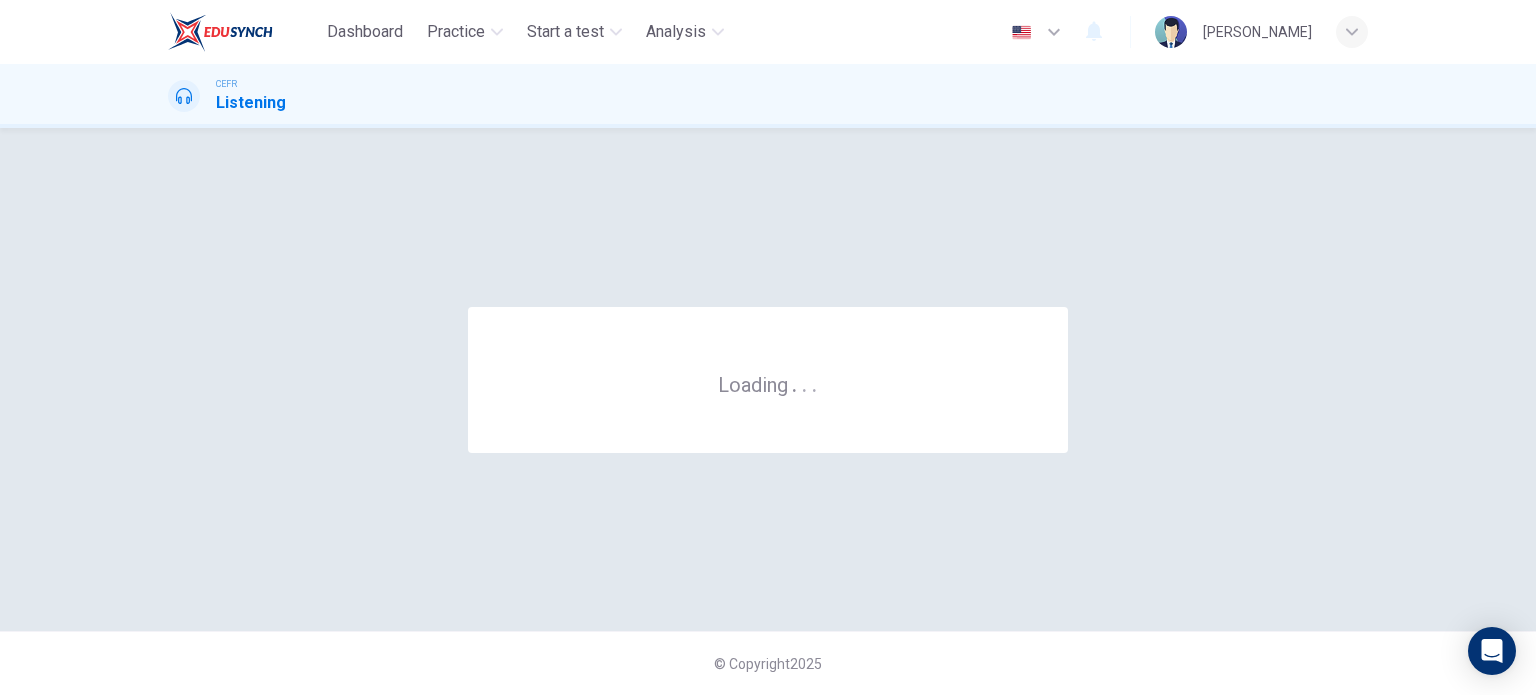 scroll, scrollTop: 0, scrollLeft: 0, axis: both 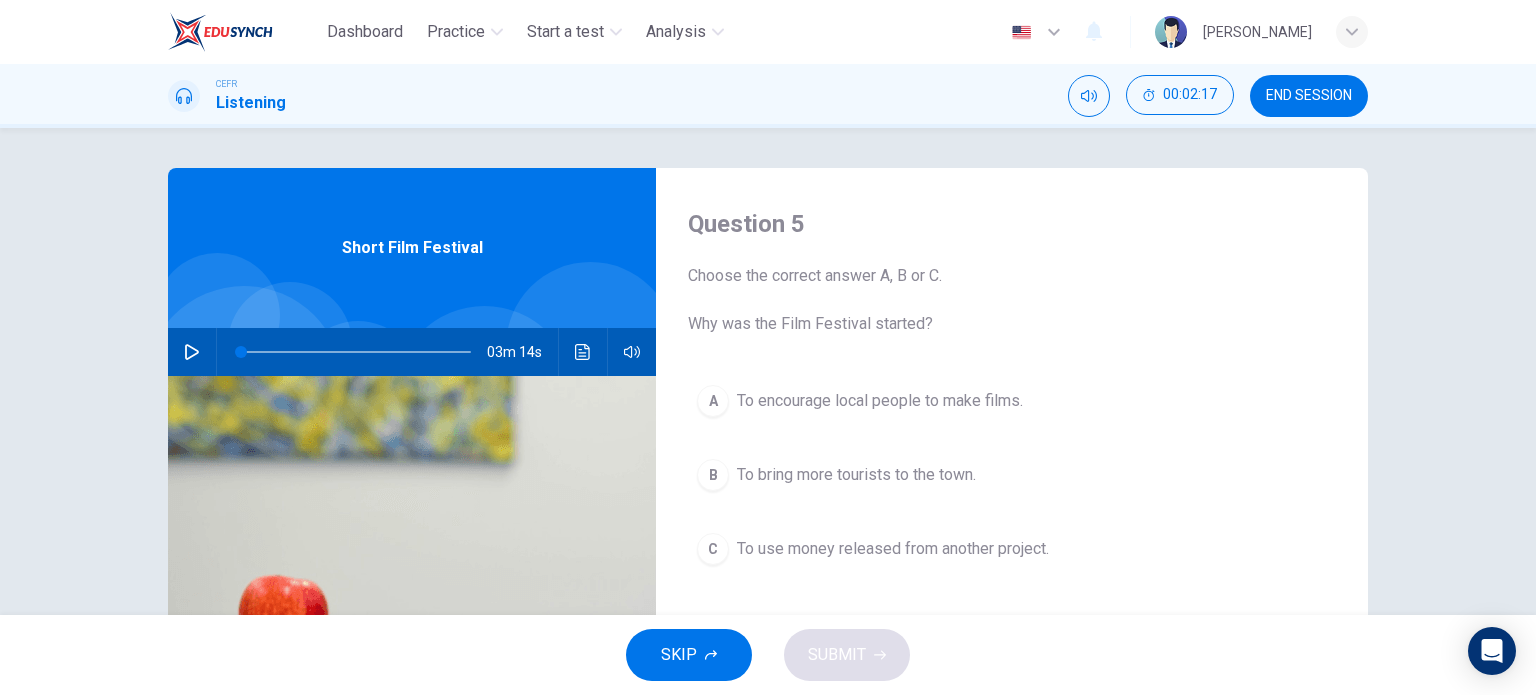 click on "03m 14s" at bounding box center [412, 352] 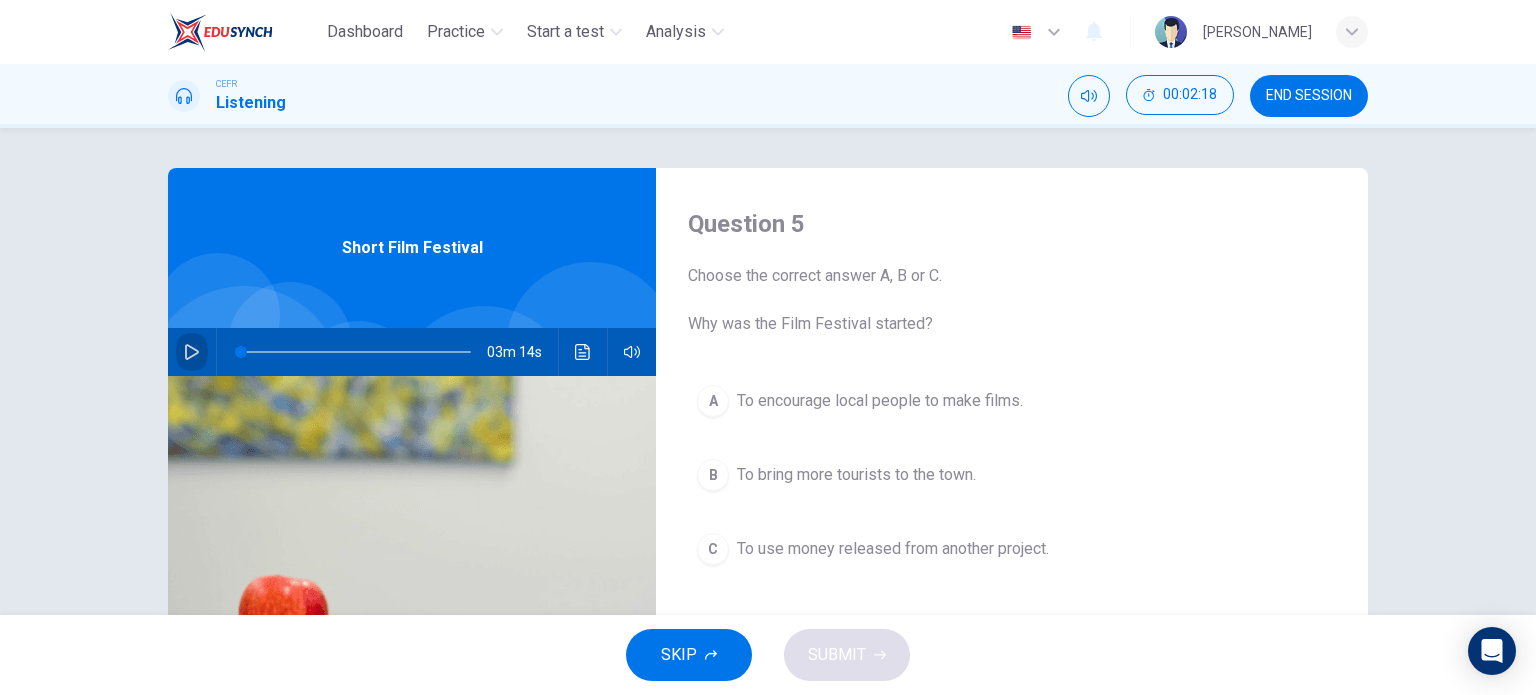 click at bounding box center [192, 352] 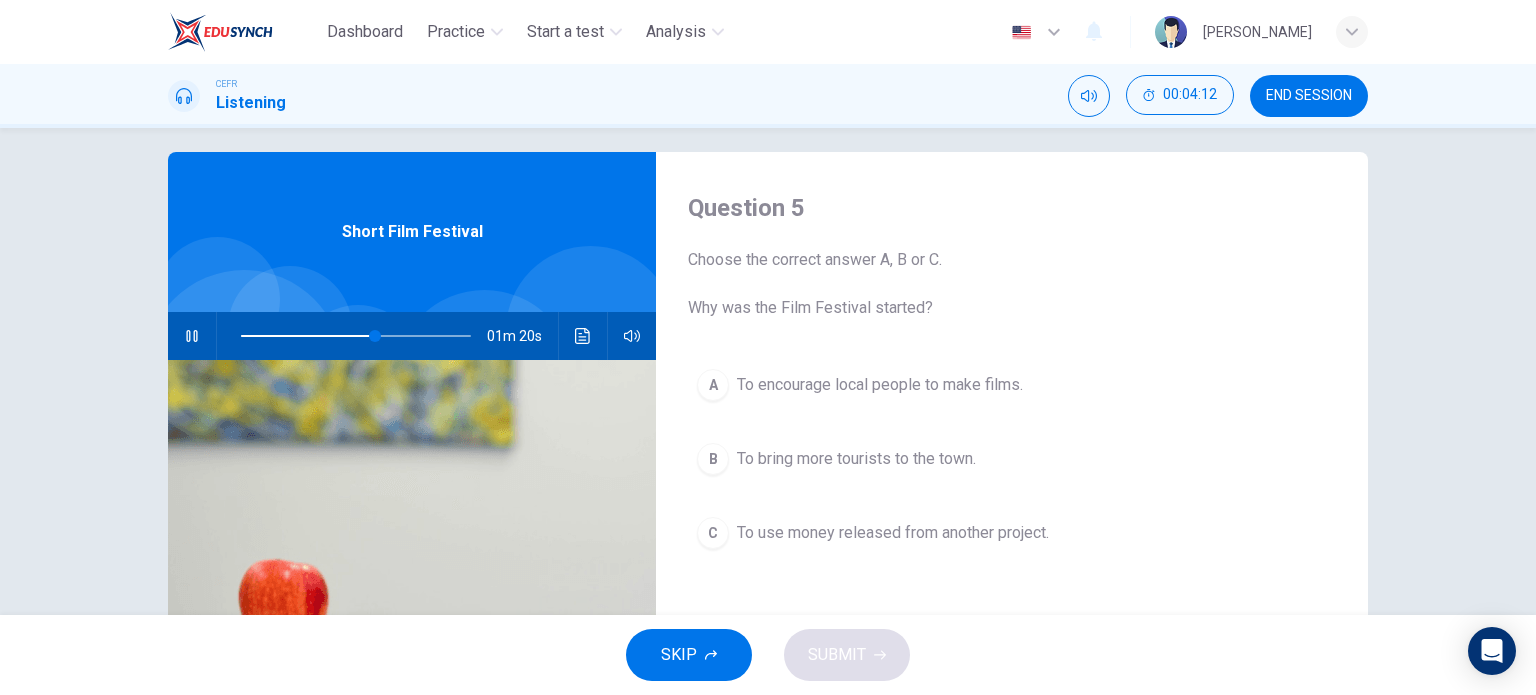 scroll, scrollTop: 16, scrollLeft: 0, axis: vertical 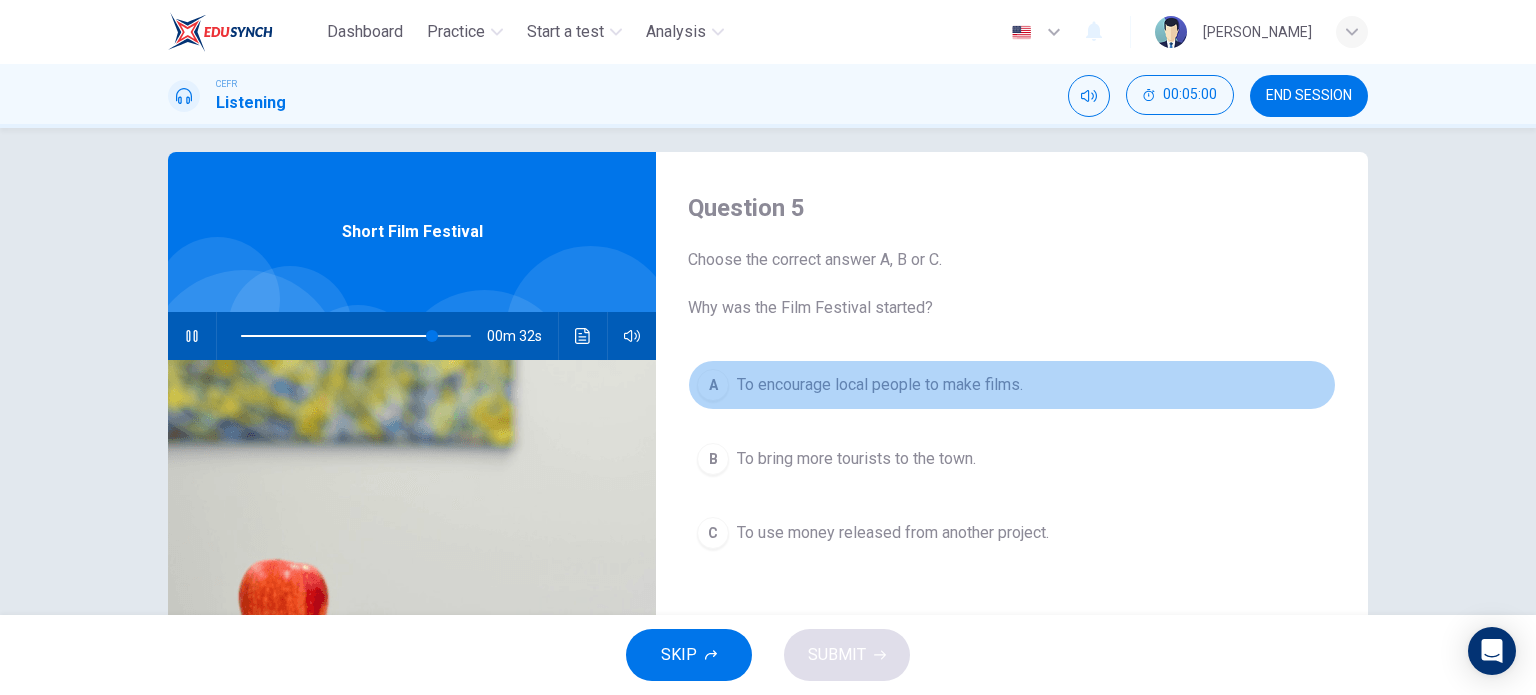 click on "To encourage local people to make films." at bounding box center (880, 385) 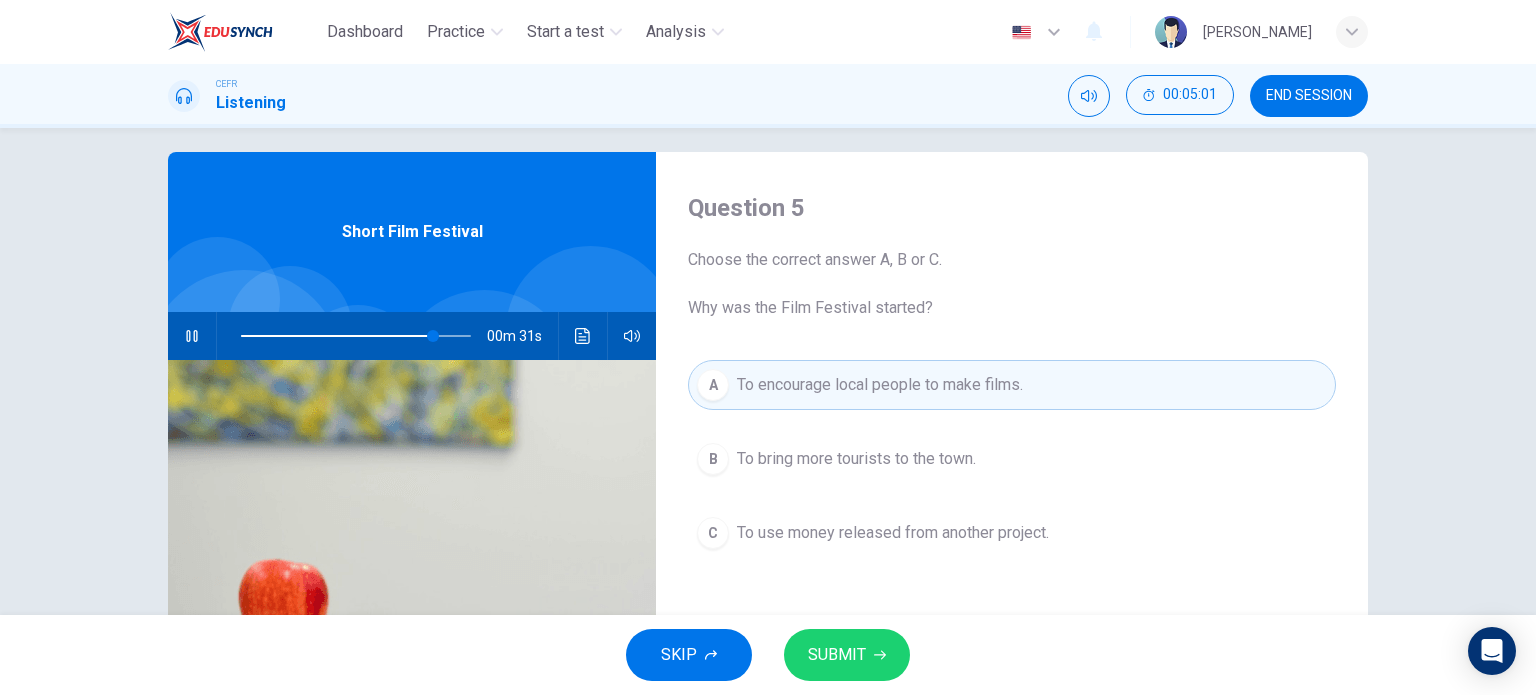 click on "SUBMIT" at bounding box center [837, 655] 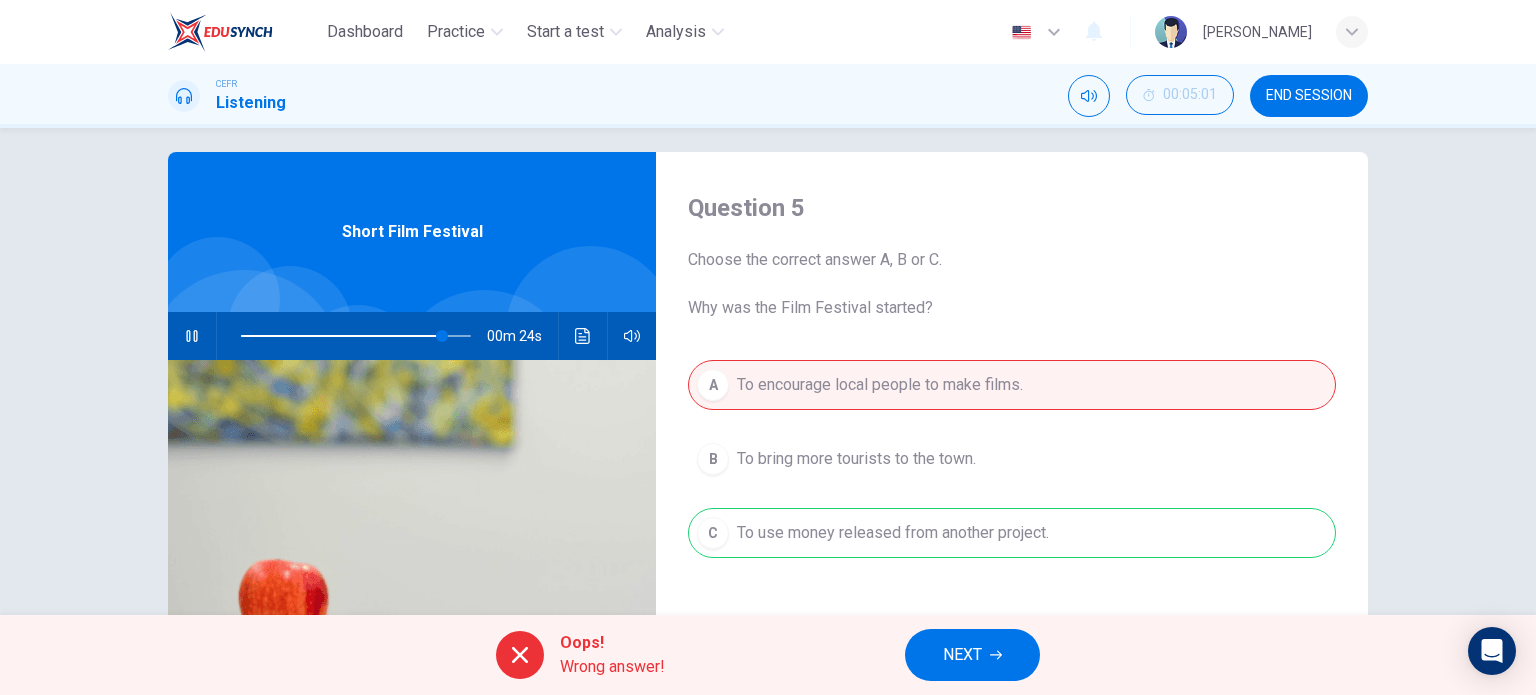 click on "NEXT" at bounding box center [972, 655] 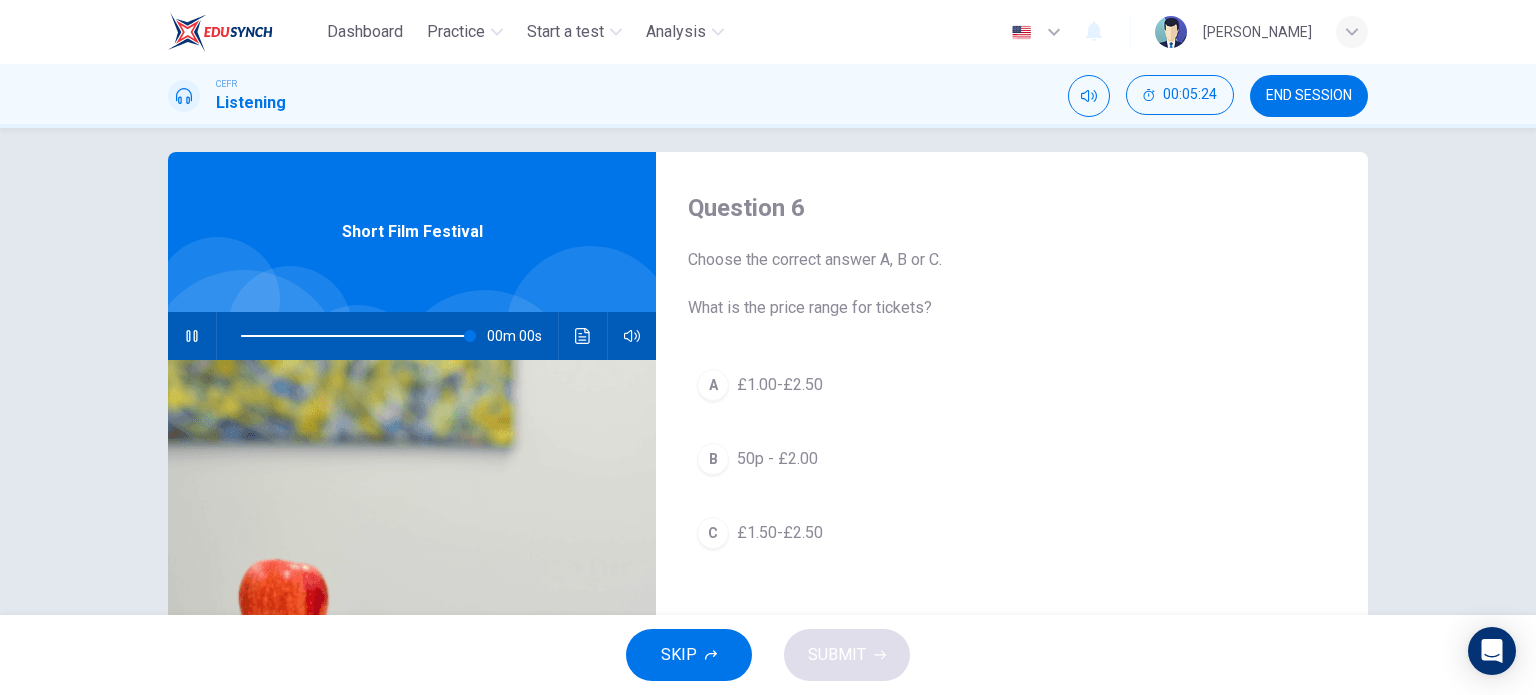 type on "0" 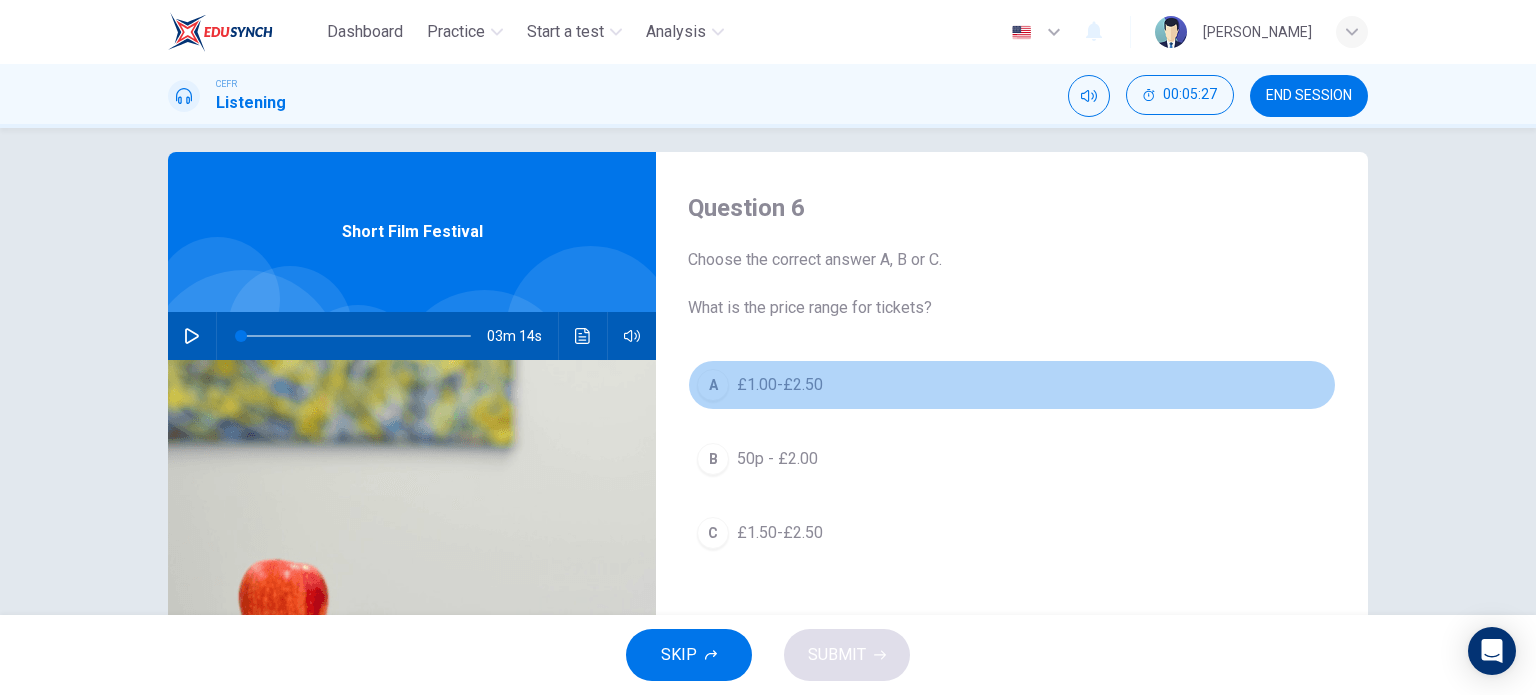 click on "A £1.00-£2.50" at bounding box center [1012, 385] 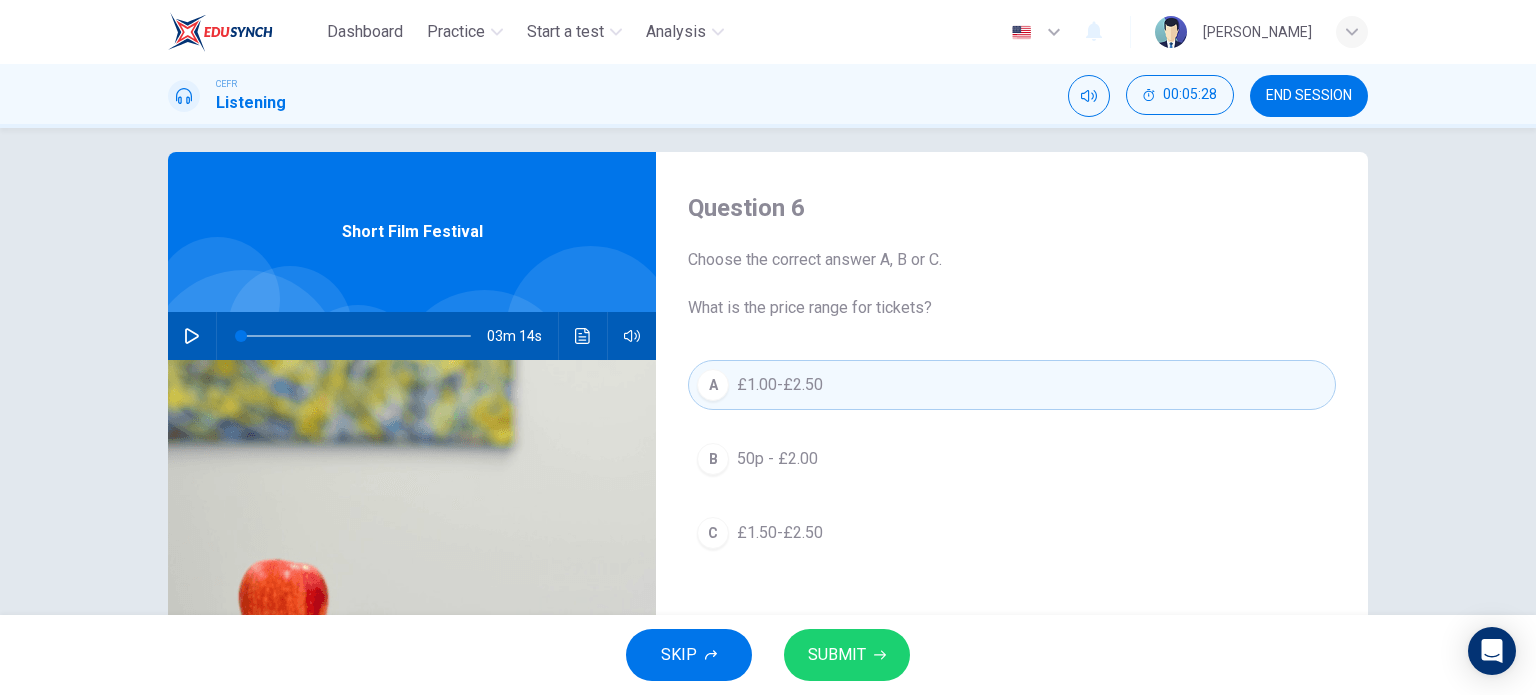 click on "SUBMIT" at bounding box center (847, 655) 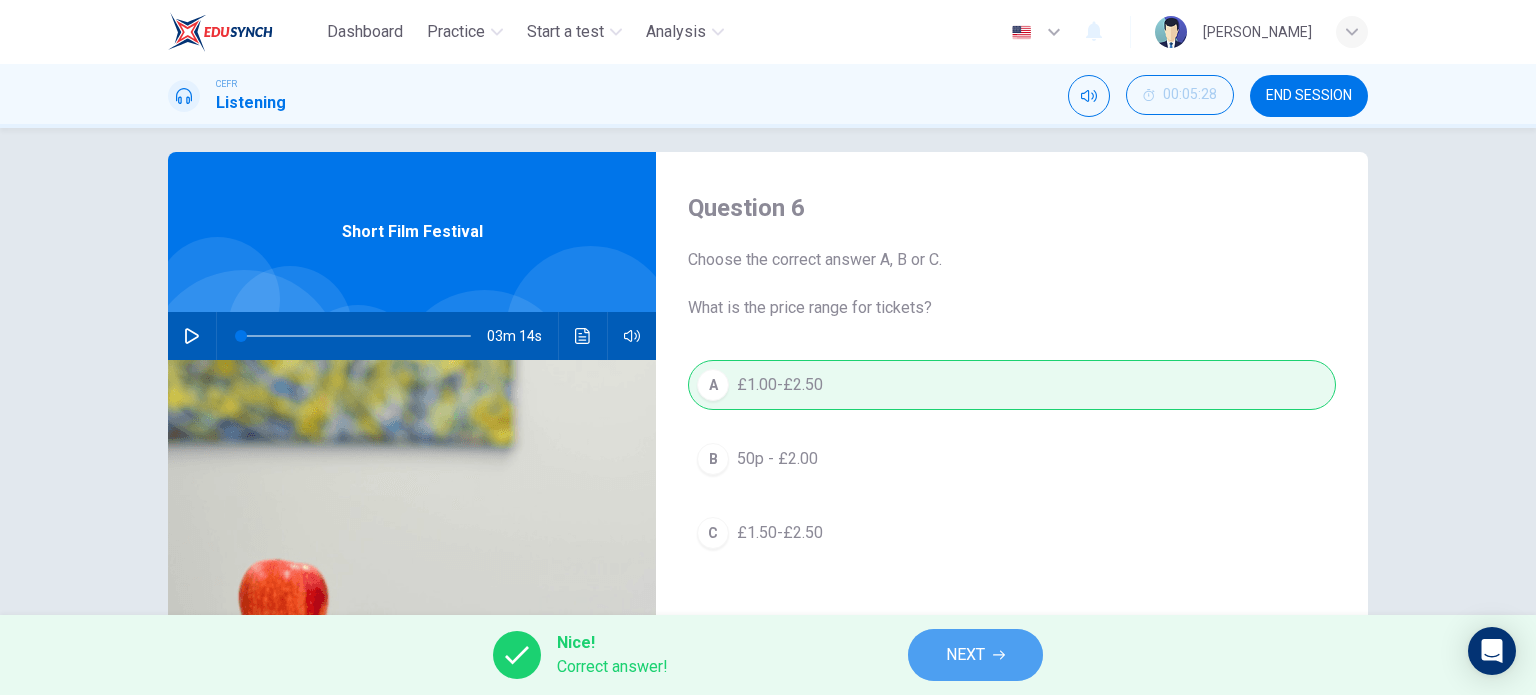 click on "NEXT" at bounding box center (965, 655) 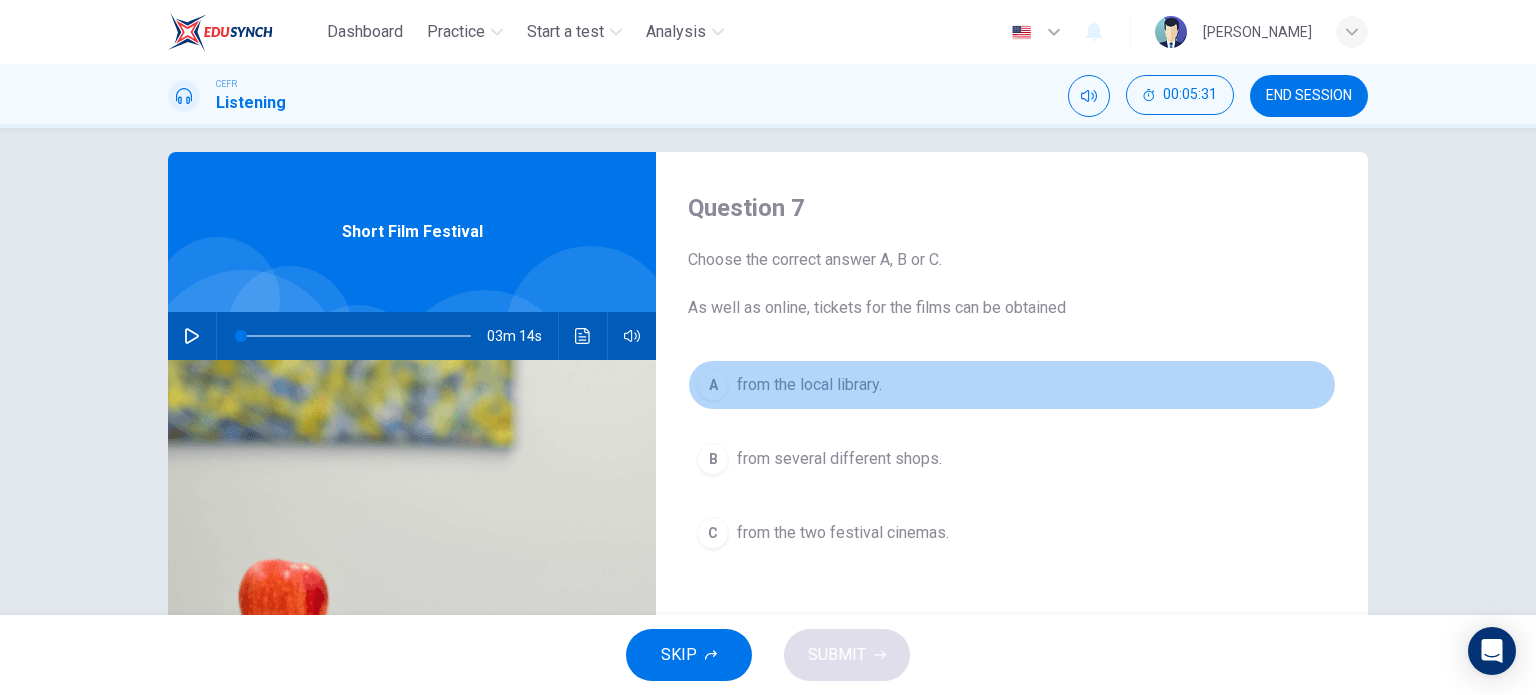 click on "from the local library." at bounding box center (809, 385) 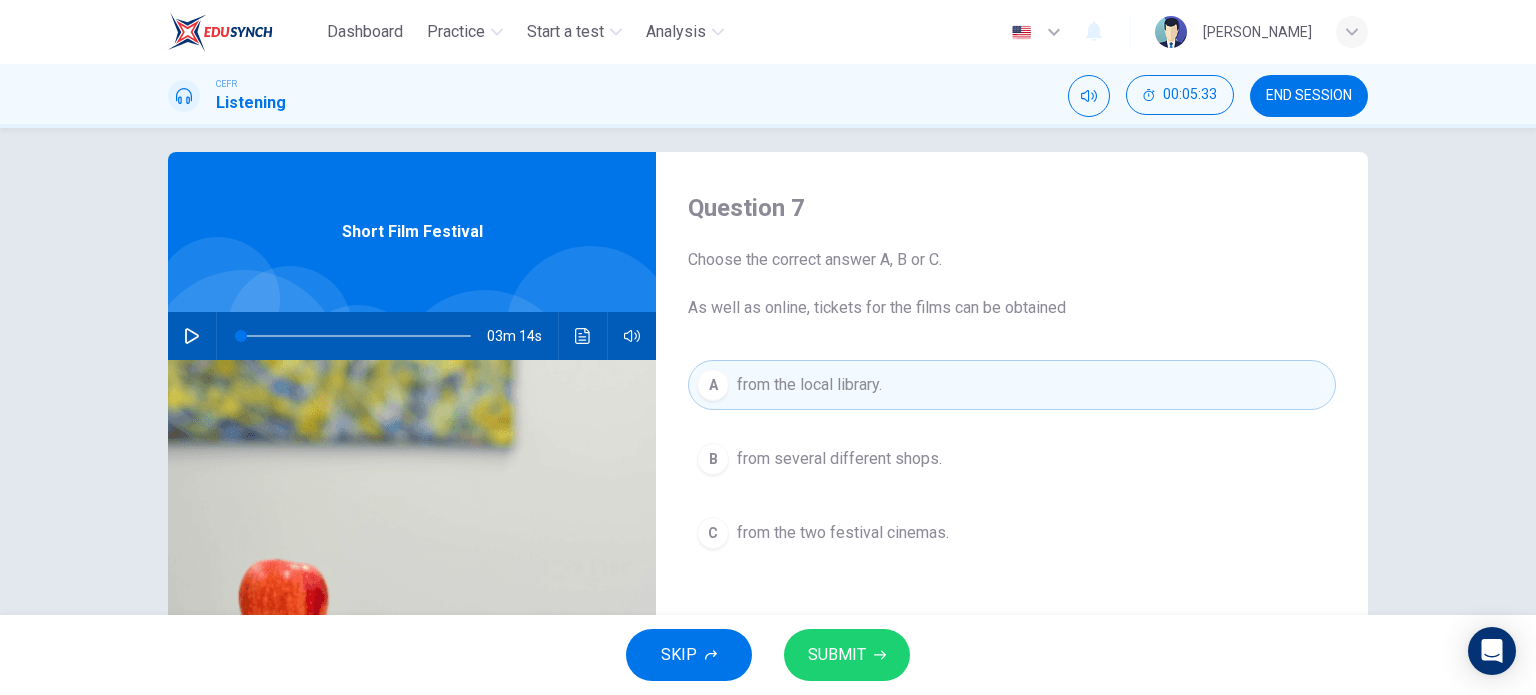 click on "SUBMIT" at bounding box center [837, 655] 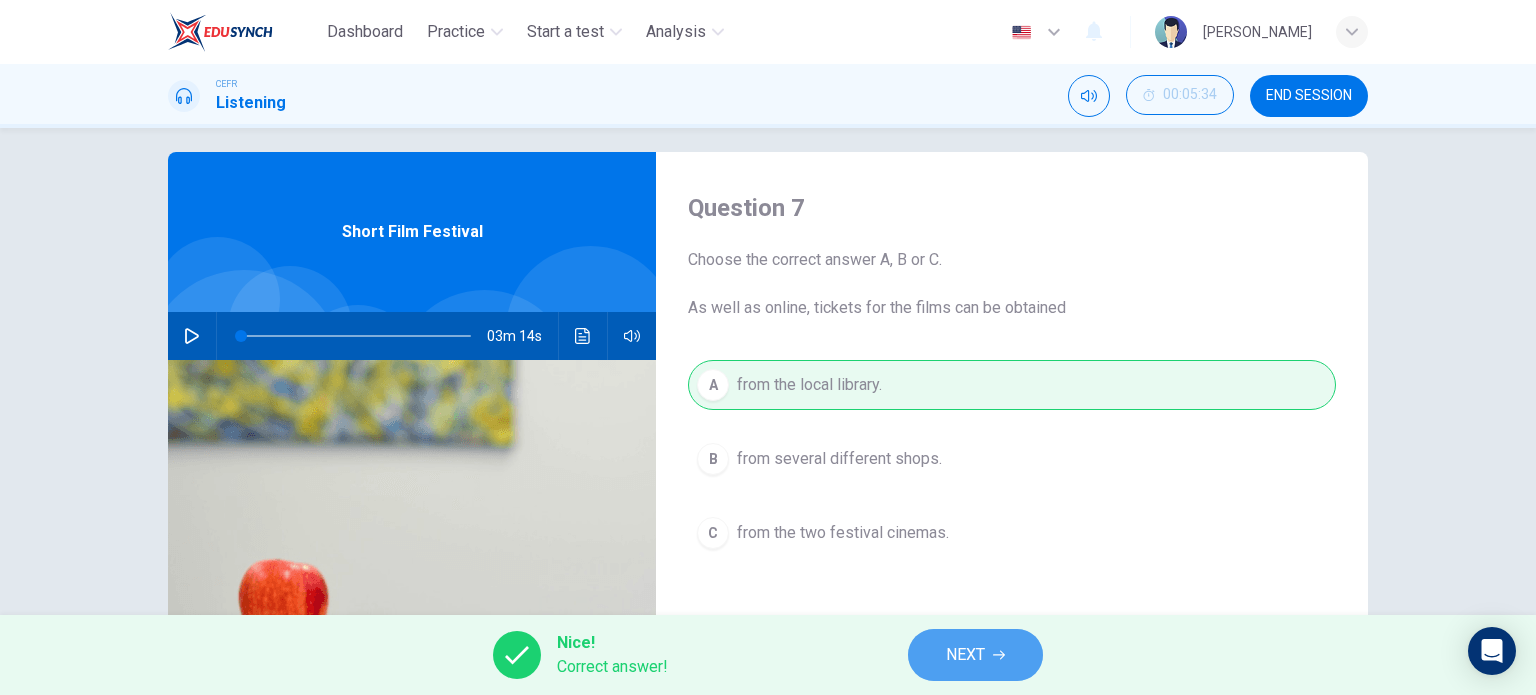 click on "NEXT" at bounding box center (965, 655) 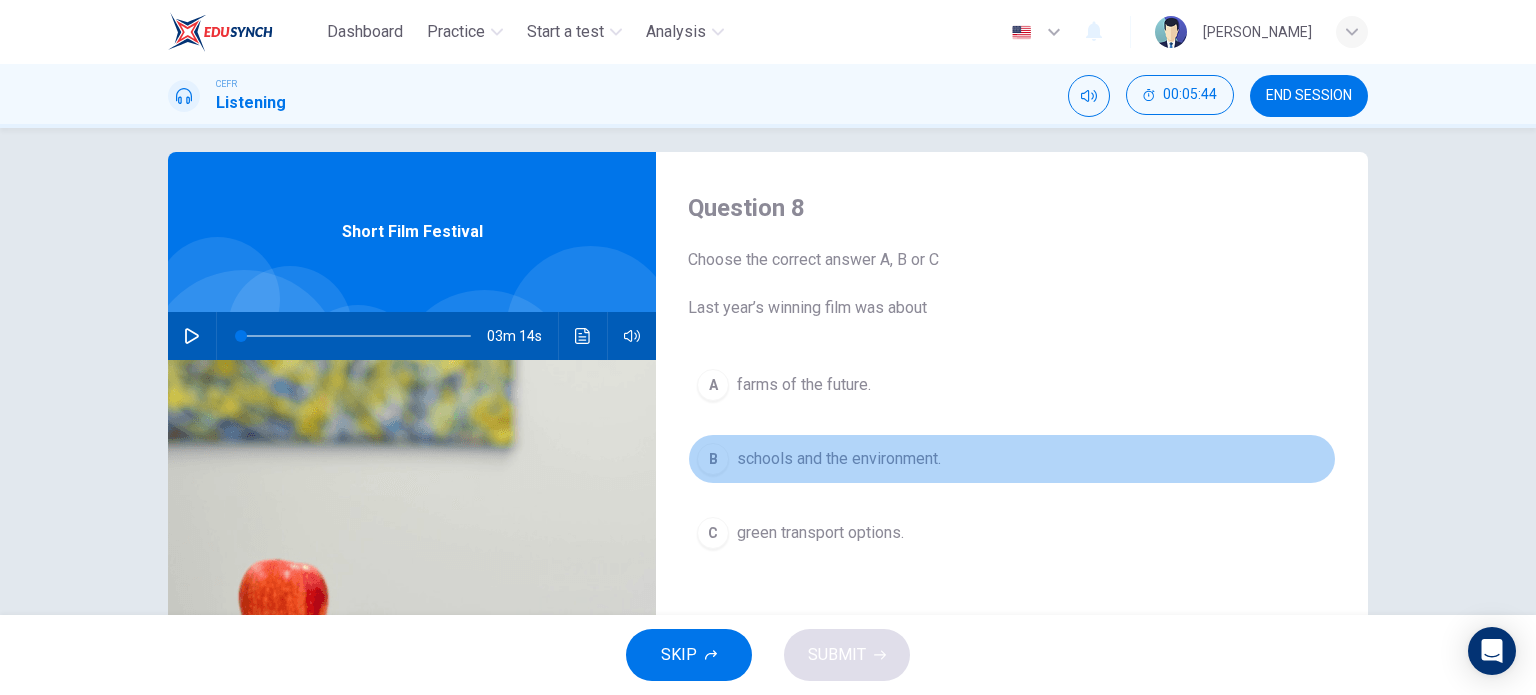 click on "B schools and the environment." at bounding box center (1012, 459) 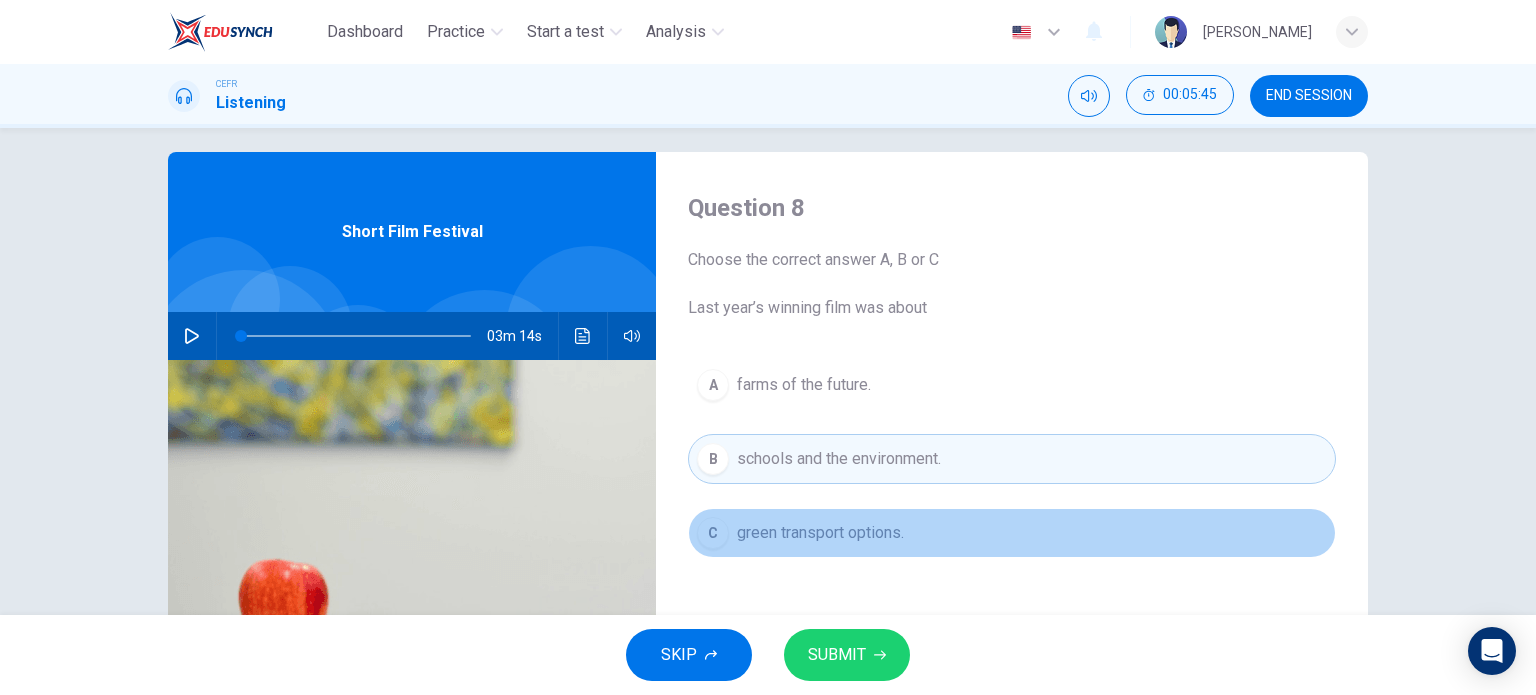 click on "green transport options." at bounding box center [820, 533] 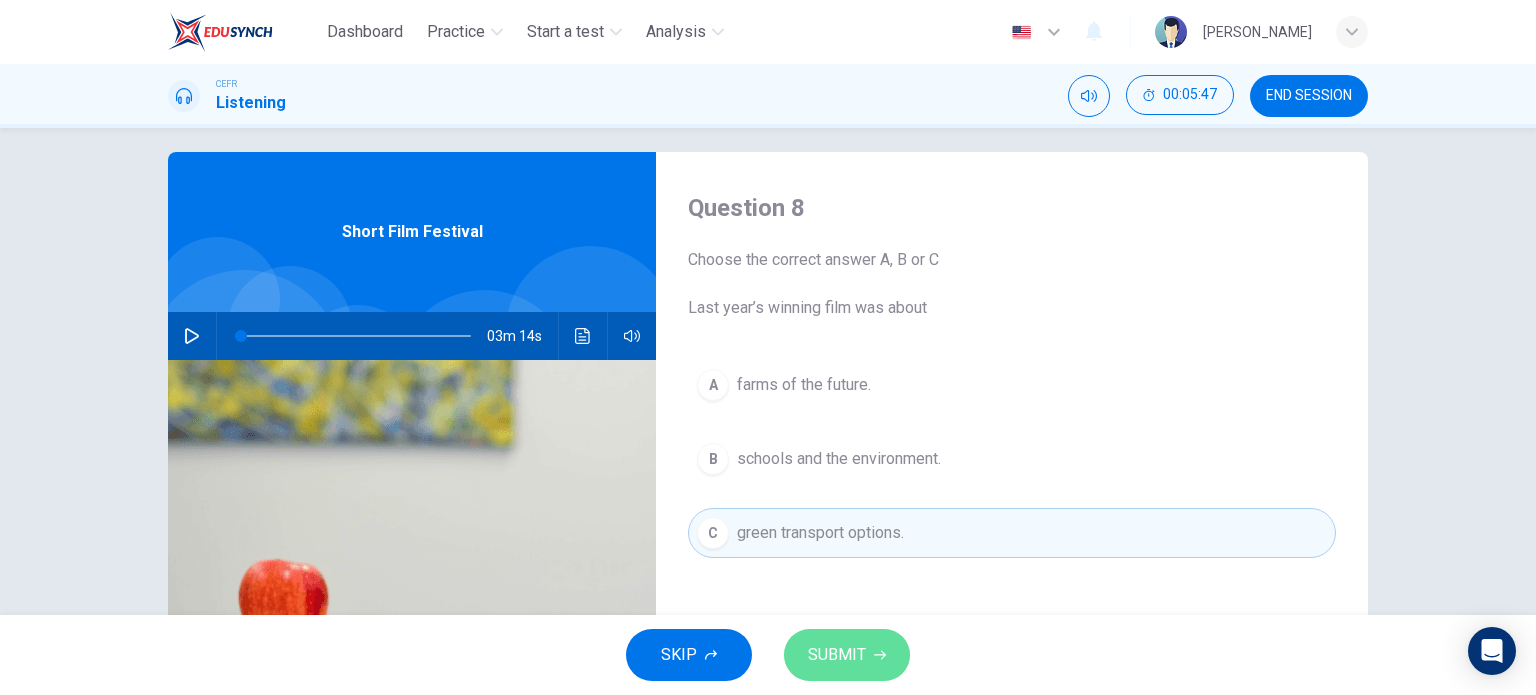 click on "SUBMIT" at bounding box center [837, 655] 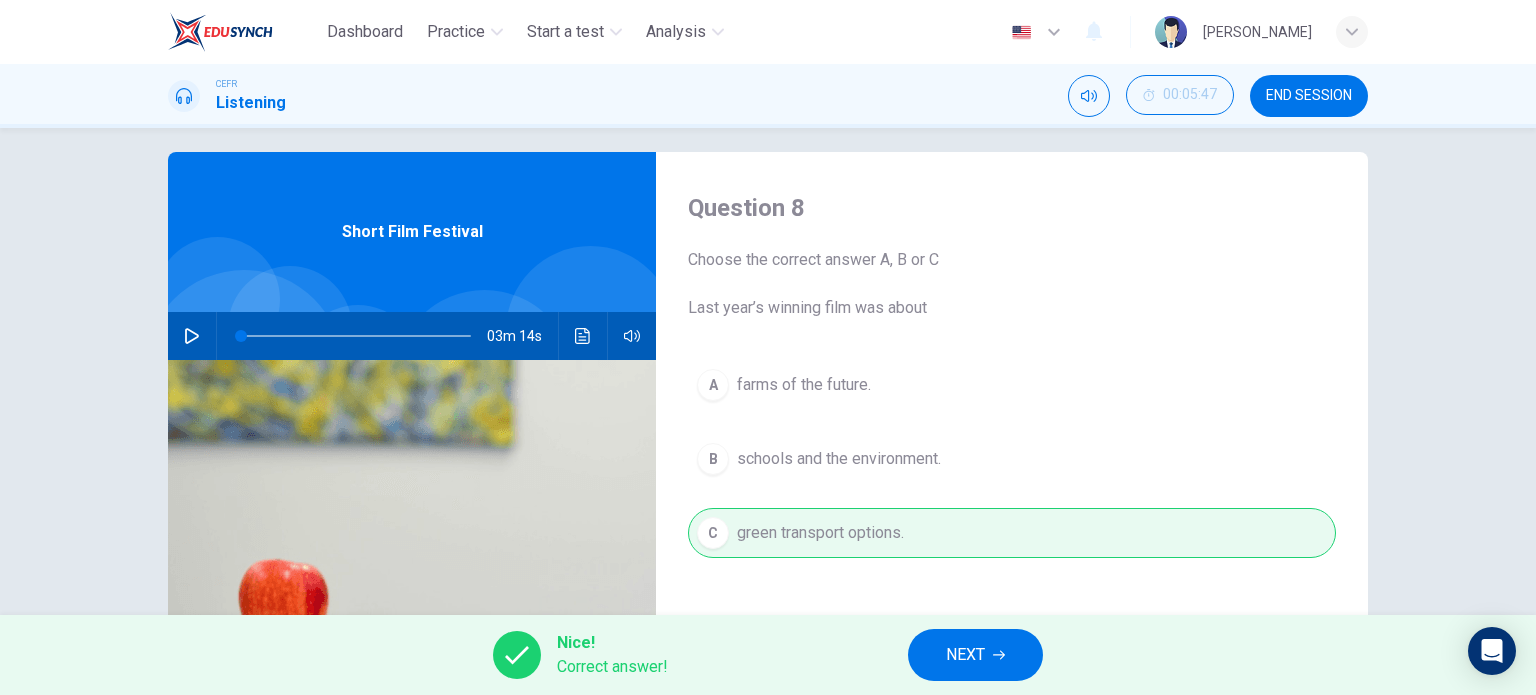 click on "NEXT" at bounding box center (965, 655) 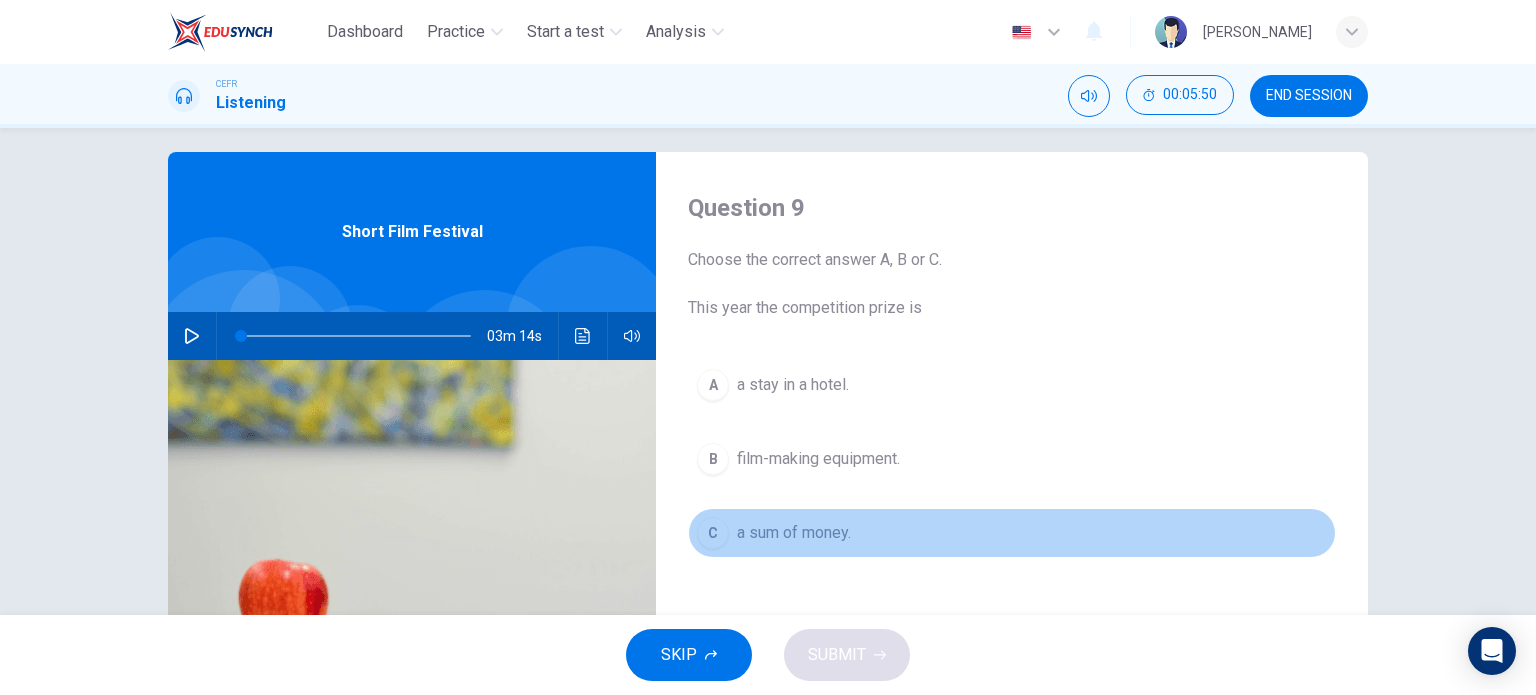 click on "C a sum of money." at bounding box center (1012, 533) 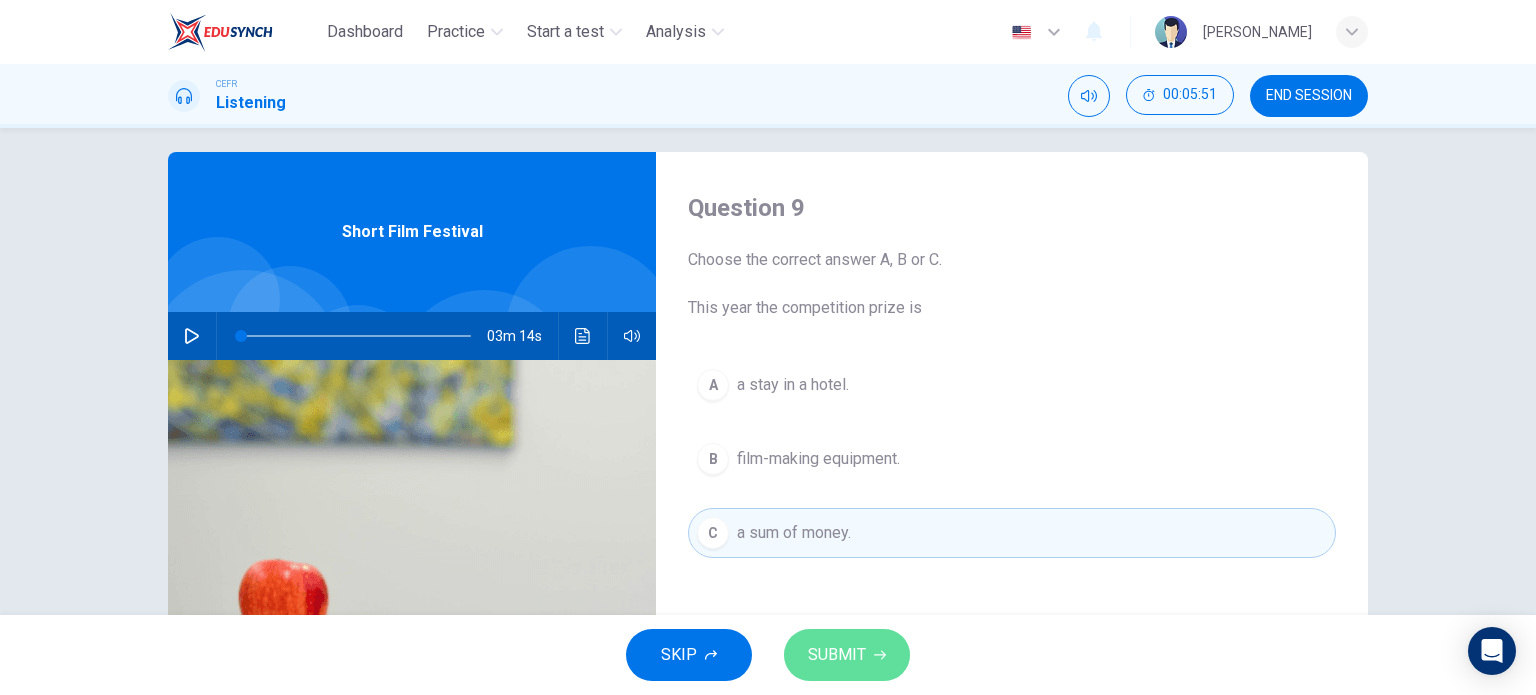 click on "SUBMIT" at bounding box center [847, 655] 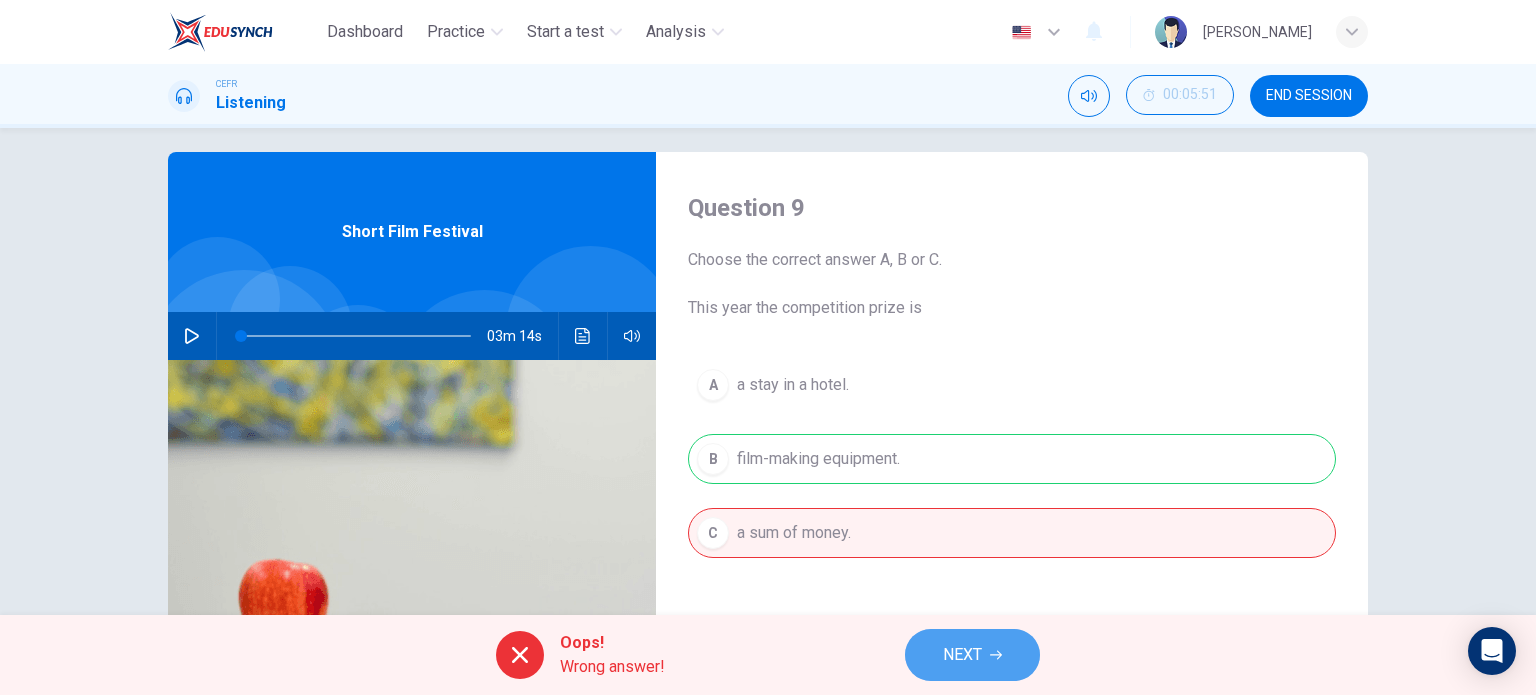 click on "NEXT" at bounding box center (962, 655) 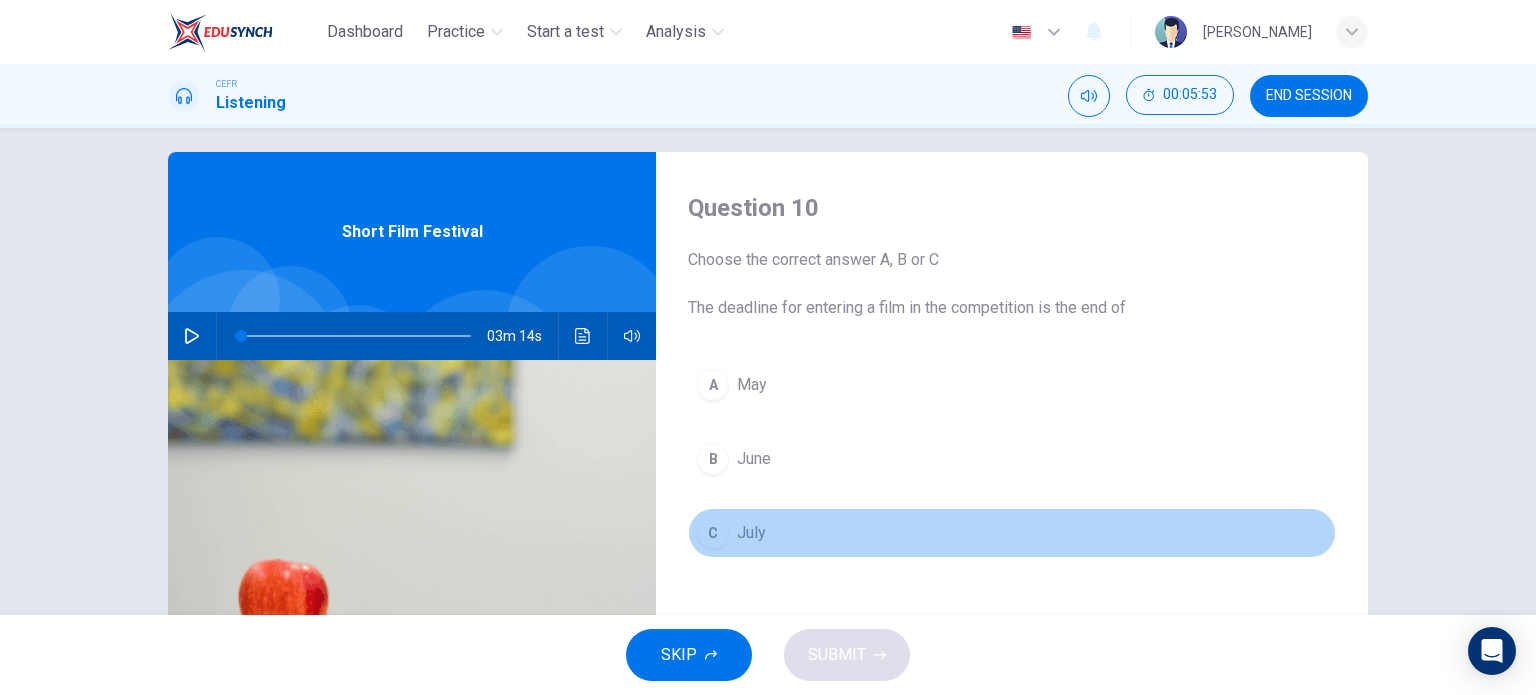 click on "C July" at bounding box center (1012, 533) 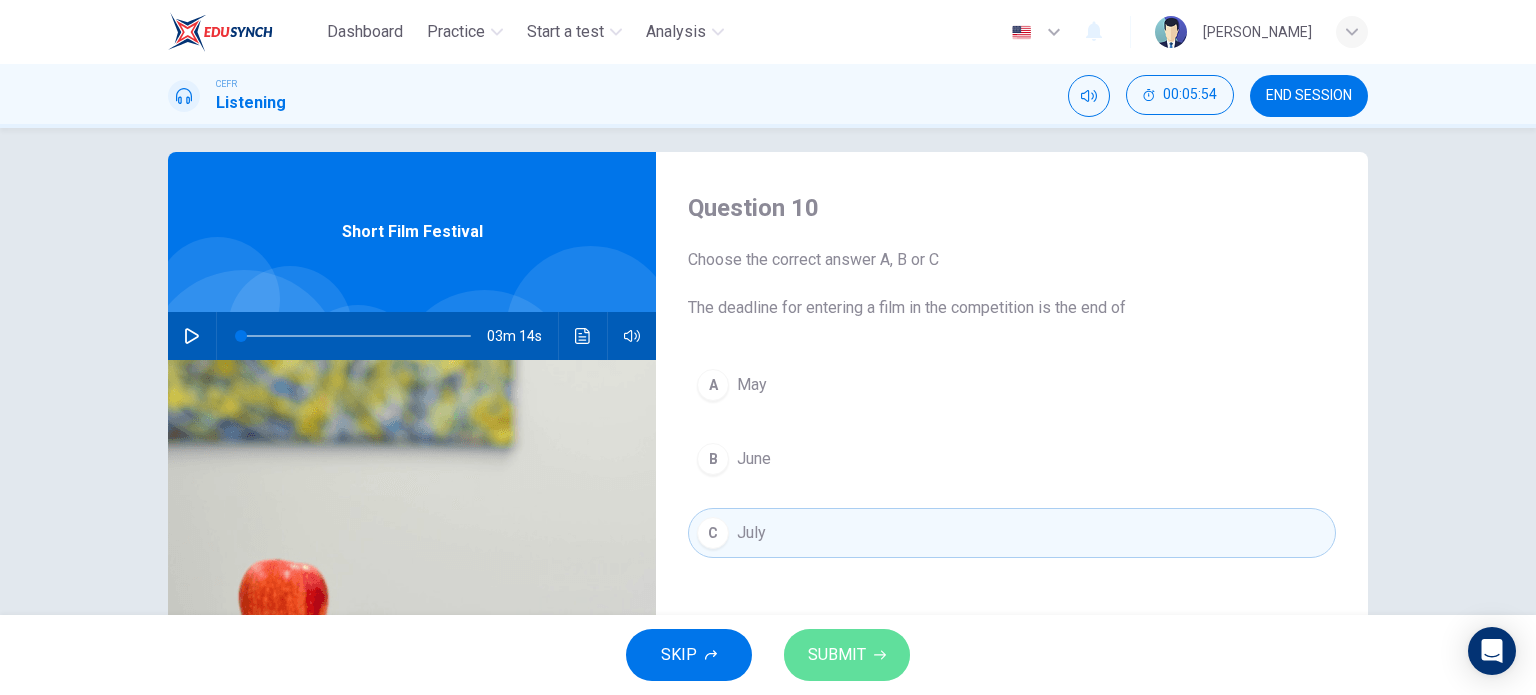 click on "SUBMIT" at bounding box center (847, 655) 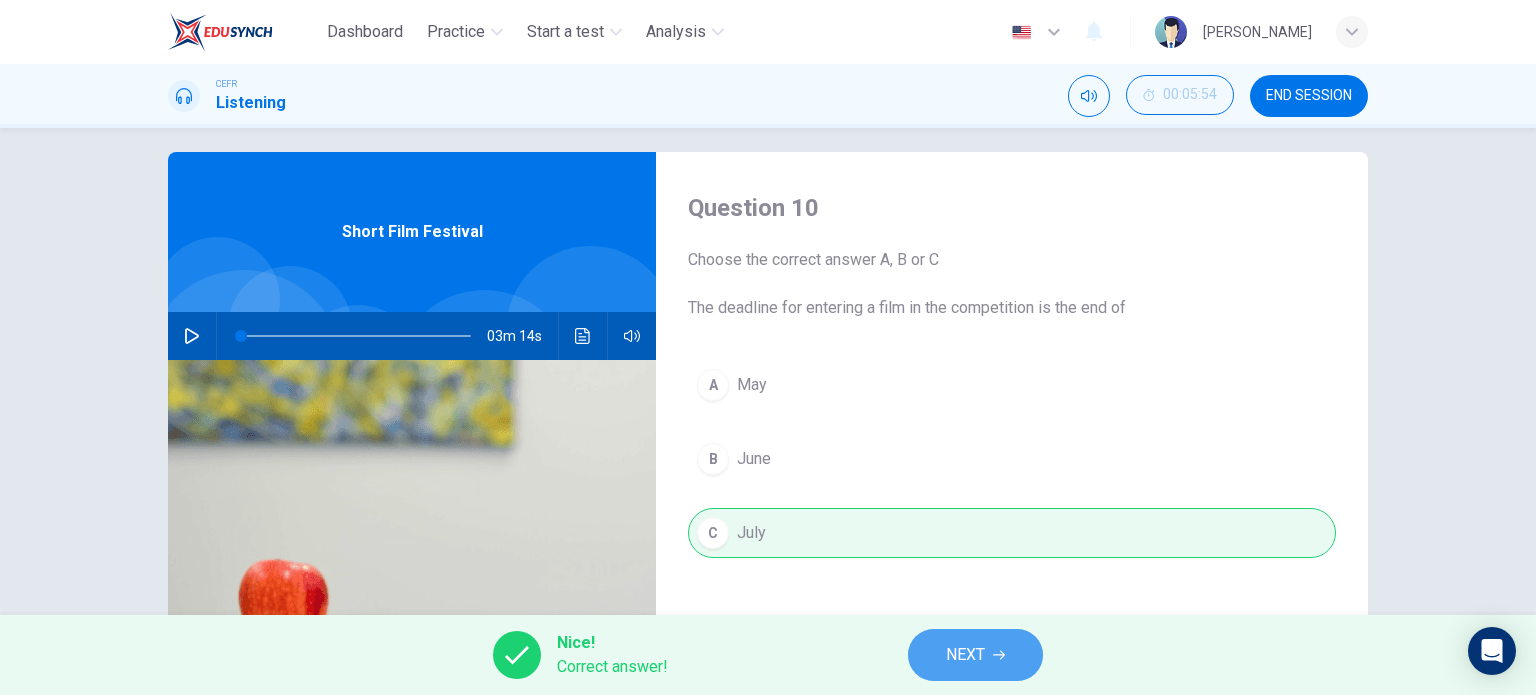 click on "NEXT" at bounding box center [965, 655] 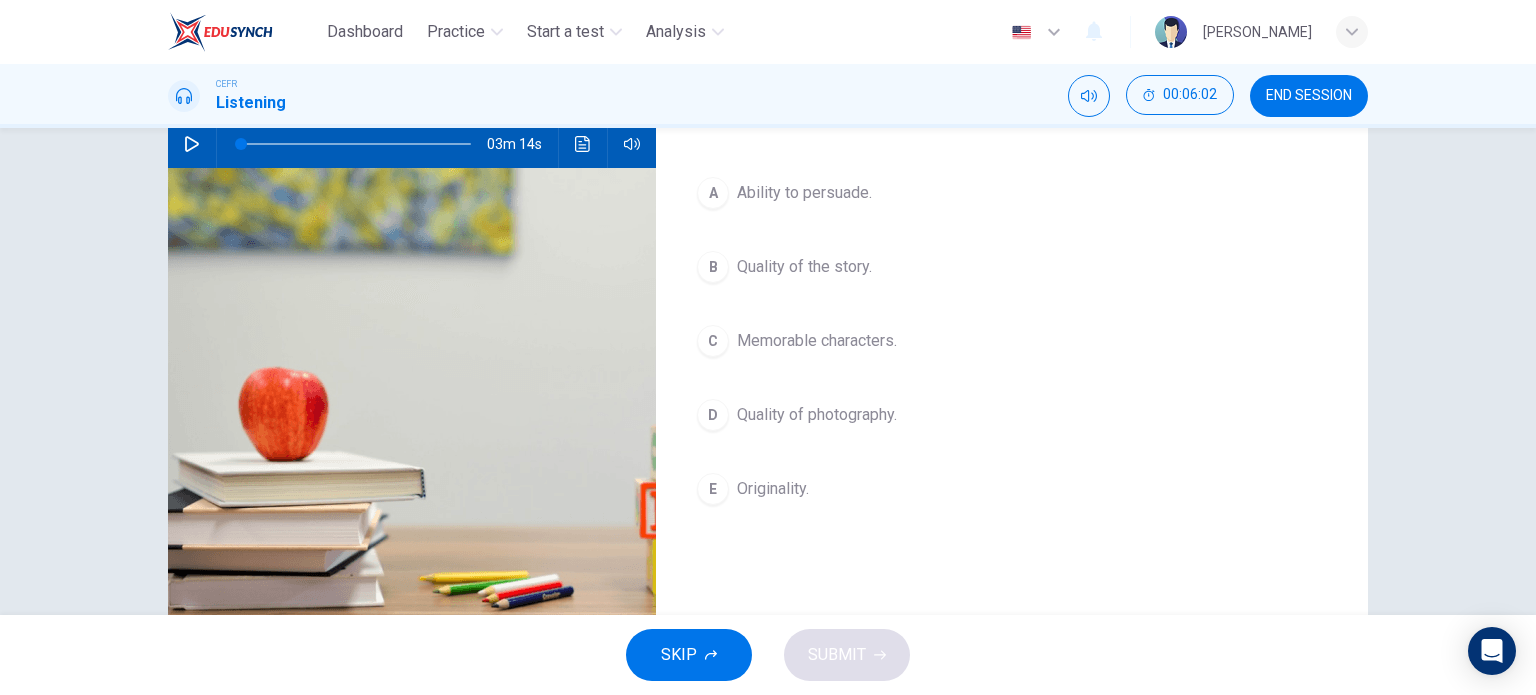 scroll, scrollTop: 214, scrollLeft: 0, axis: vertical 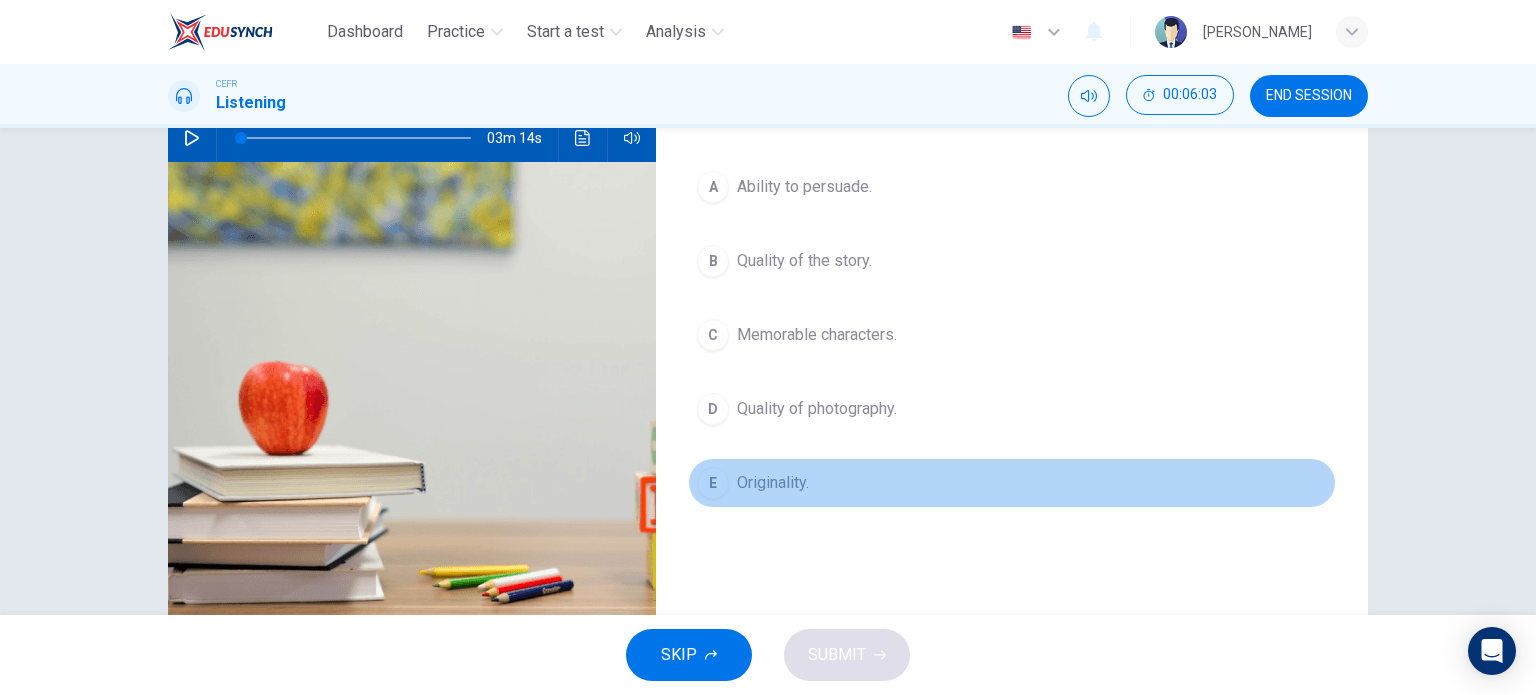 click on "E Originality." at bounding box center [1012, 483] 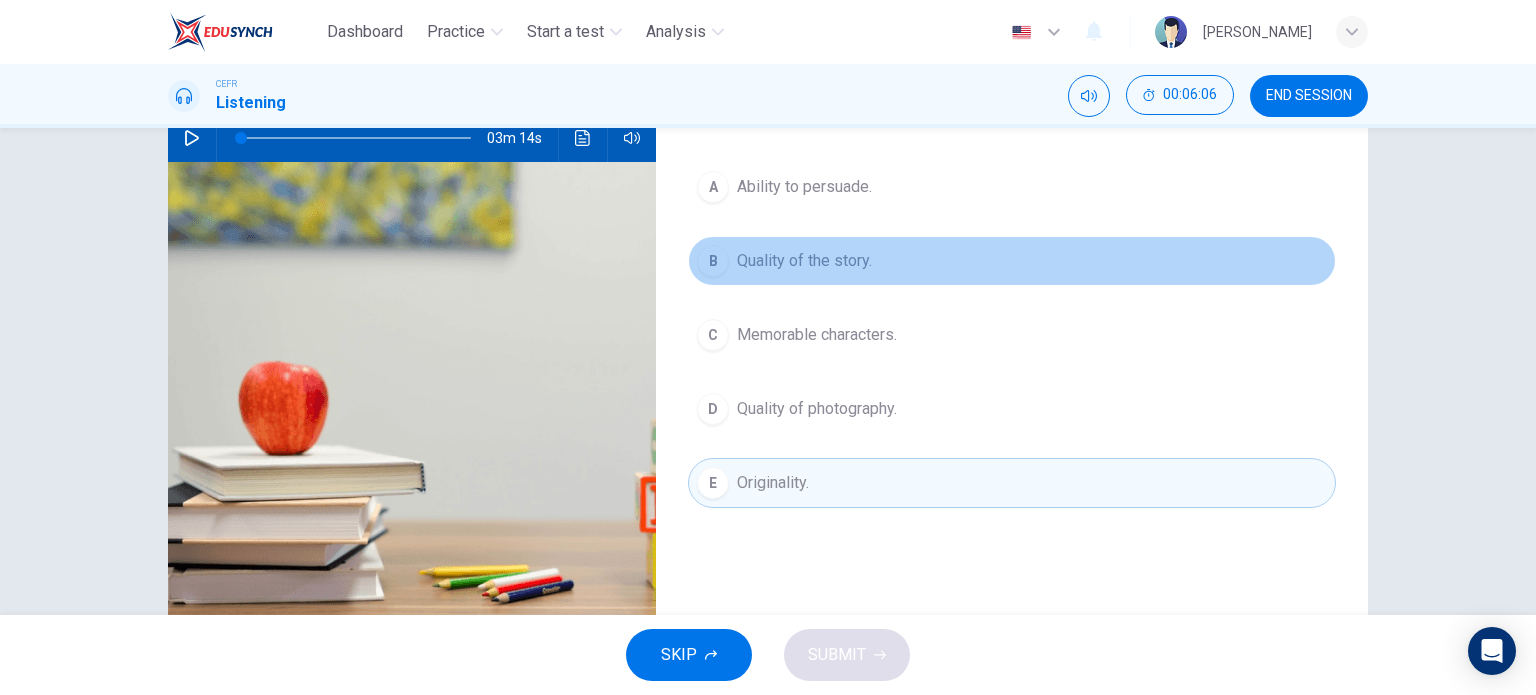 click on "B Quality of the story." at bounding box center (1012, 261) 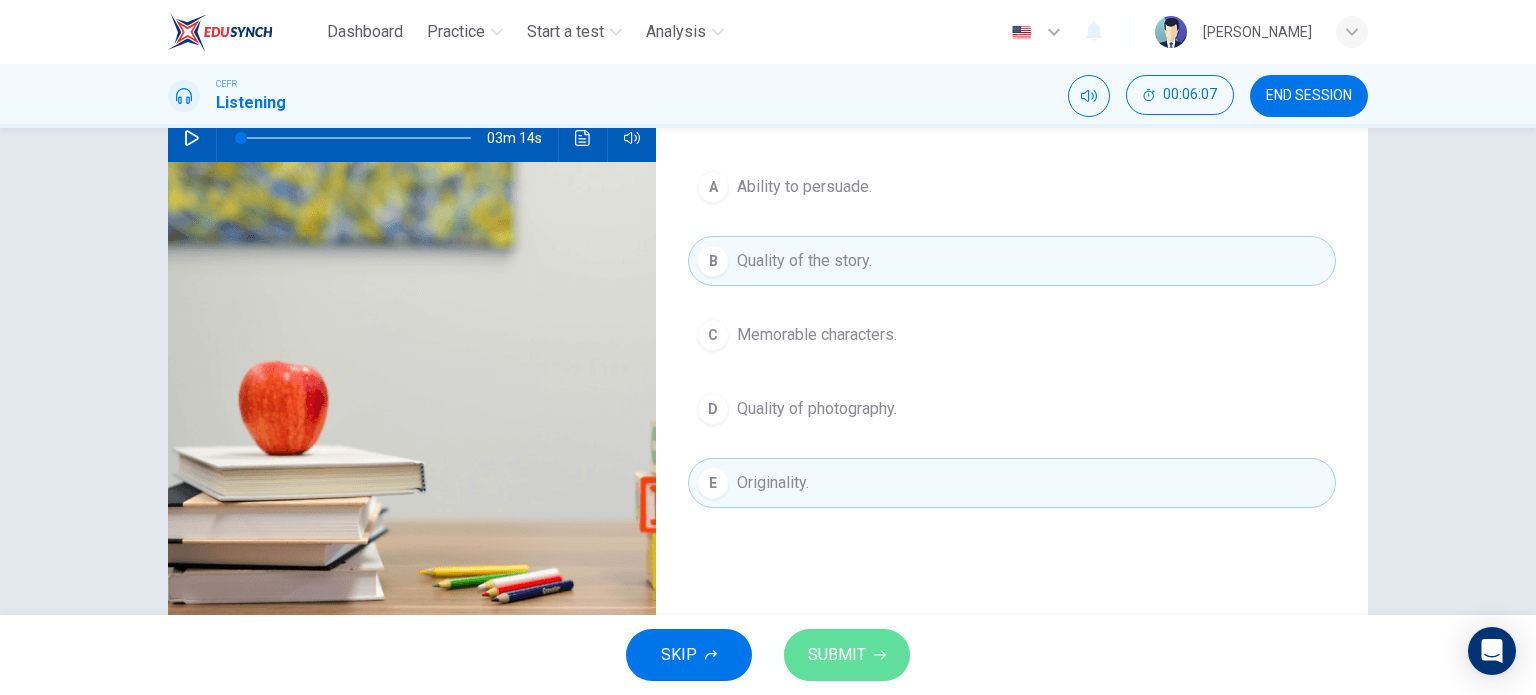 click on "SUBMIT" at bounding box center [837, 655] 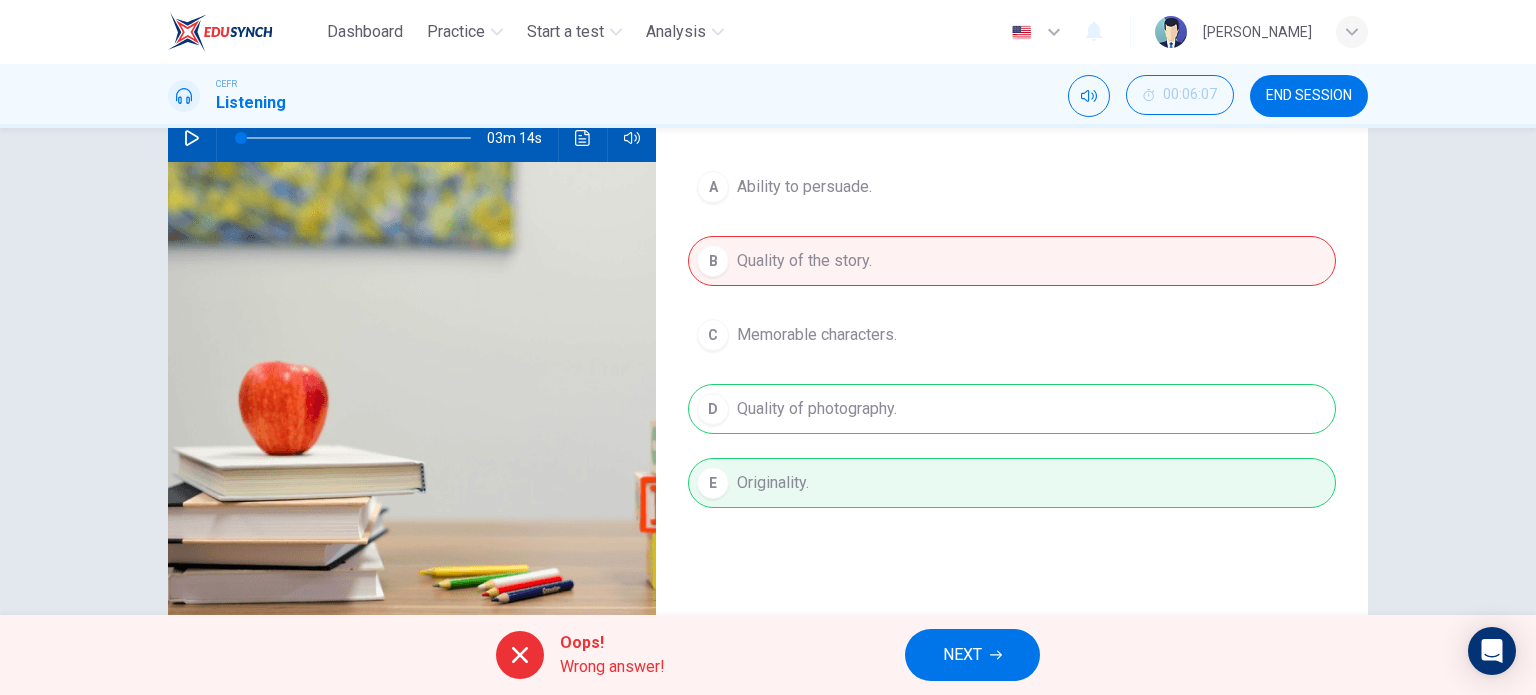 click on "NEXT" at bounding box center (972, 655) 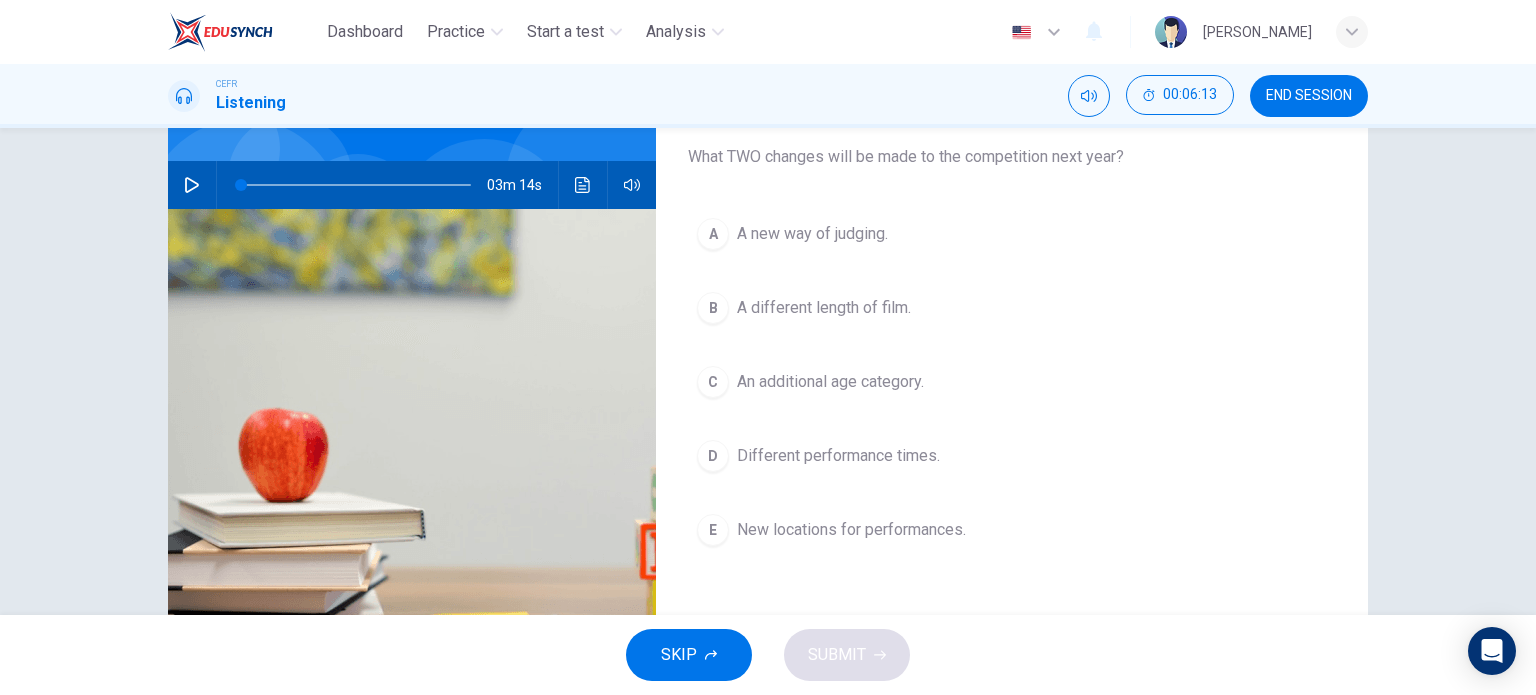 scroll, scrollTop: 168, scrollLeft: 0, axis: vertical 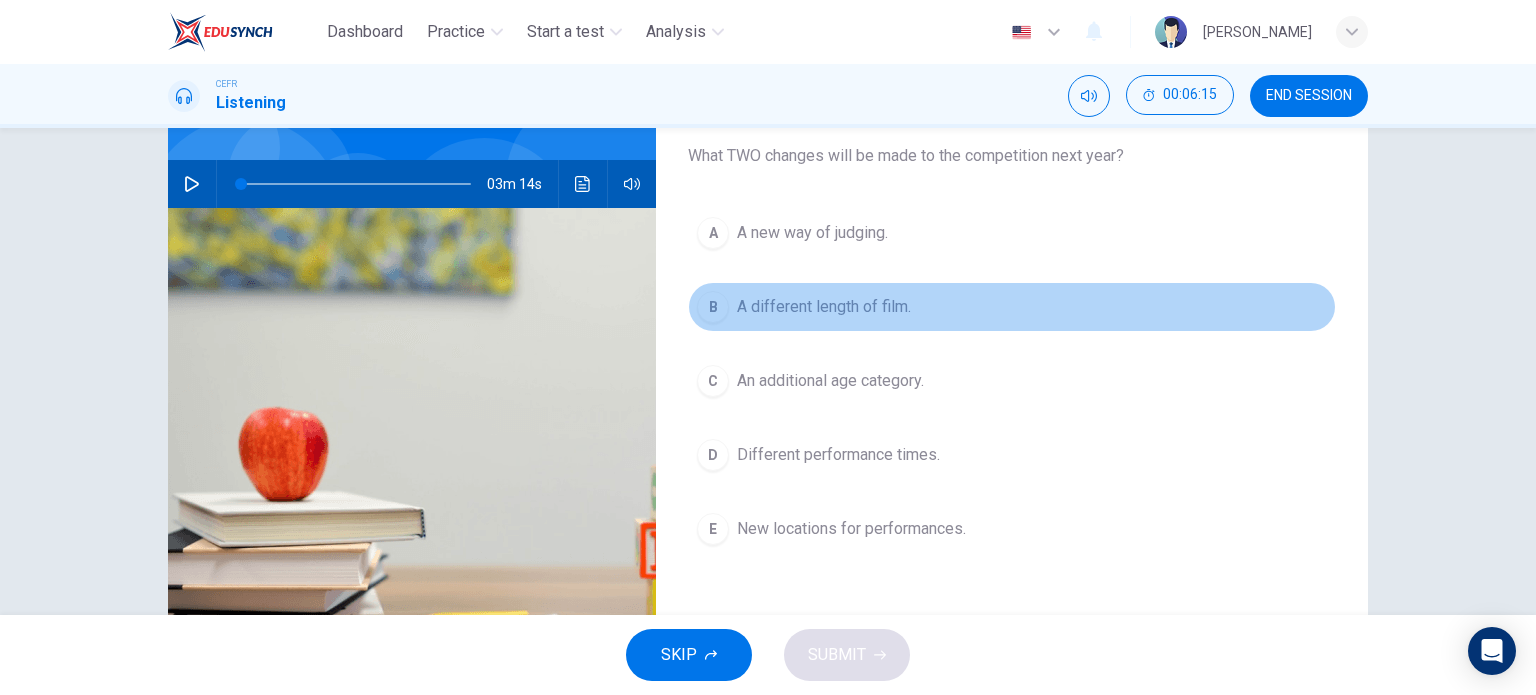 click on "B A different length of film." at bounding box center (1012, 307) 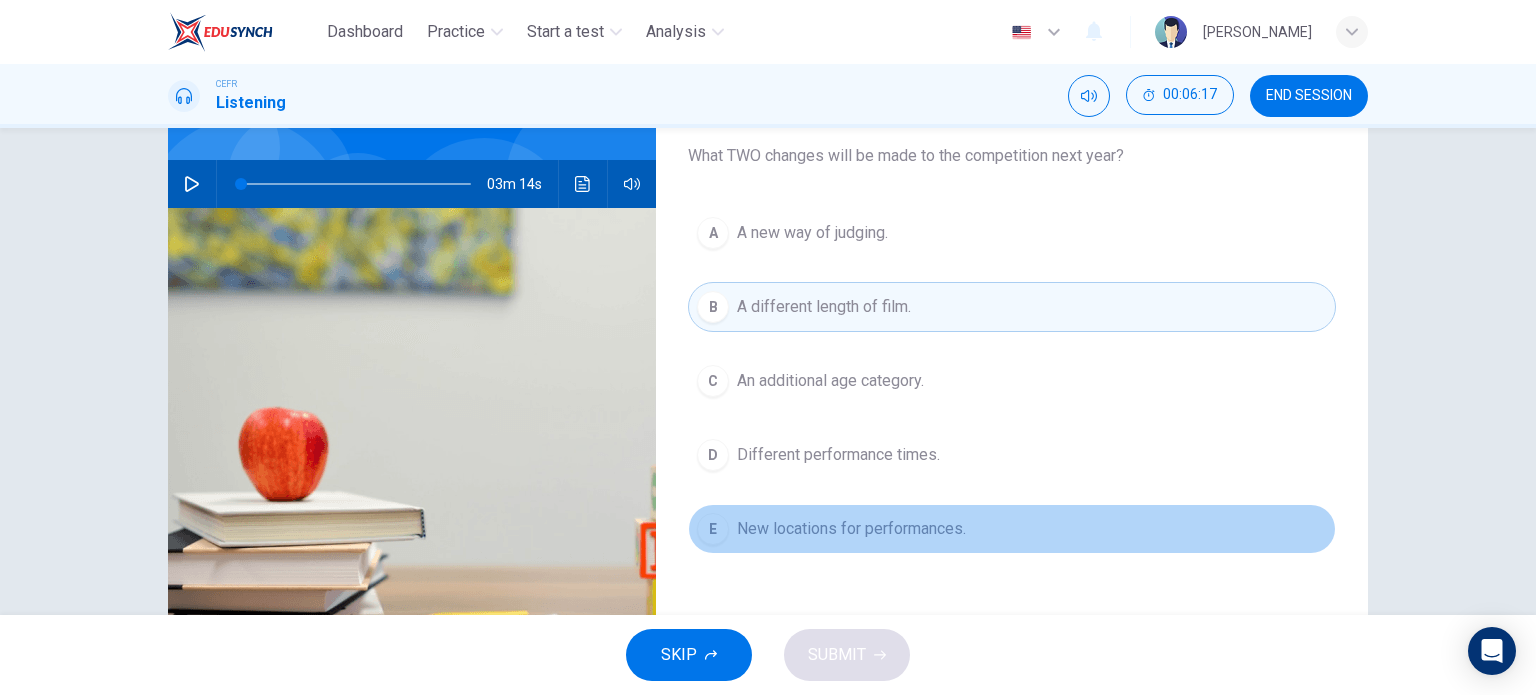 click on "New locations for performances." at bounding box center (851, 529) 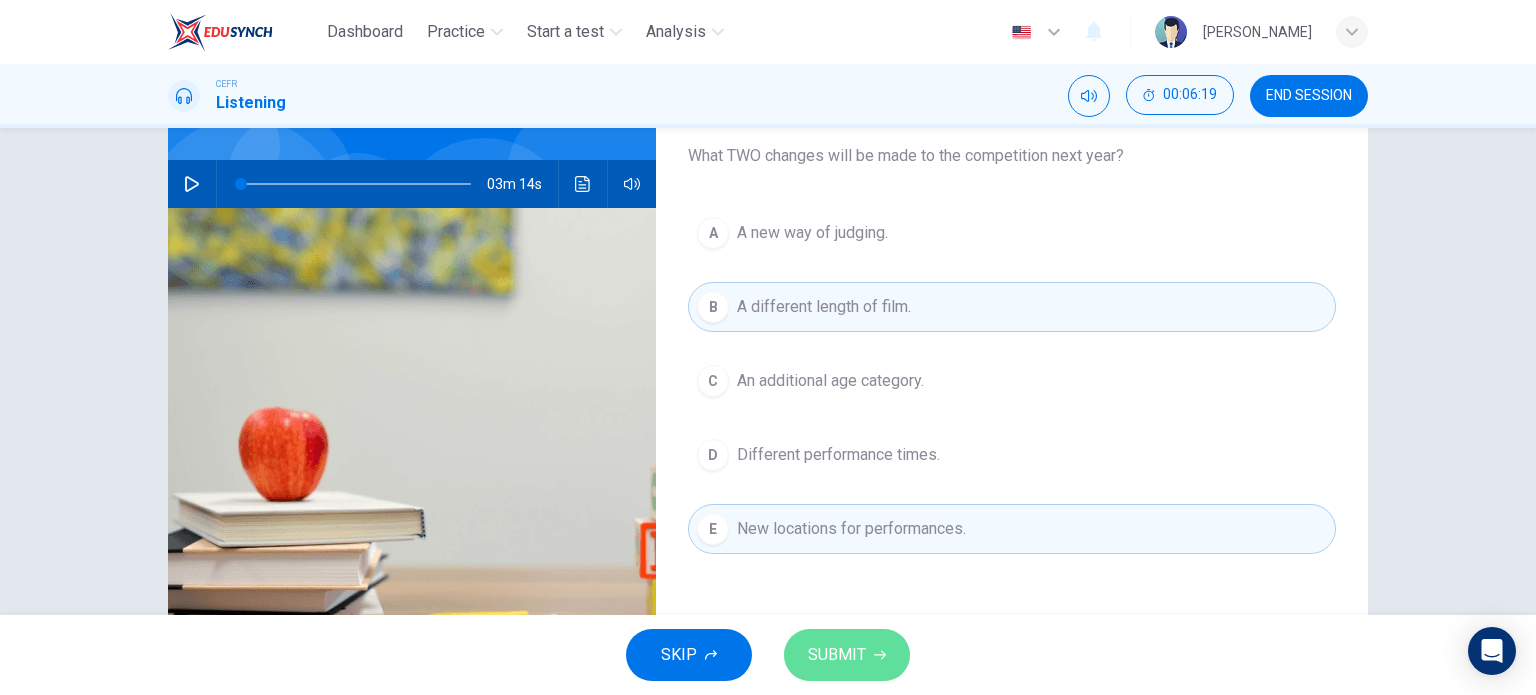 click on "SUBMIT" at bounding box center [837, 655] 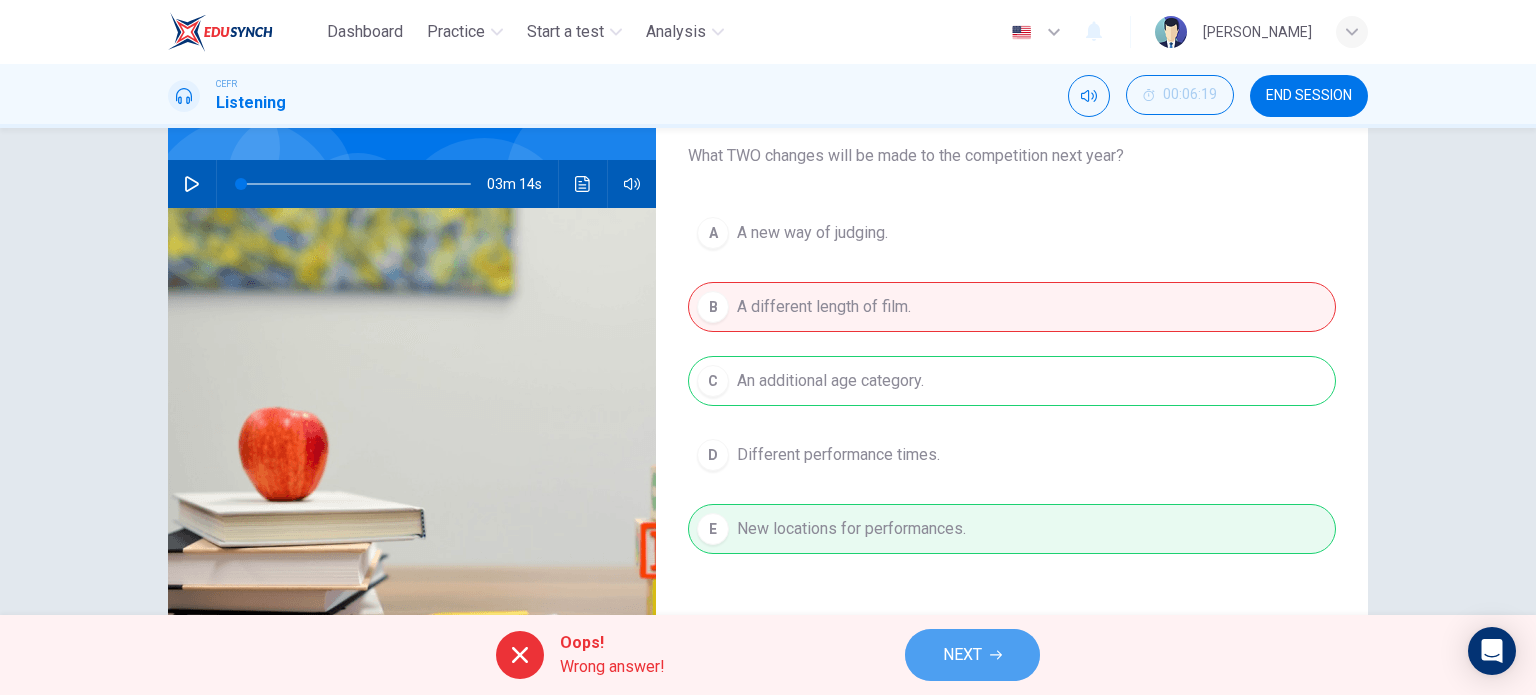 click 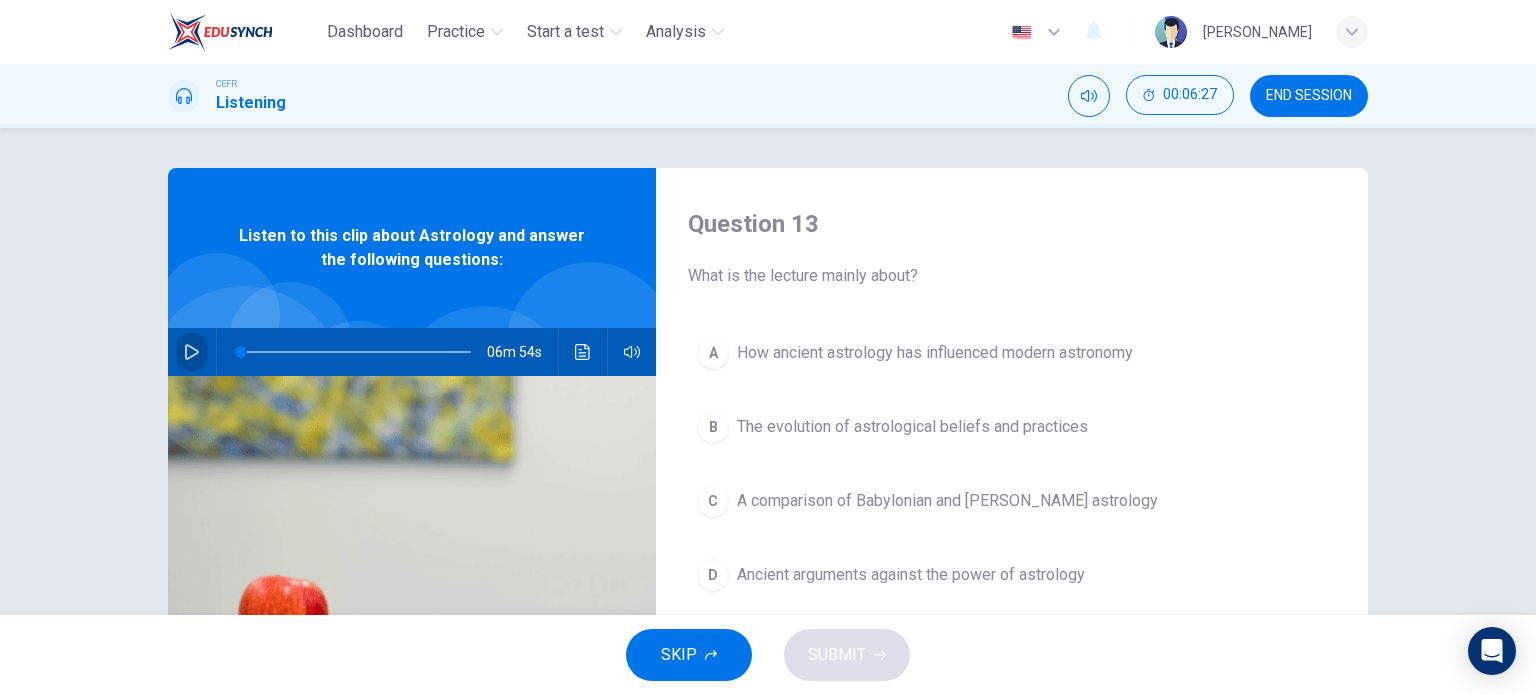 click at bounding box center [192, 352] 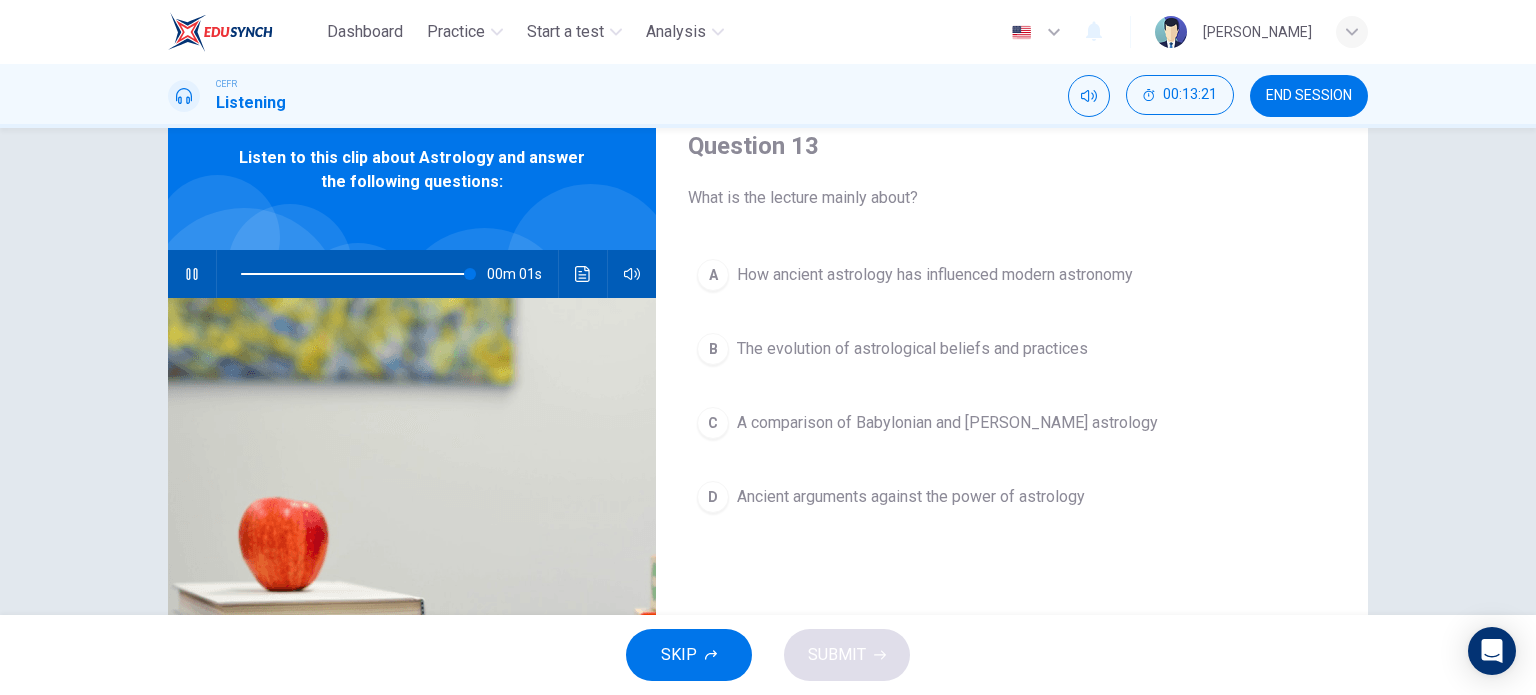 scroll, scrollTop: 95, scrollLeft: 0, axis: vertical 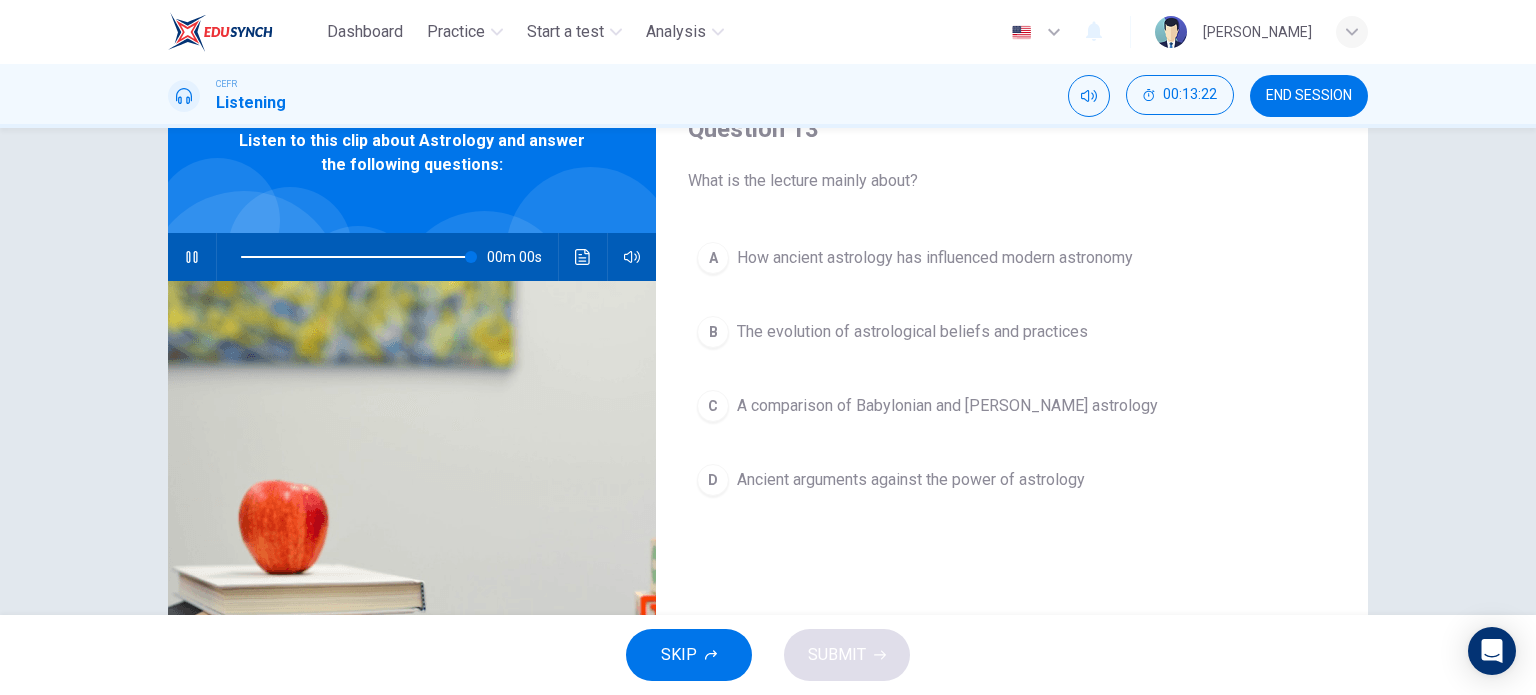type on "0" 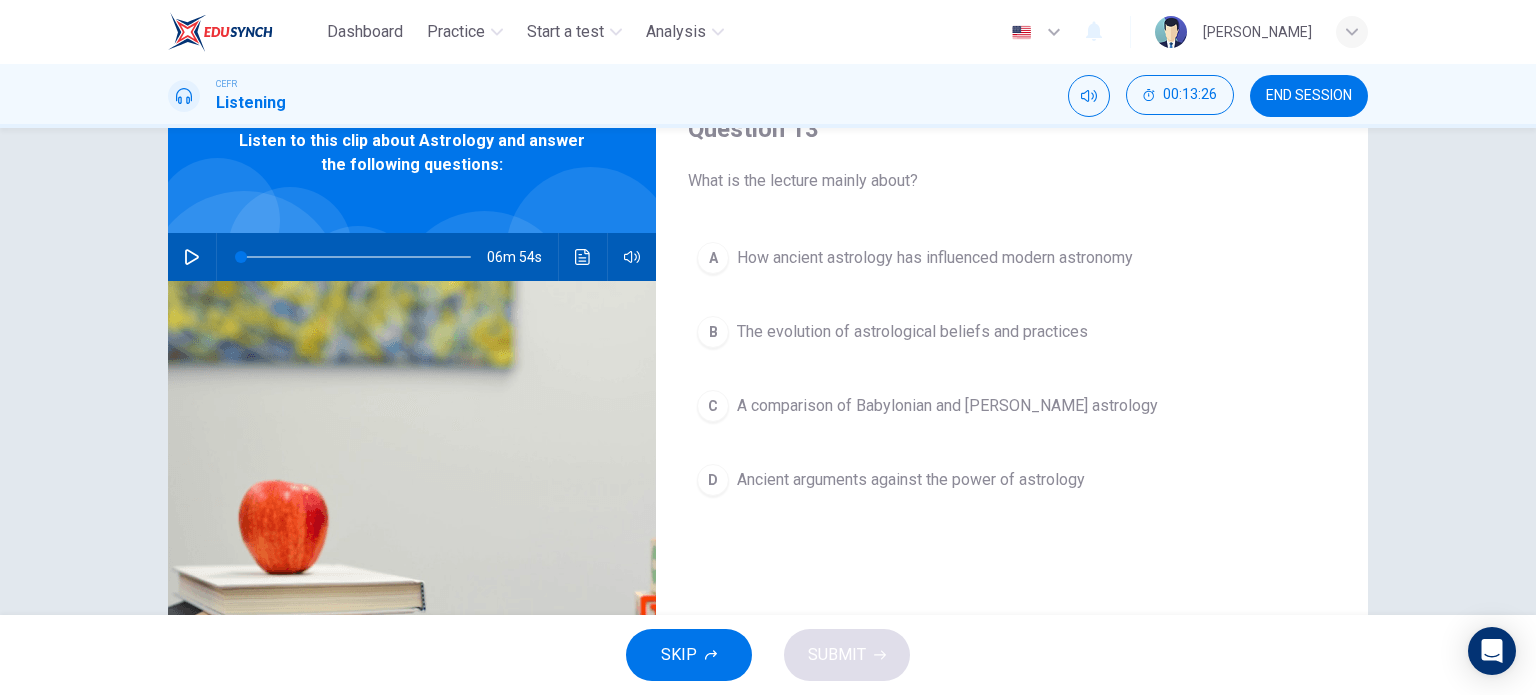 scroll, scrollTop: 96, scrollLeft: 0, axis: vertical 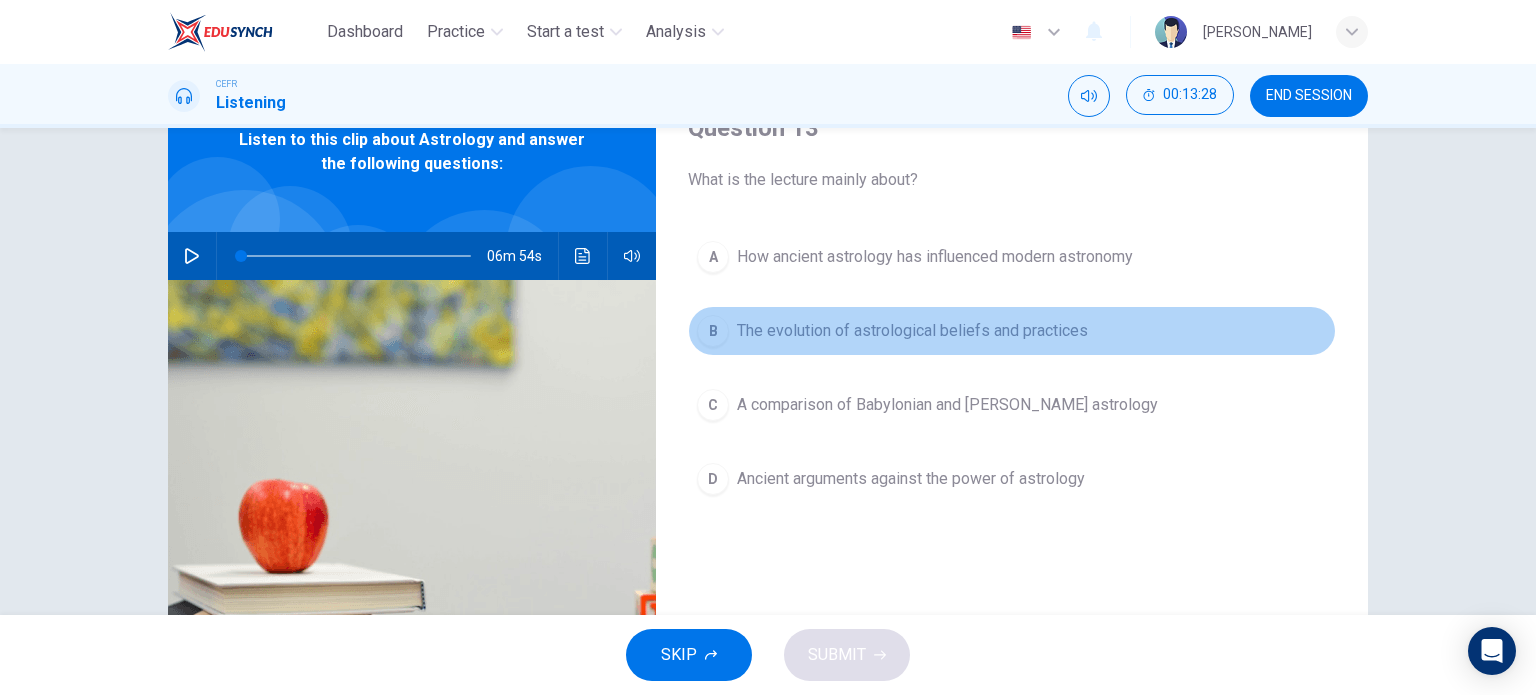 click on "The evolution of astrological beliefs and practices" at bounding box center (912, 331) 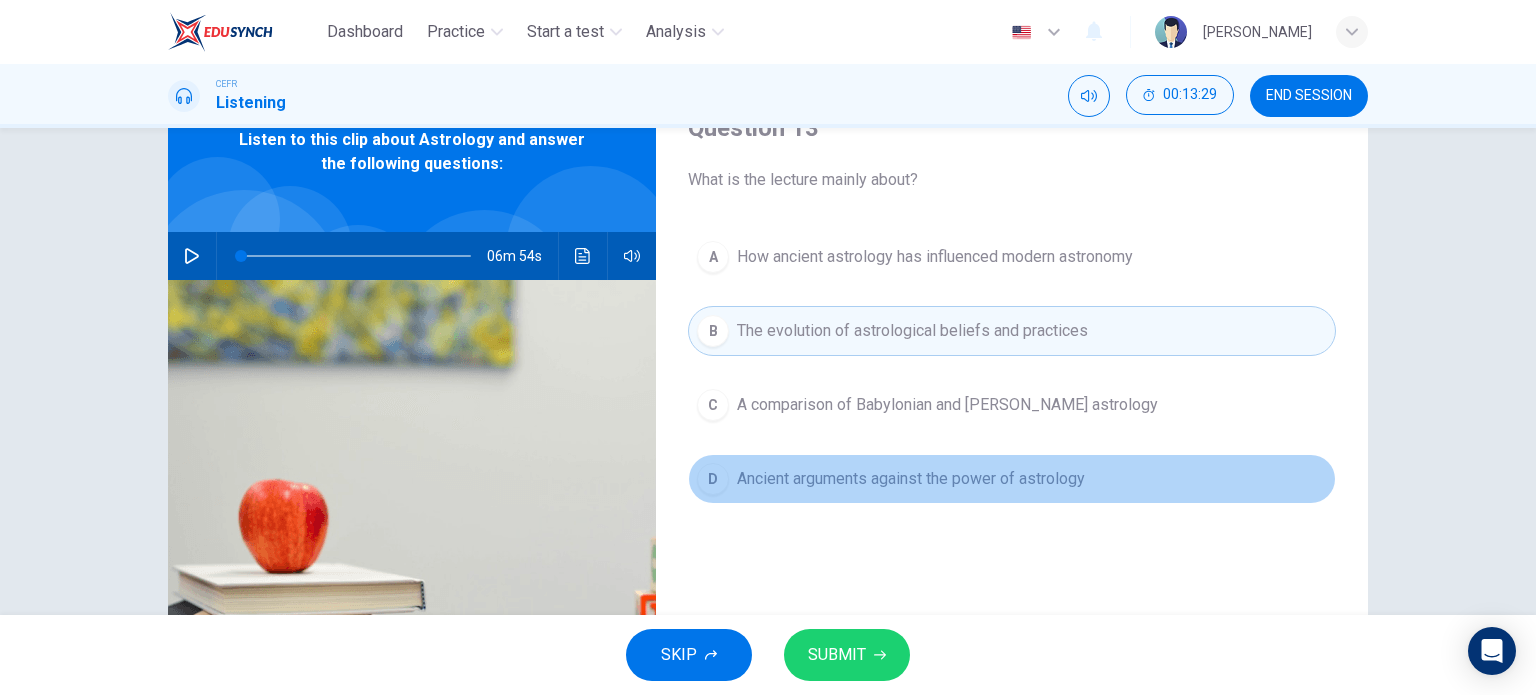click on "D Ancient arguments against the power of astrology" at bounding box center (1012, 479) 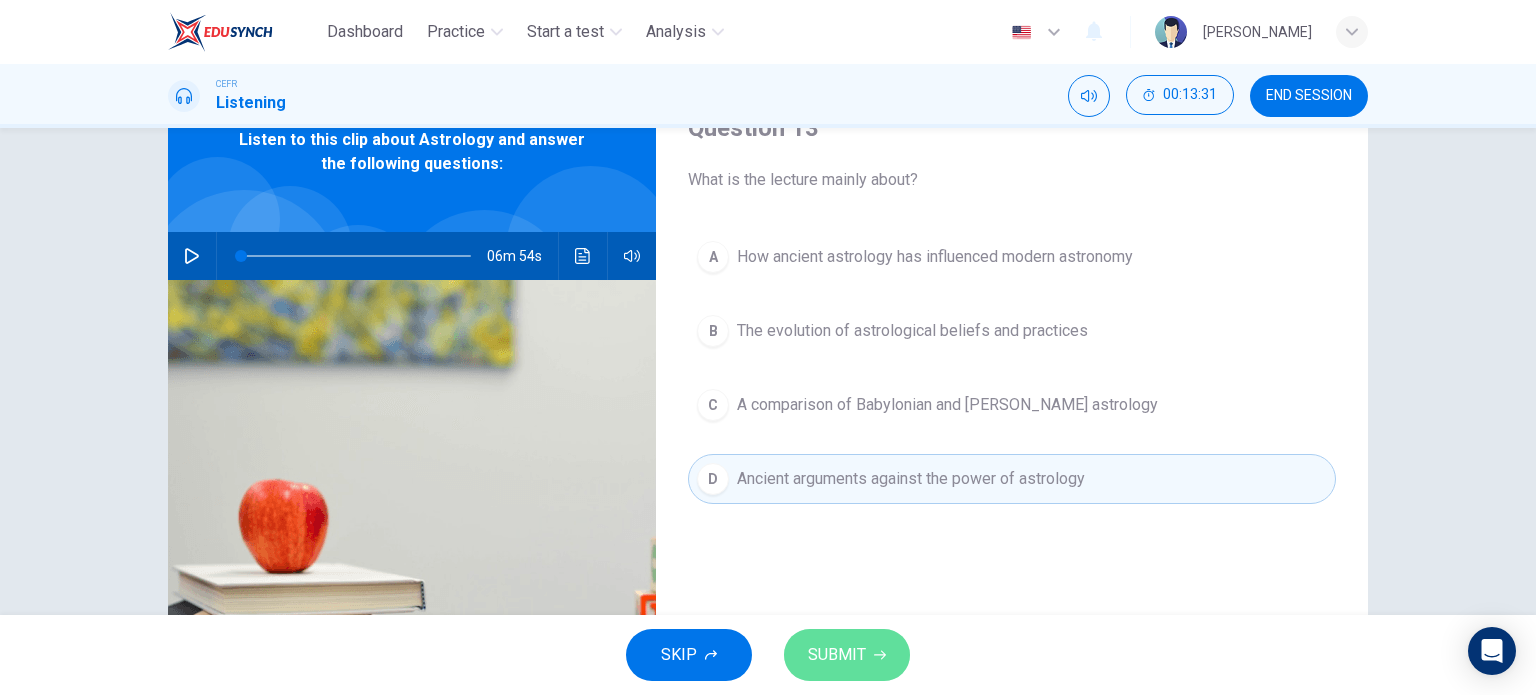 click on "SUBMIT" at bounding box center [847, 655] 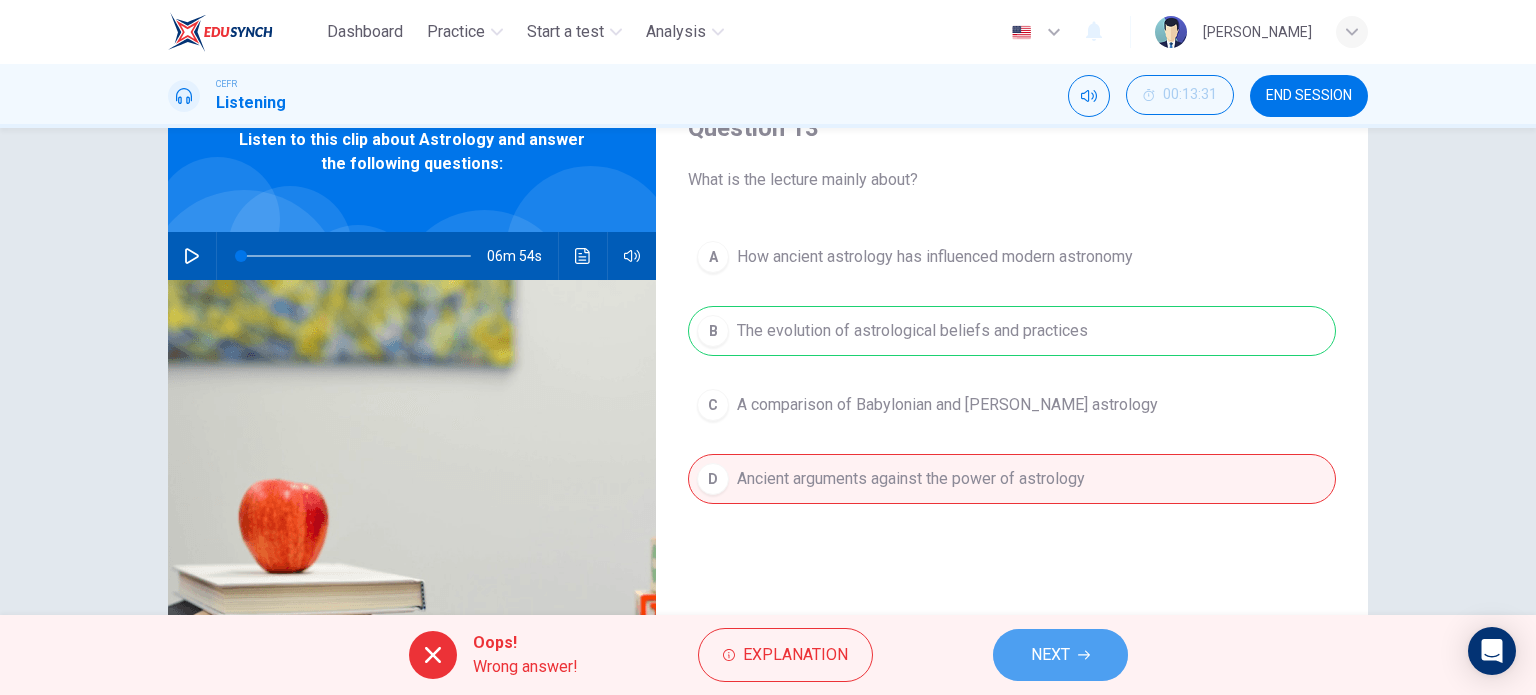click on "NEXT" at bounding box center (1050, 655) 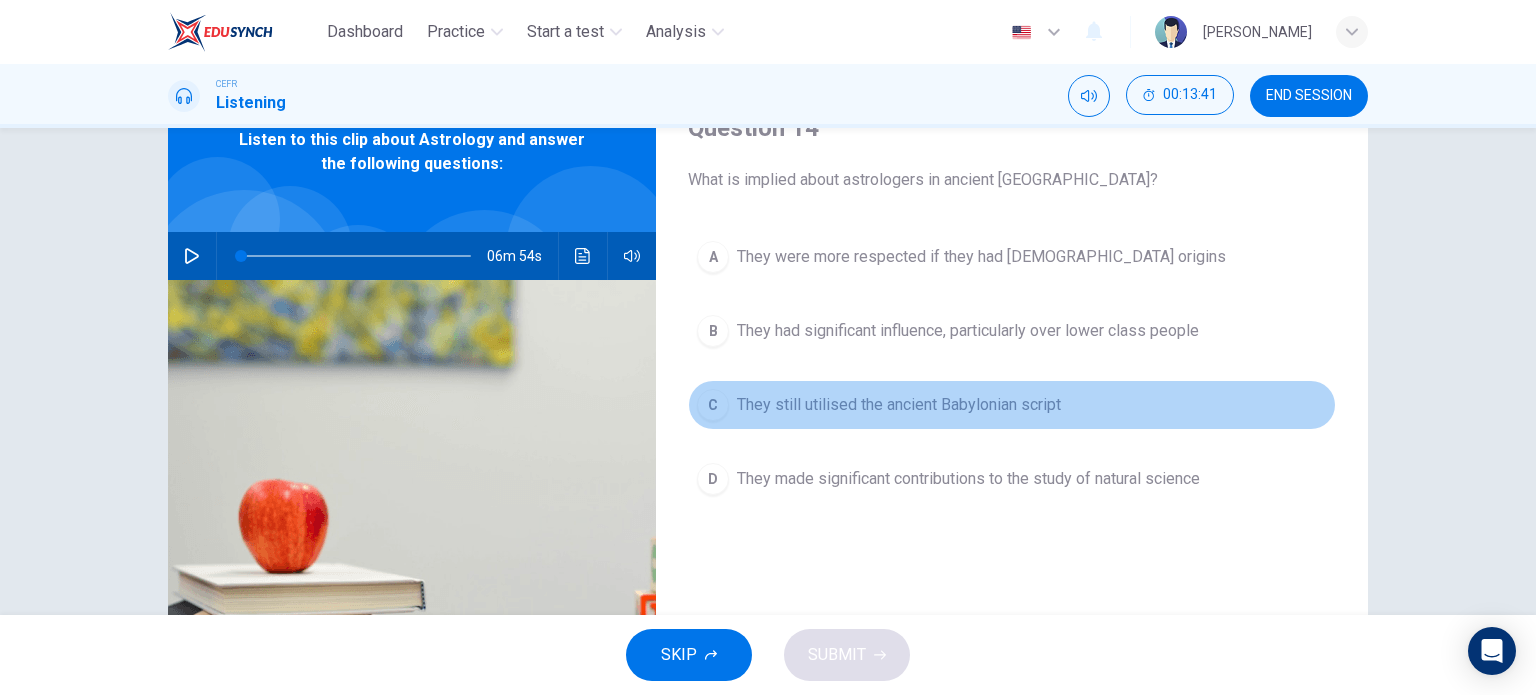 click on "They still utilised the ancient Babylonian script" at bounding box center [899, 405] 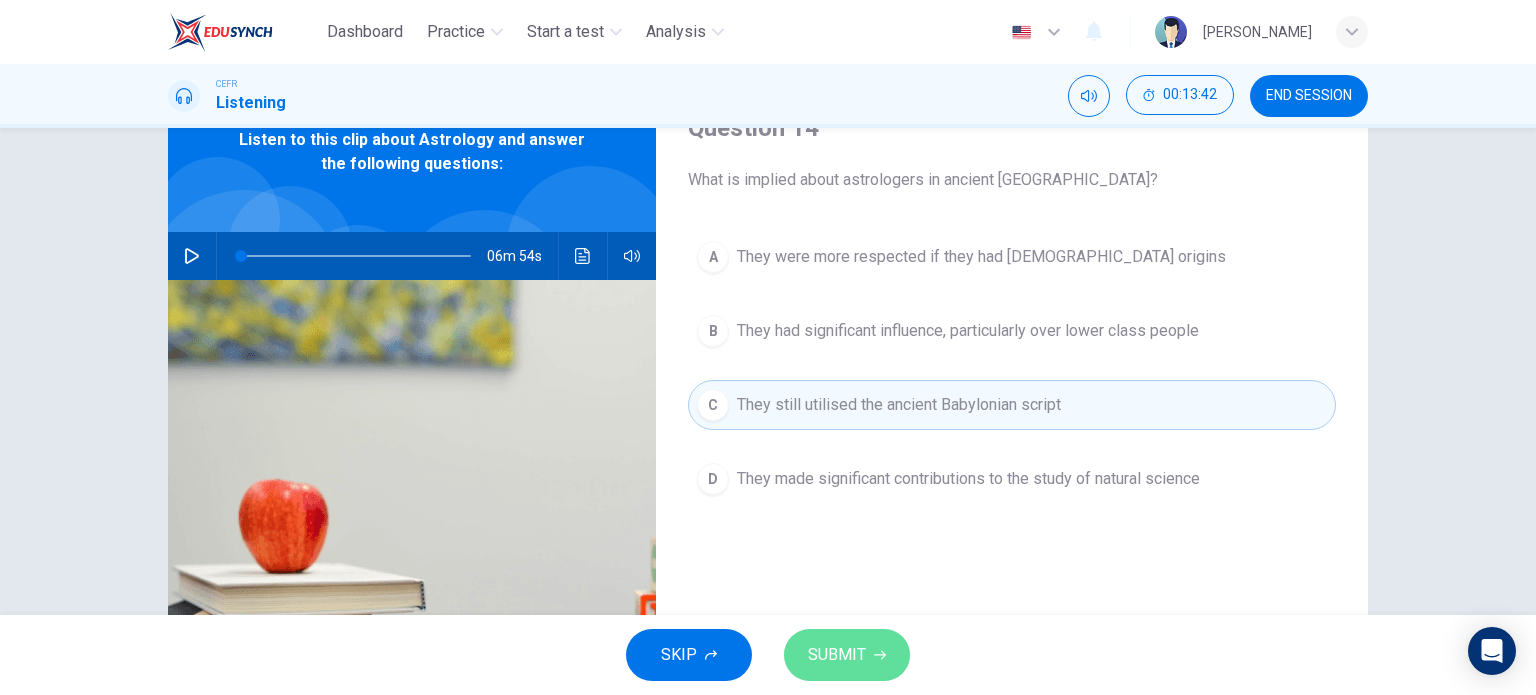 click on "SUBMIT" at bounding box center [847, 655] 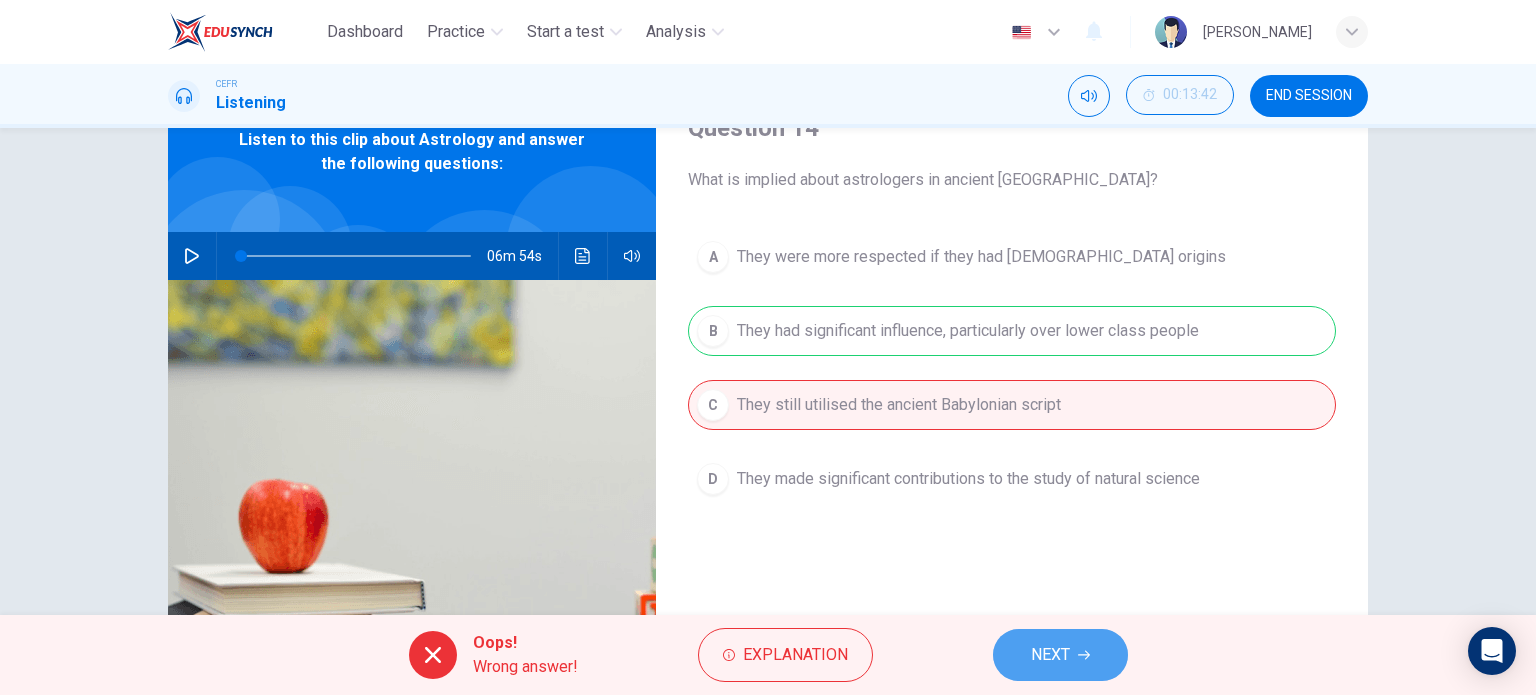 click on "NEXT" at bounding box center [1060, 655] 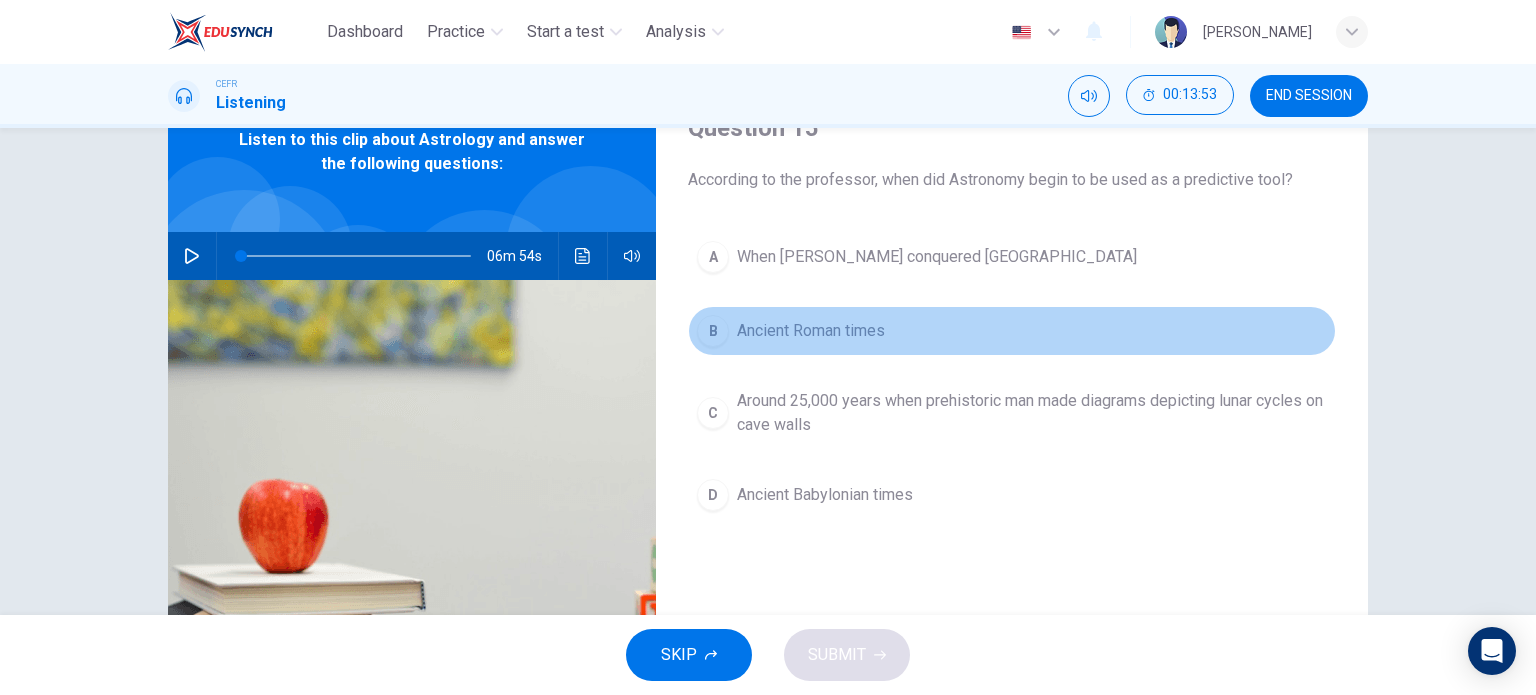 click on "Ancient Roman times" at bounding box center (811, 331) 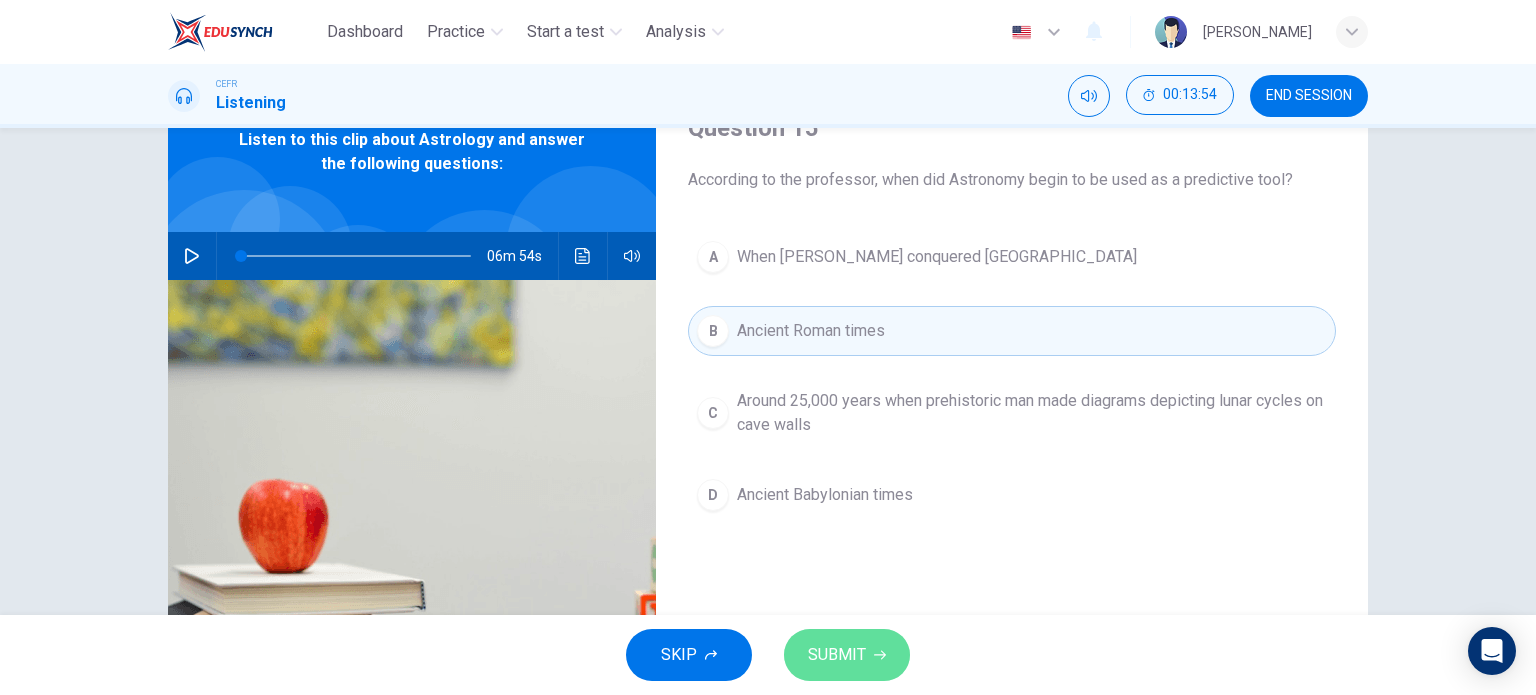 click on "SUBMIT" at bounding box center (847, 655) 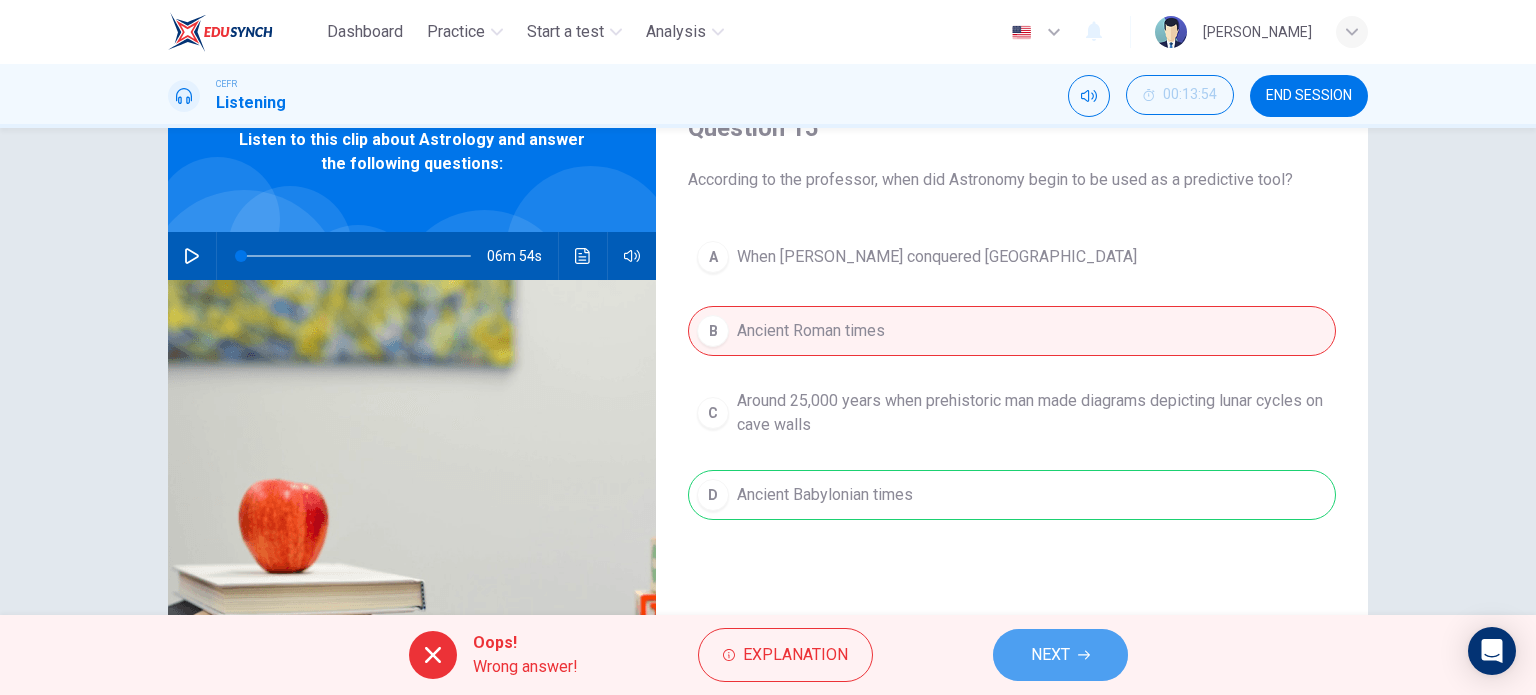 click on "NEXT" at bounding box center [1060, 655] 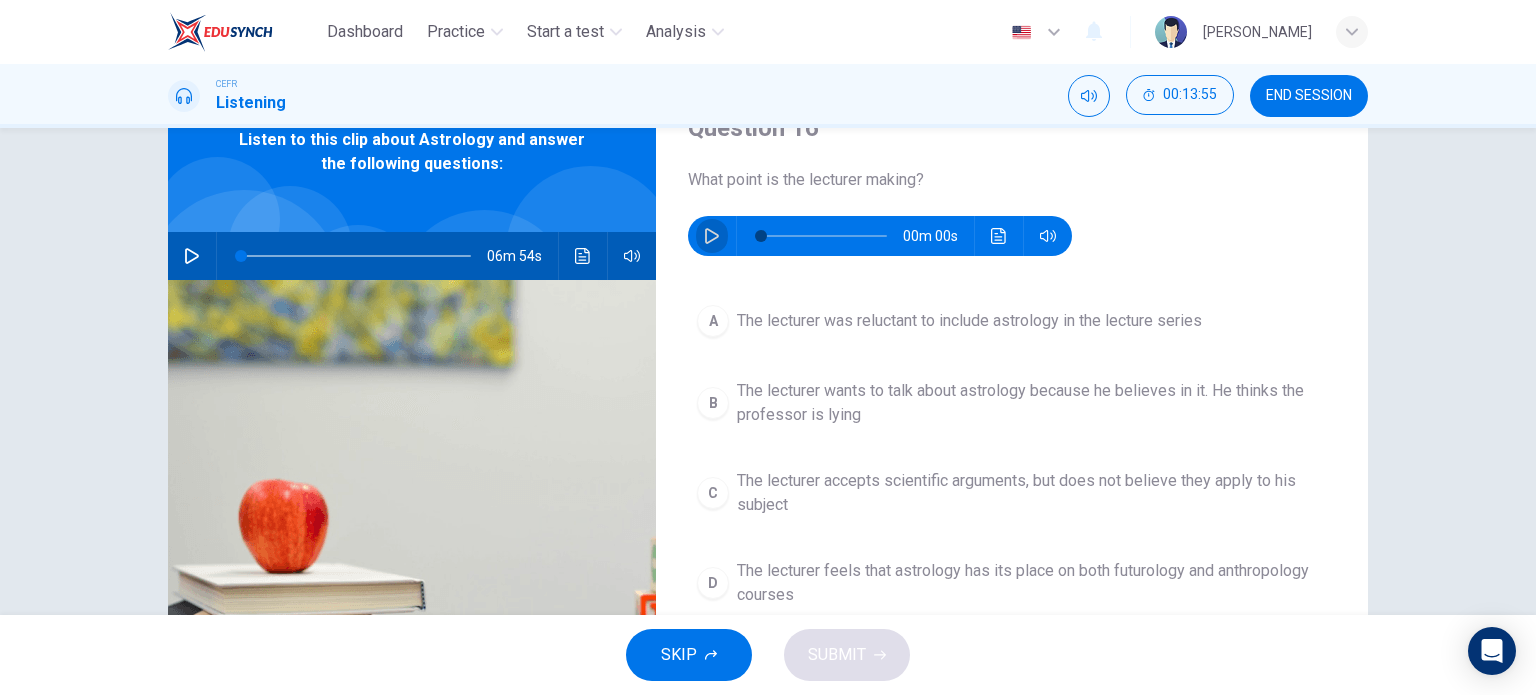click at bounding box center (712, 236) 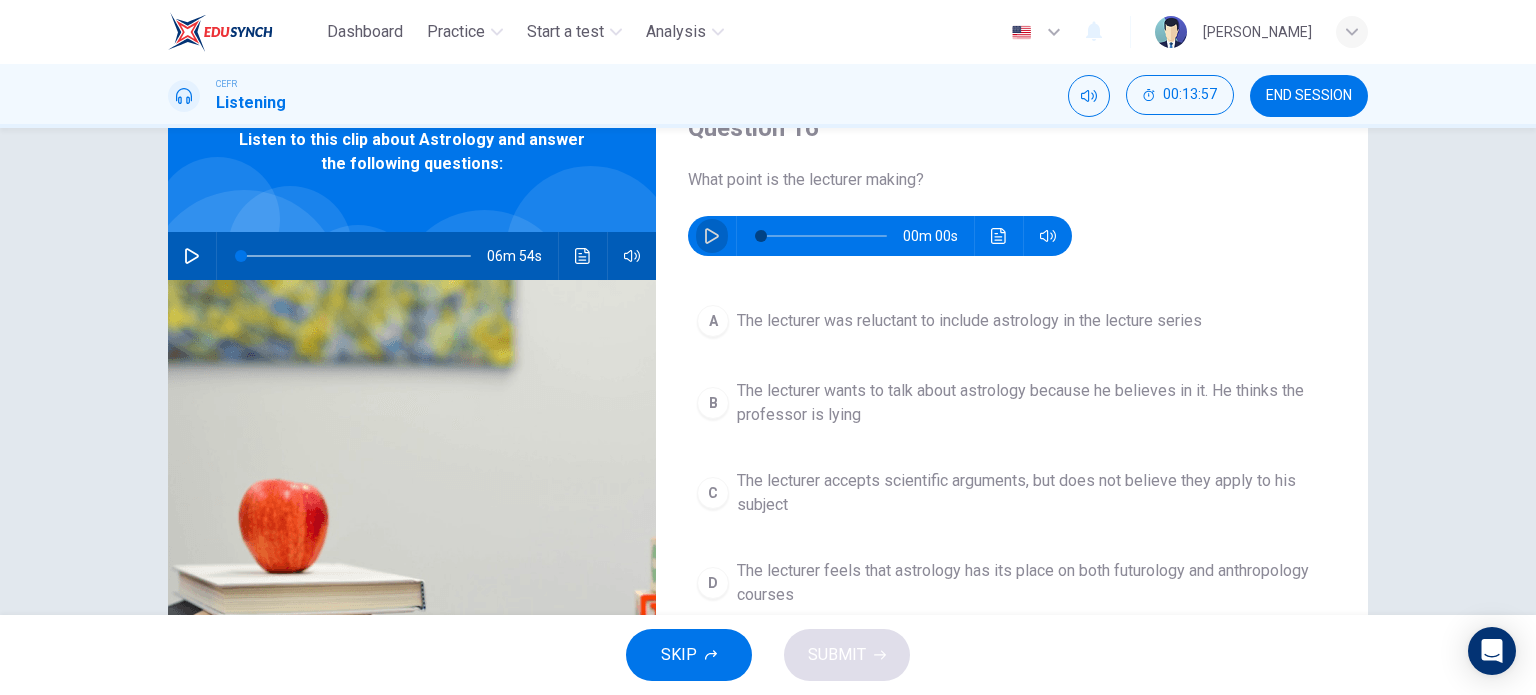 click 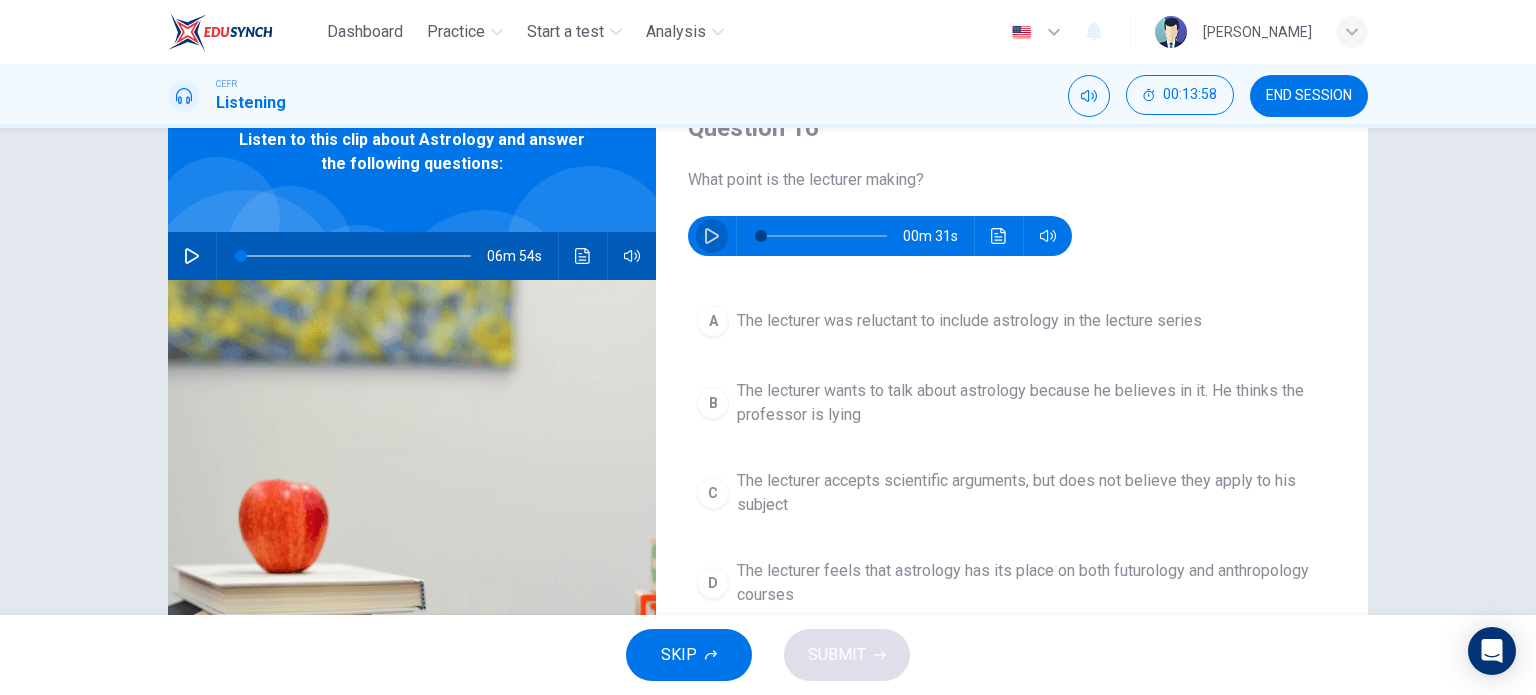 click 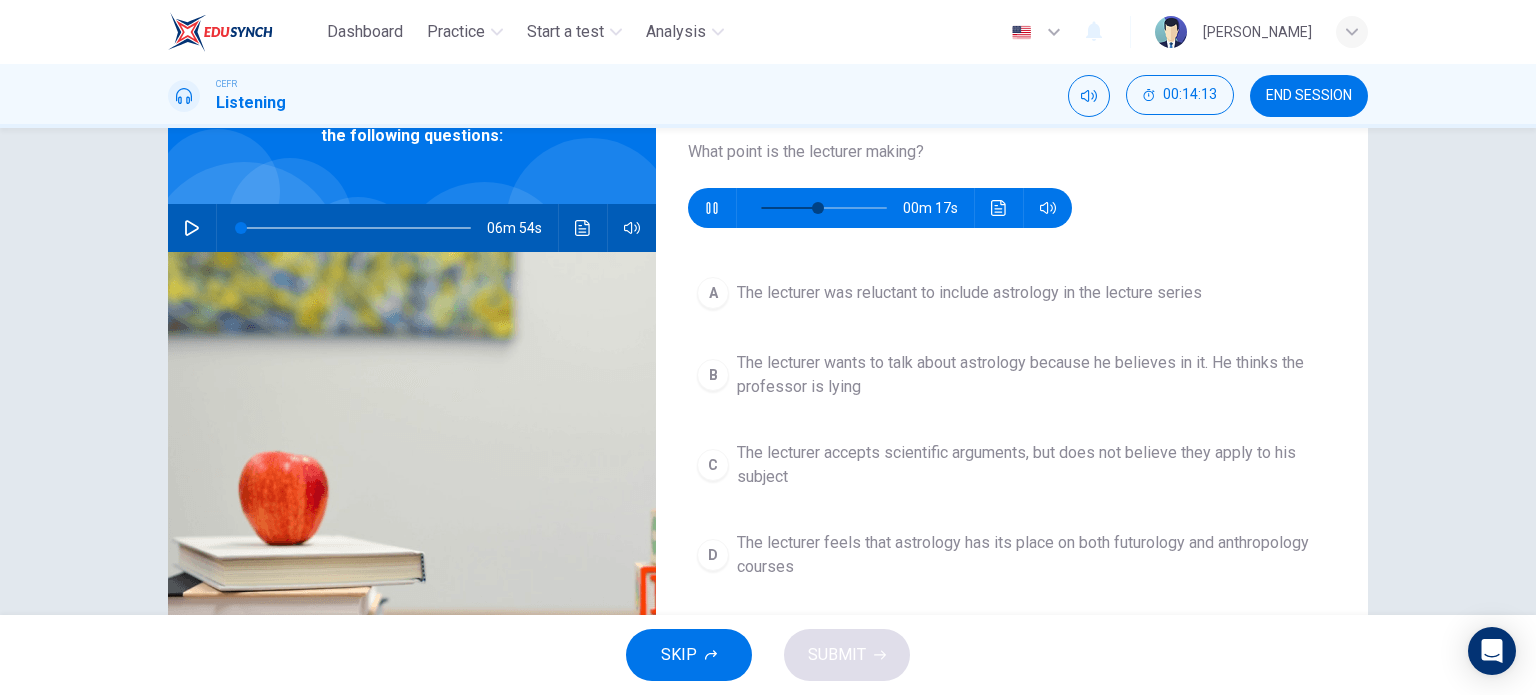 scroll, scrollTop: 126, scrollLeft: 0, axis: vertical 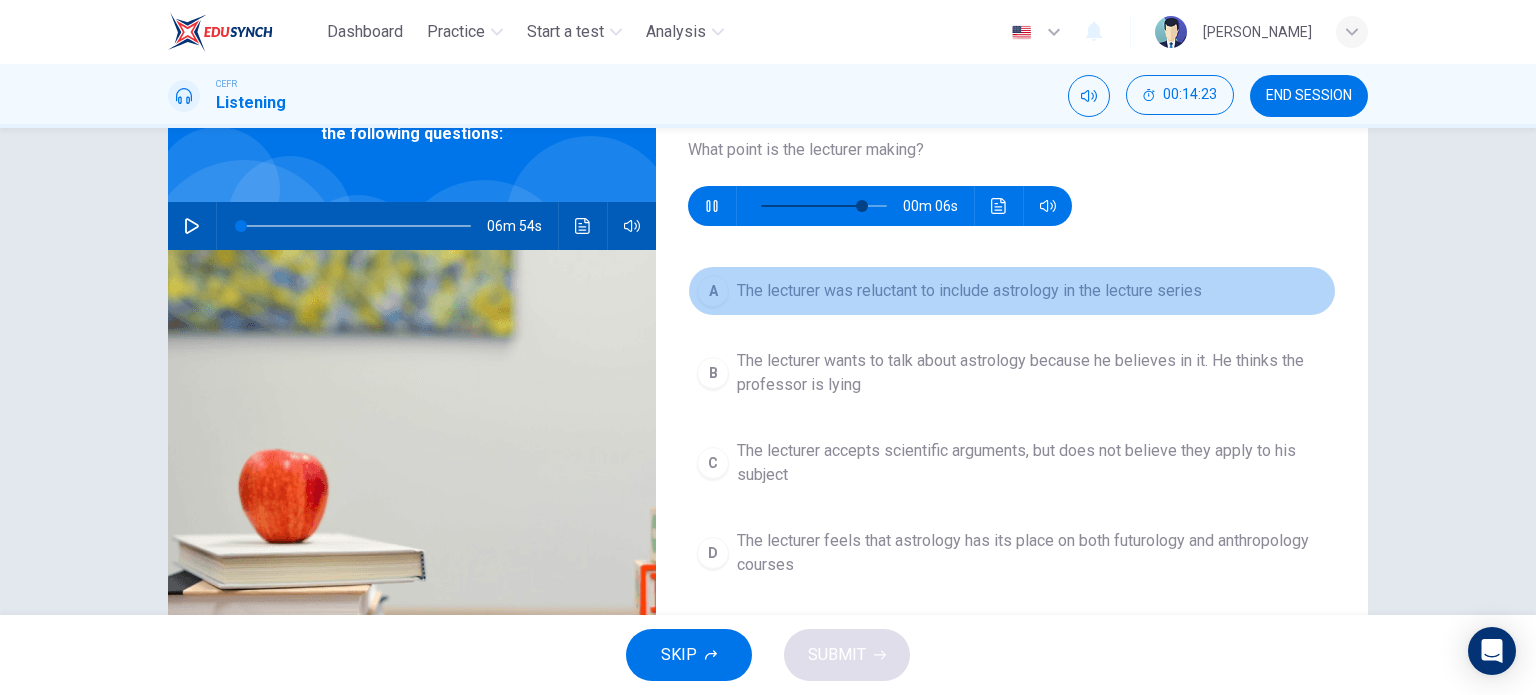 click on "The lecturer was reluctant to include astrology in the lecture series" at bounding box center (969, 291) 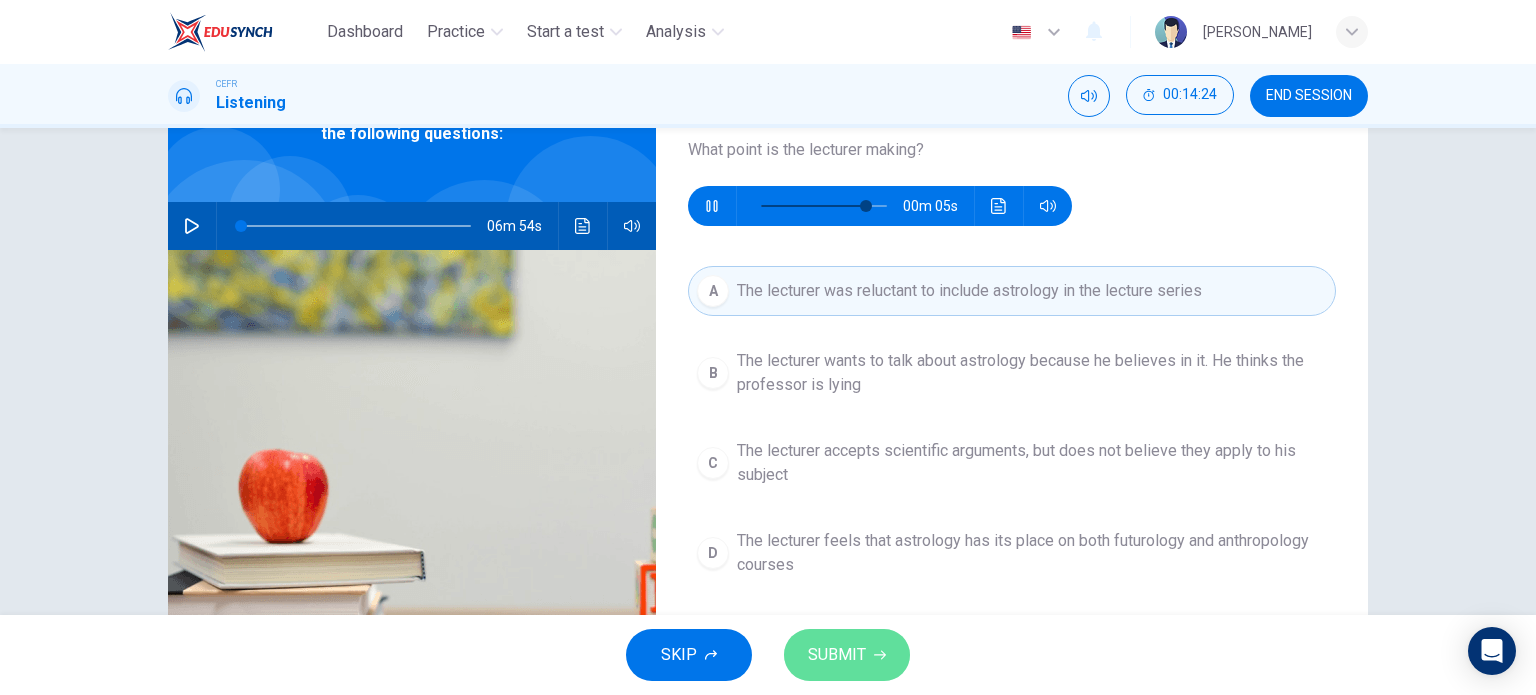 click on "SUBMIT" at bounding box center [837, 655] 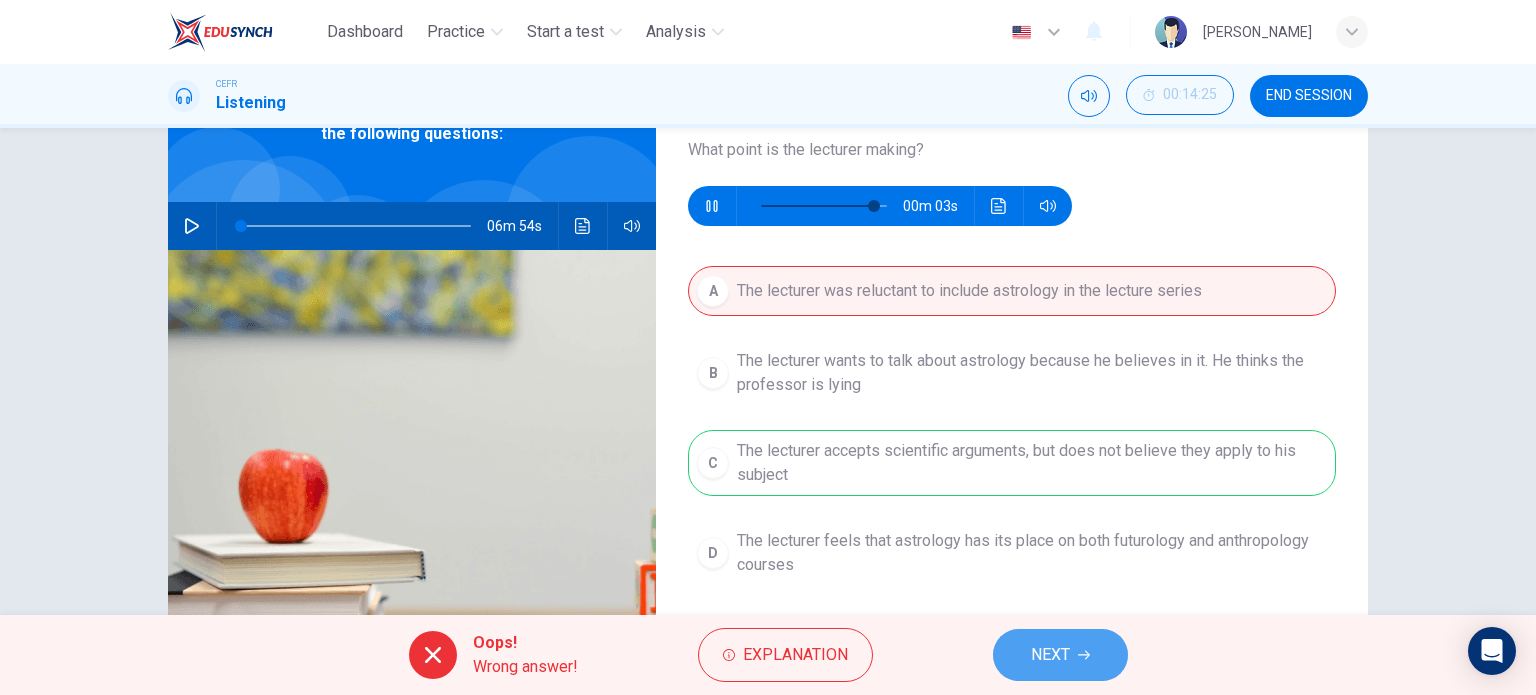 type on "93" 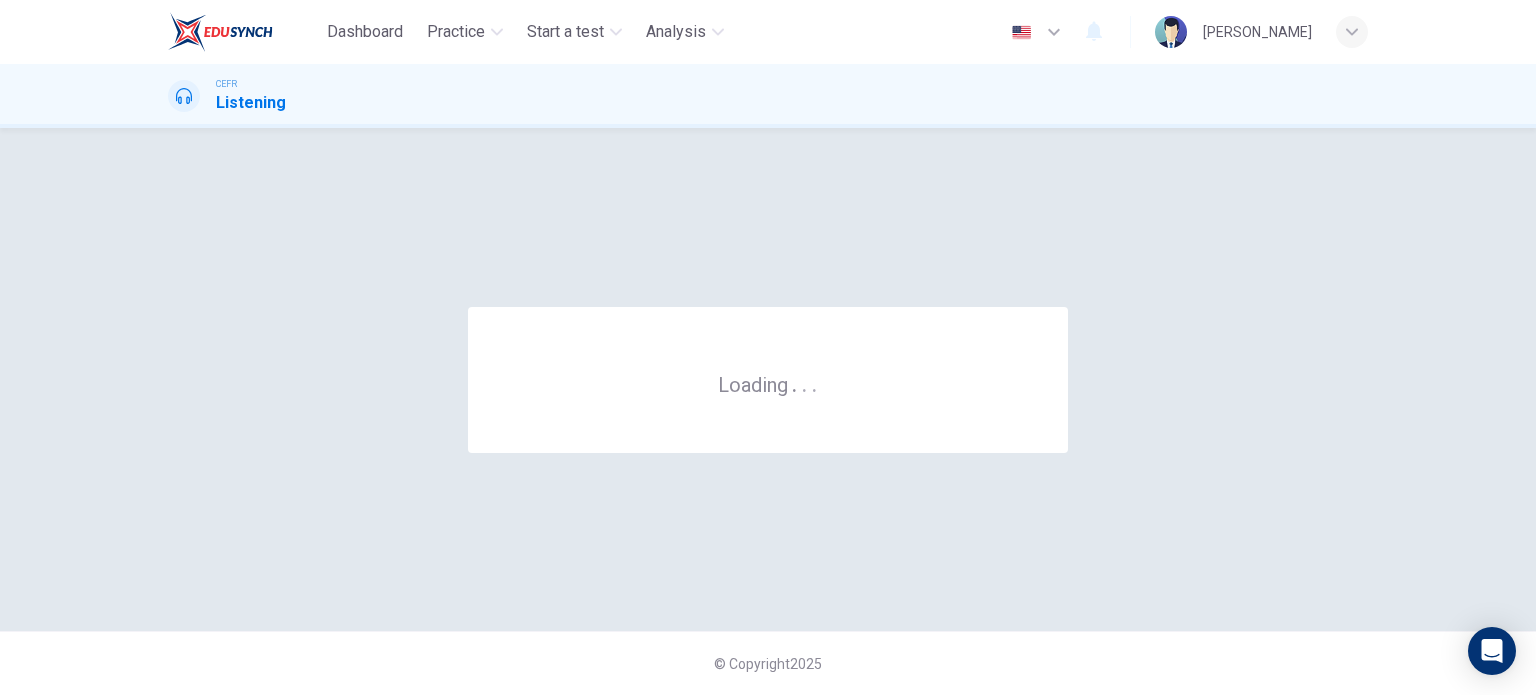 scroll, scrollTop: 0, scrollLeft: 0, axis: both 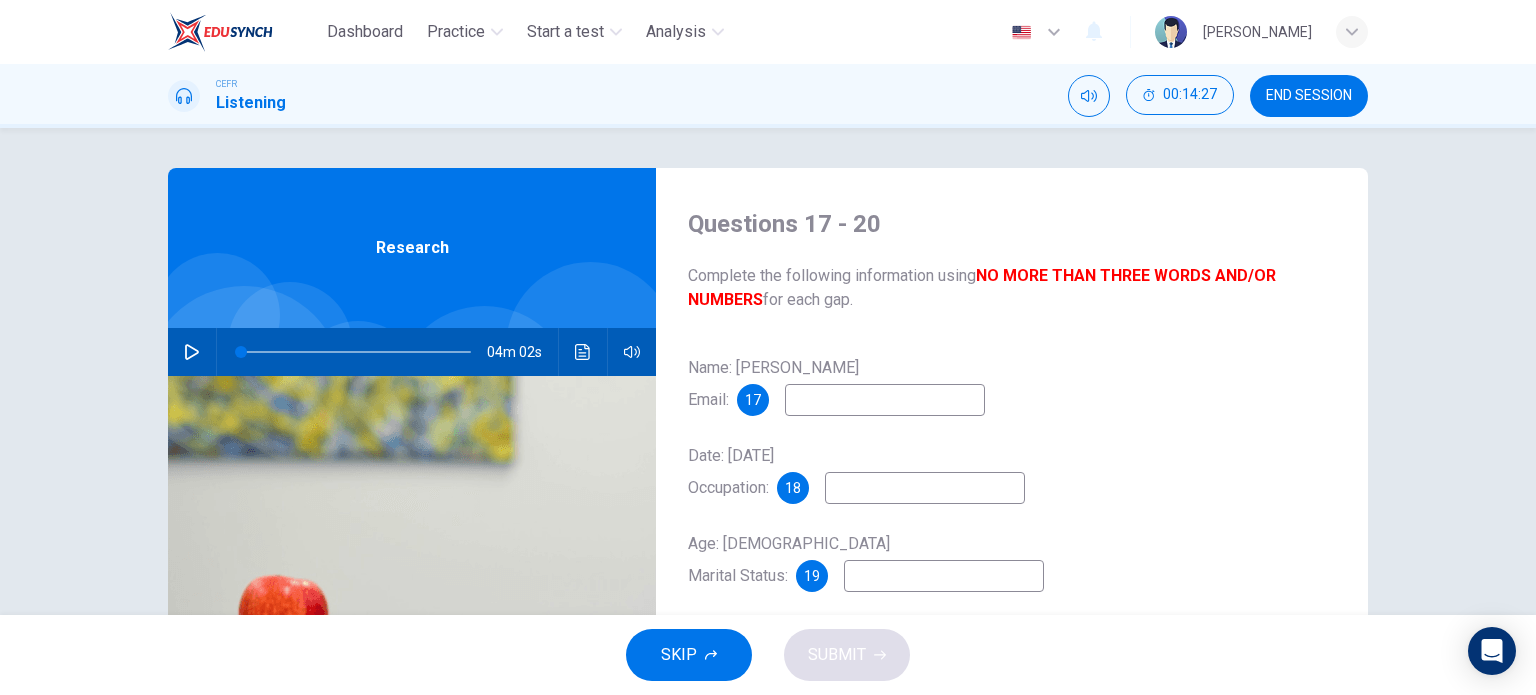 click at bounding box center [885, 400] 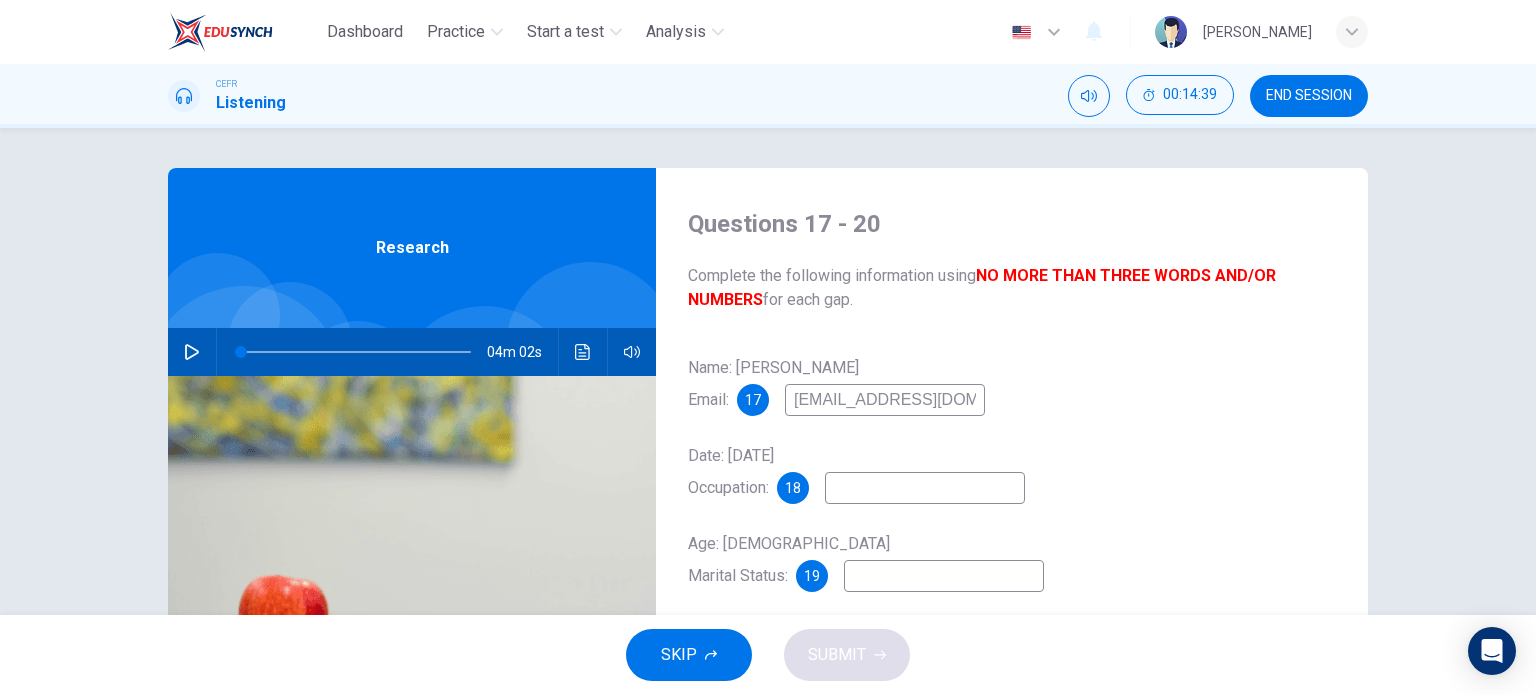 type on "[EMAIL_ADDRESS][DOMAIN_NAME]" 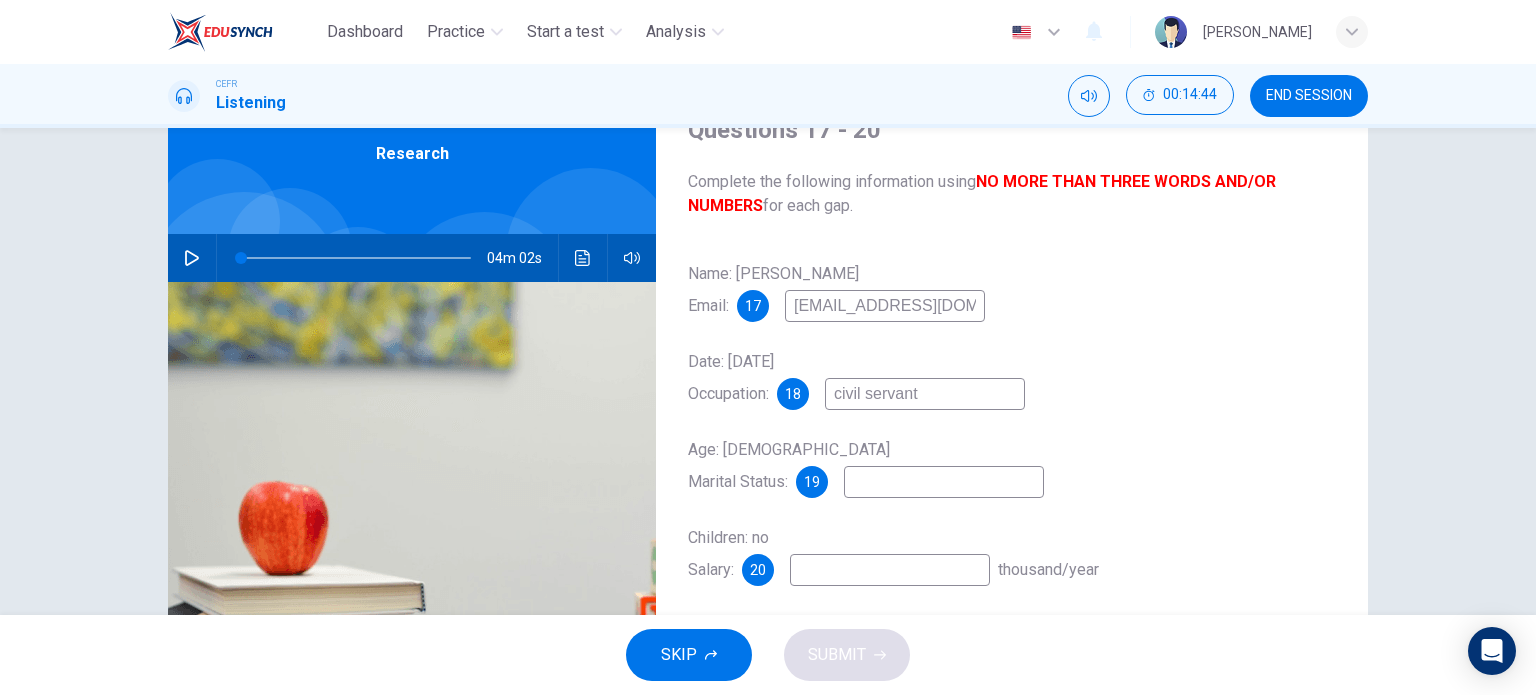 scroll, scrollTop: 112, scrollLeft: 0, axis: vertical 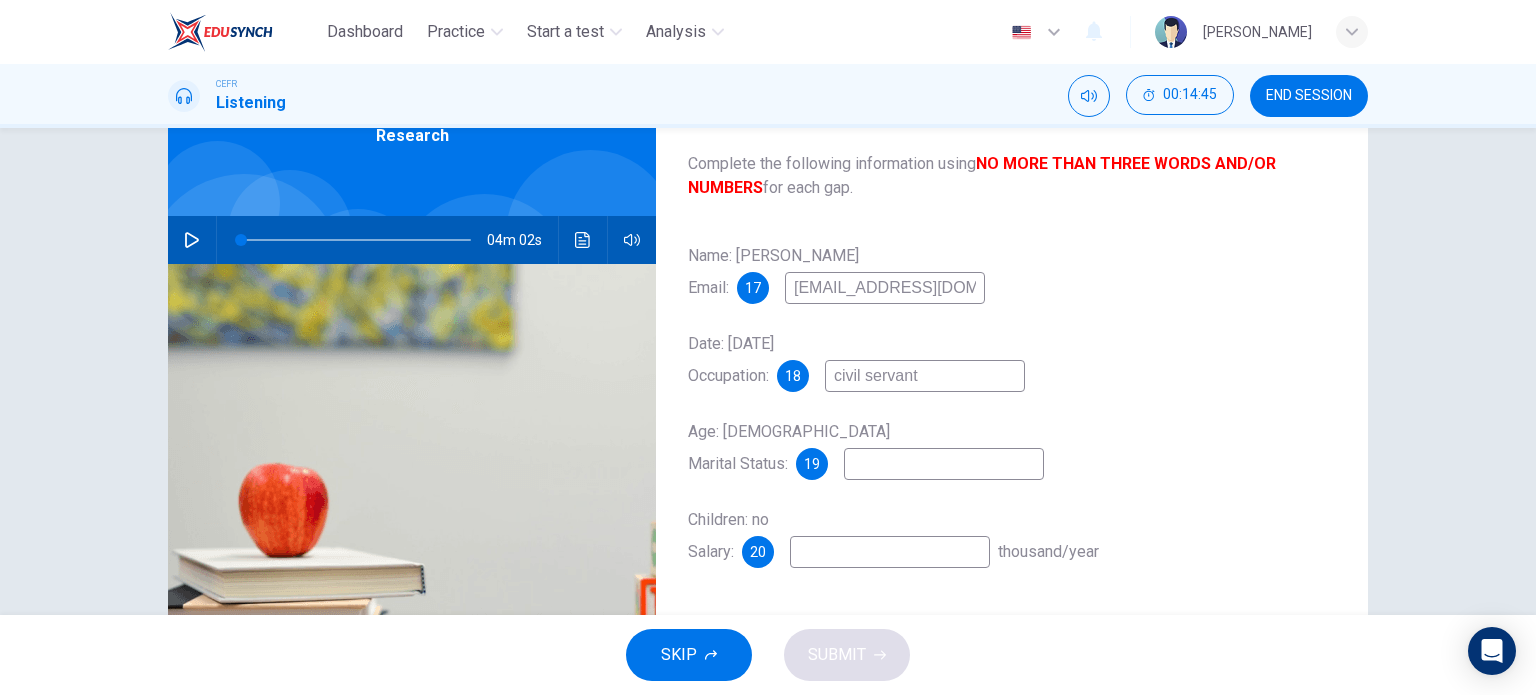 type on "civil servant" 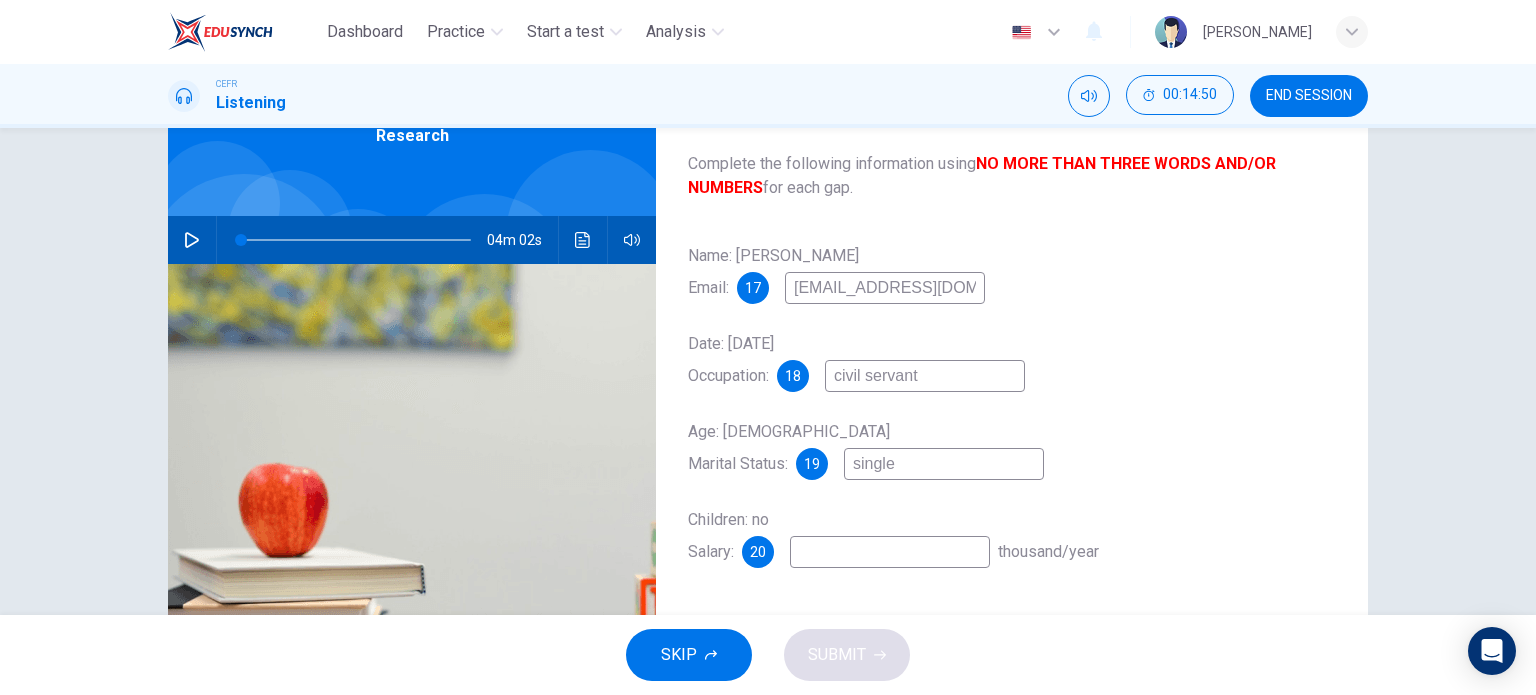 type on "single" 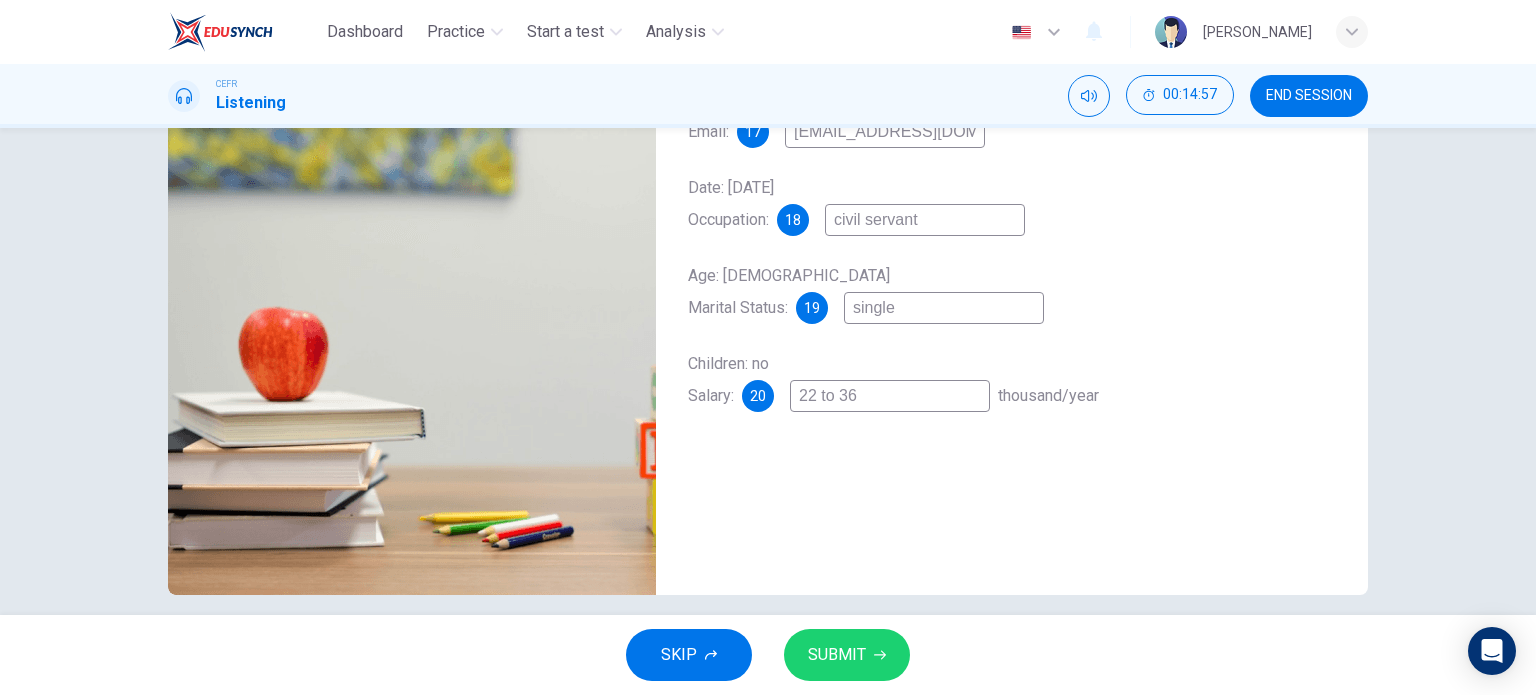 scroll, scrollTop: 288, scrollLeft: 0, axis: vertical 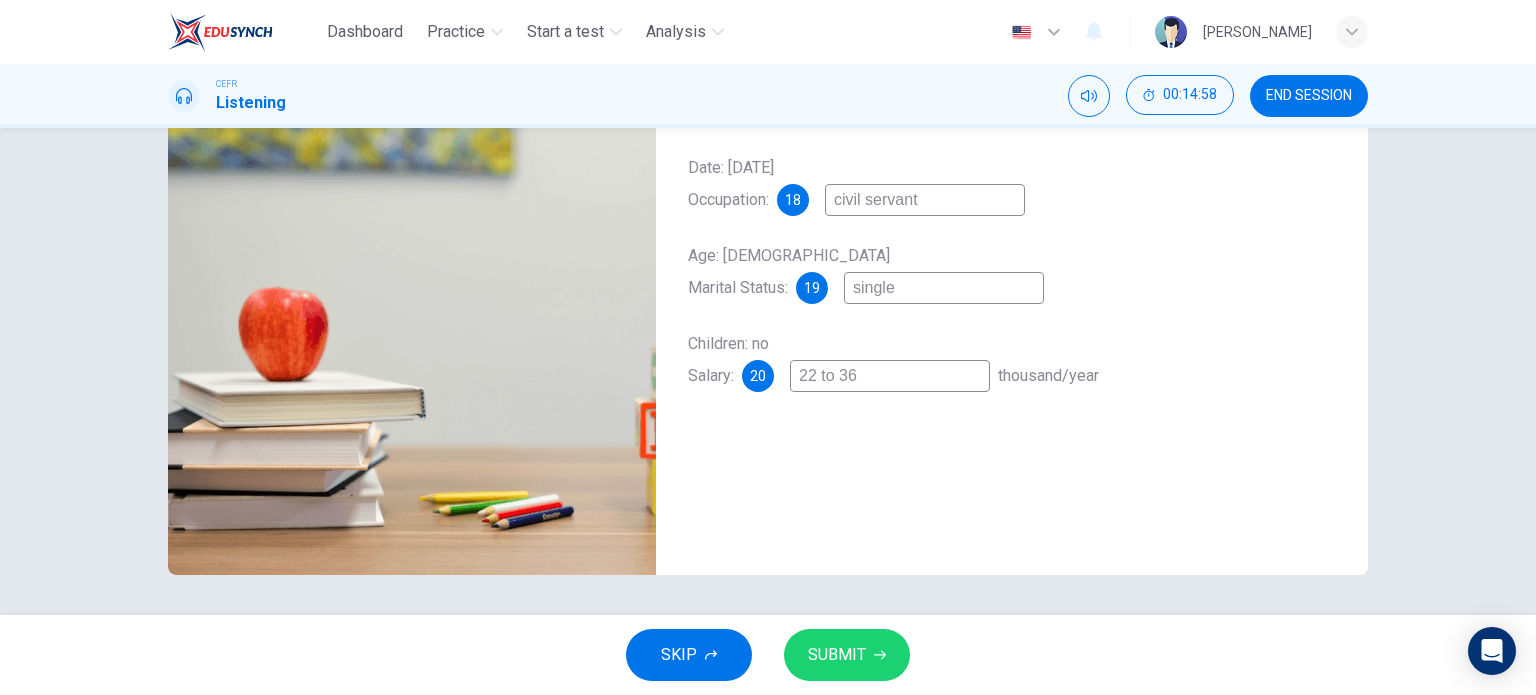type on "22 to 36" 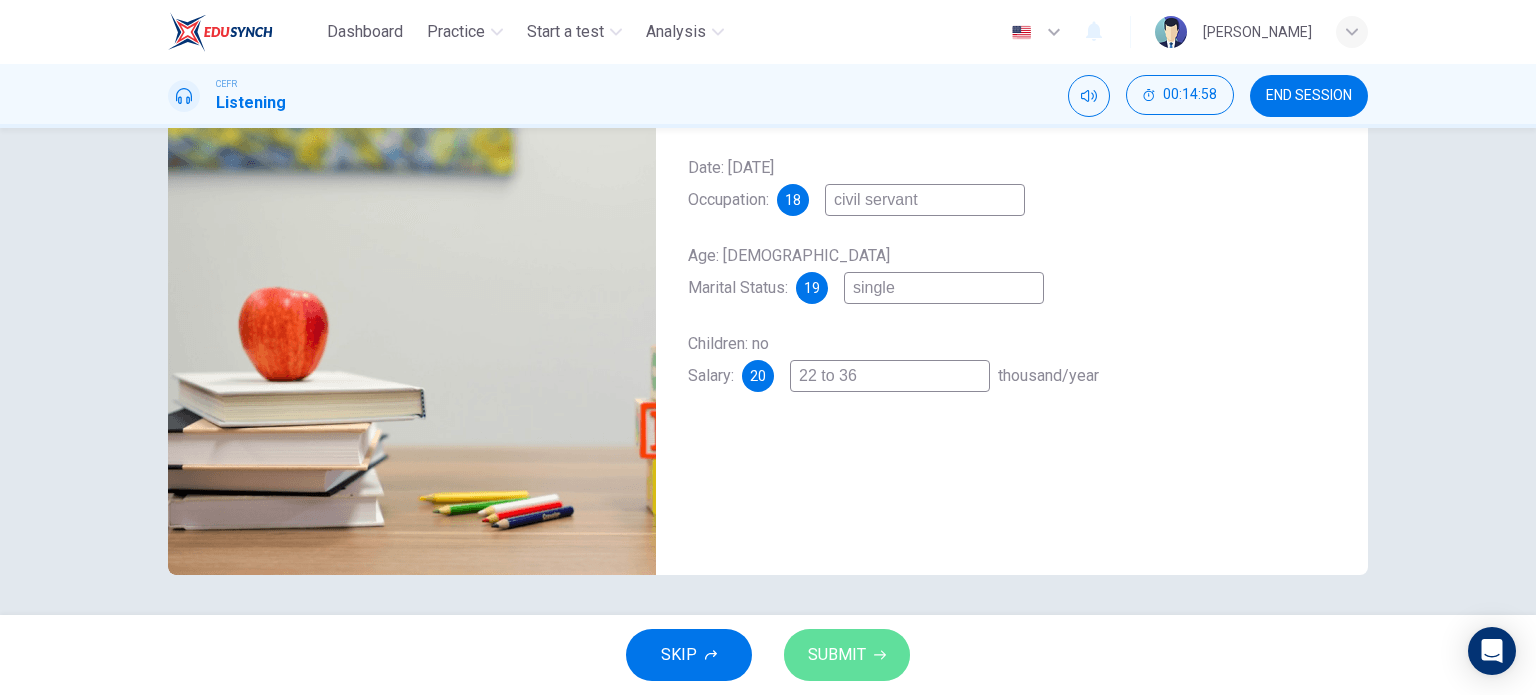 click on "SUBMIT" at bounding box center [847, 655] 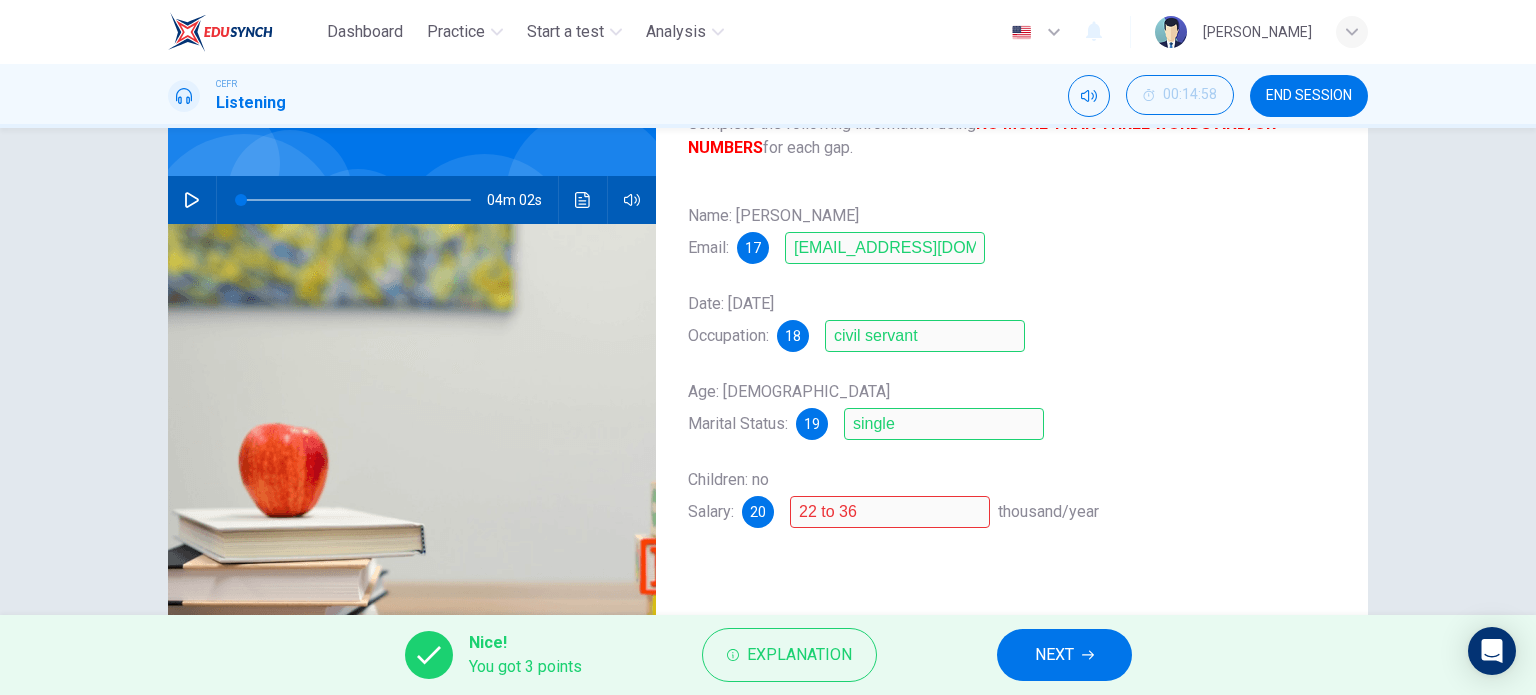 scroll, scrollTop: 152, scrollLeft: 0, axis: vertical 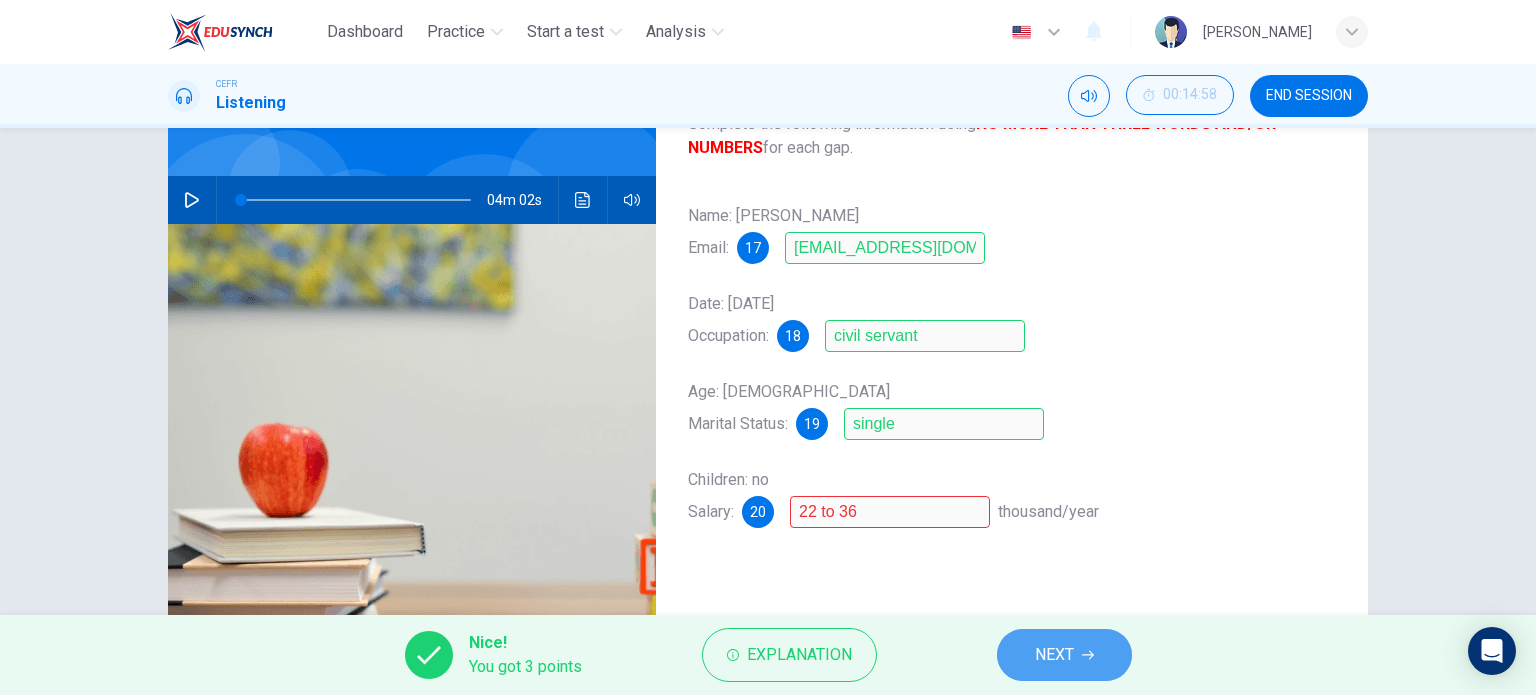 click on "NEXT" at bounding box center [1054, 655] 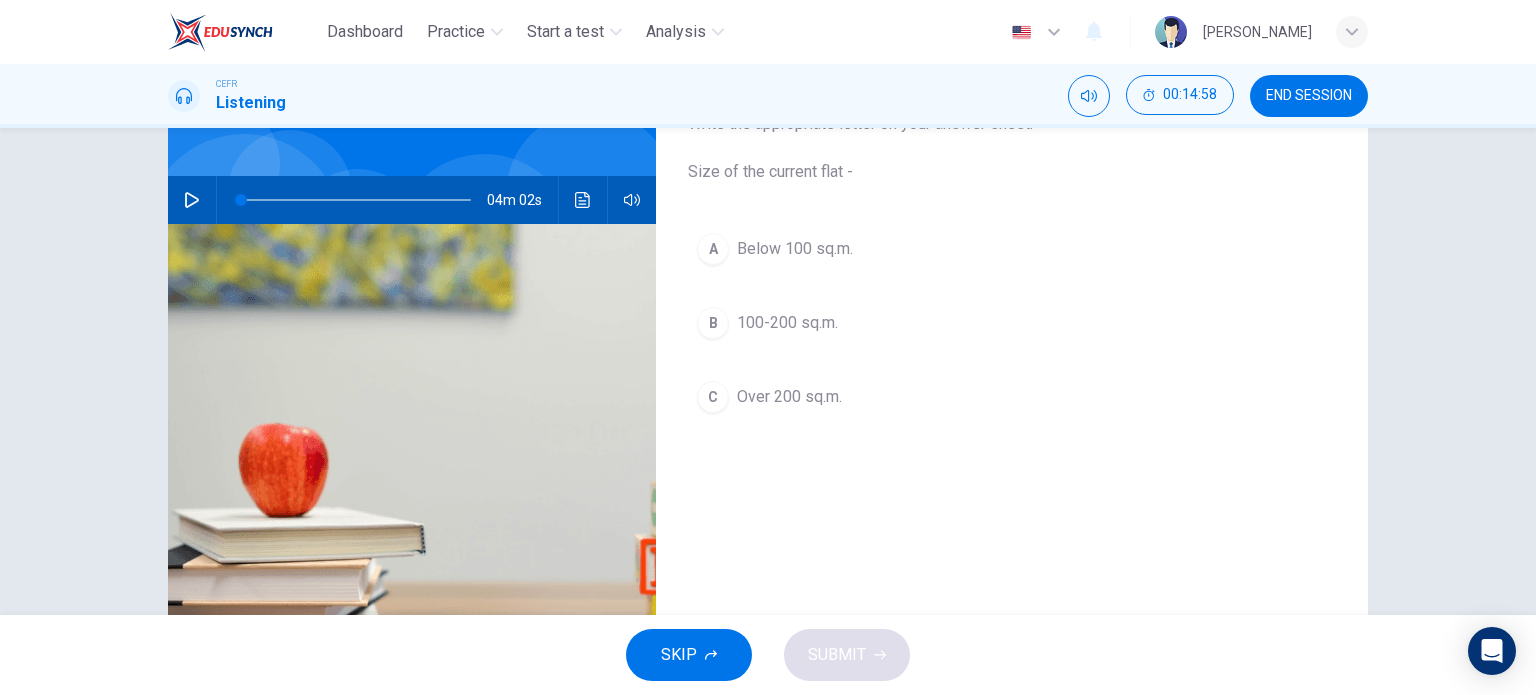 scroll, scrollTop: 74, scrollLeft: 0, axis: vertical 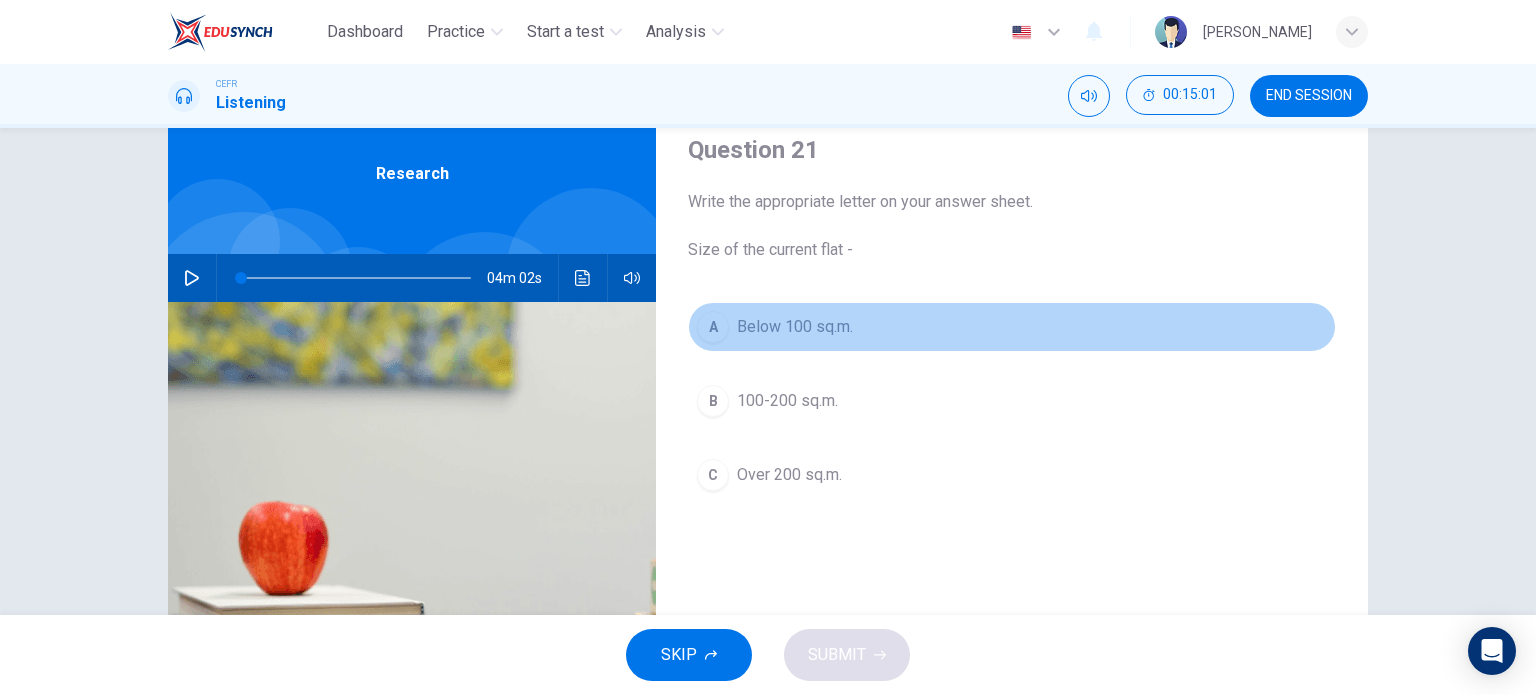 click on "A Below 100 sq.m." at bounding box center [1012, 327] 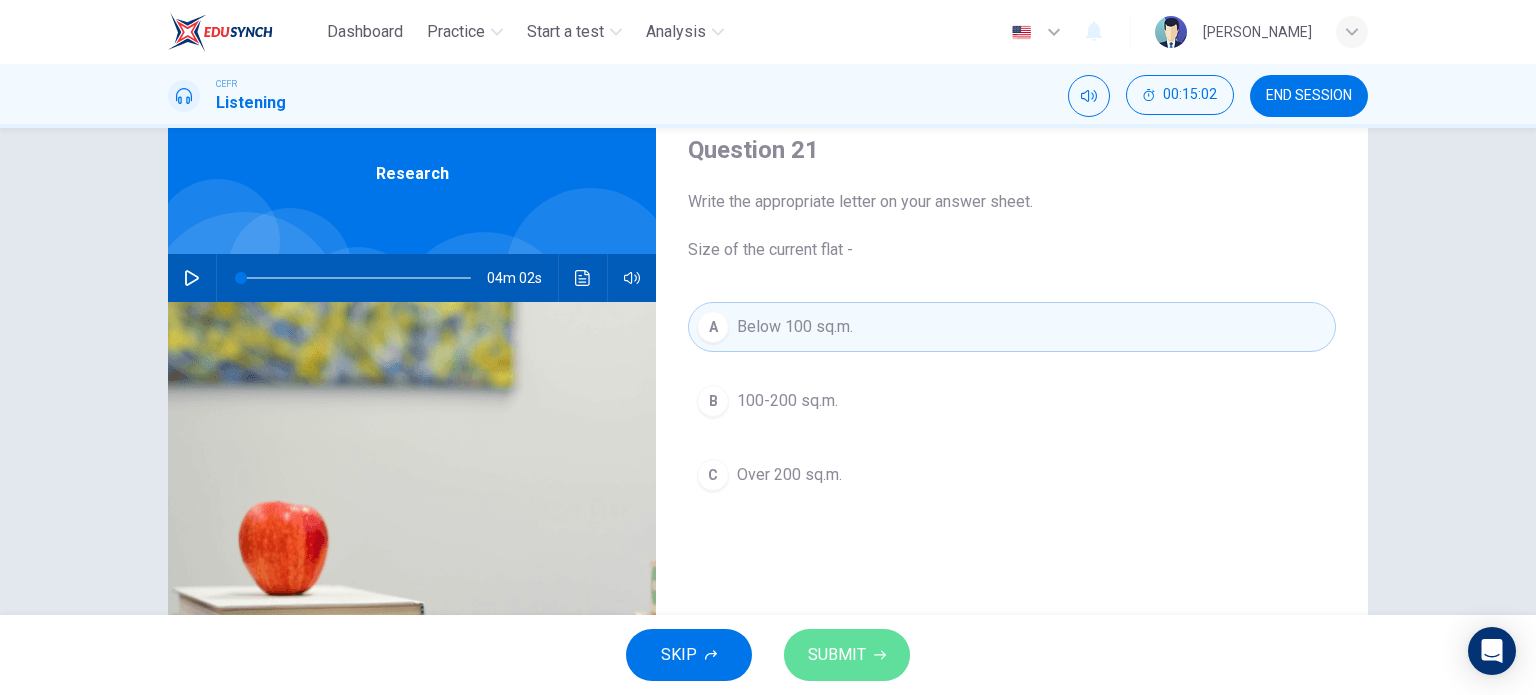 click on "SUBMIT" at bounding box center (847, 655) 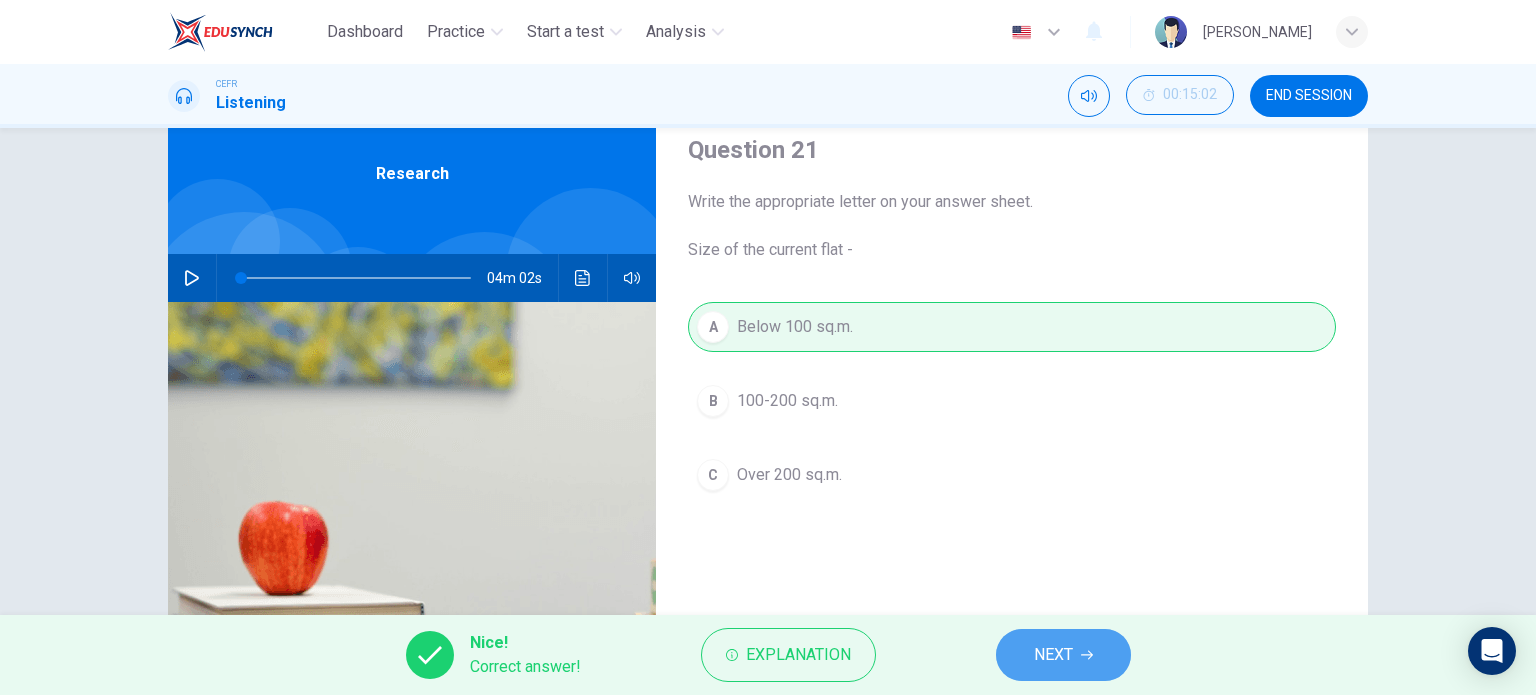 click on "NEXT" at bounding box center (1063, 655) 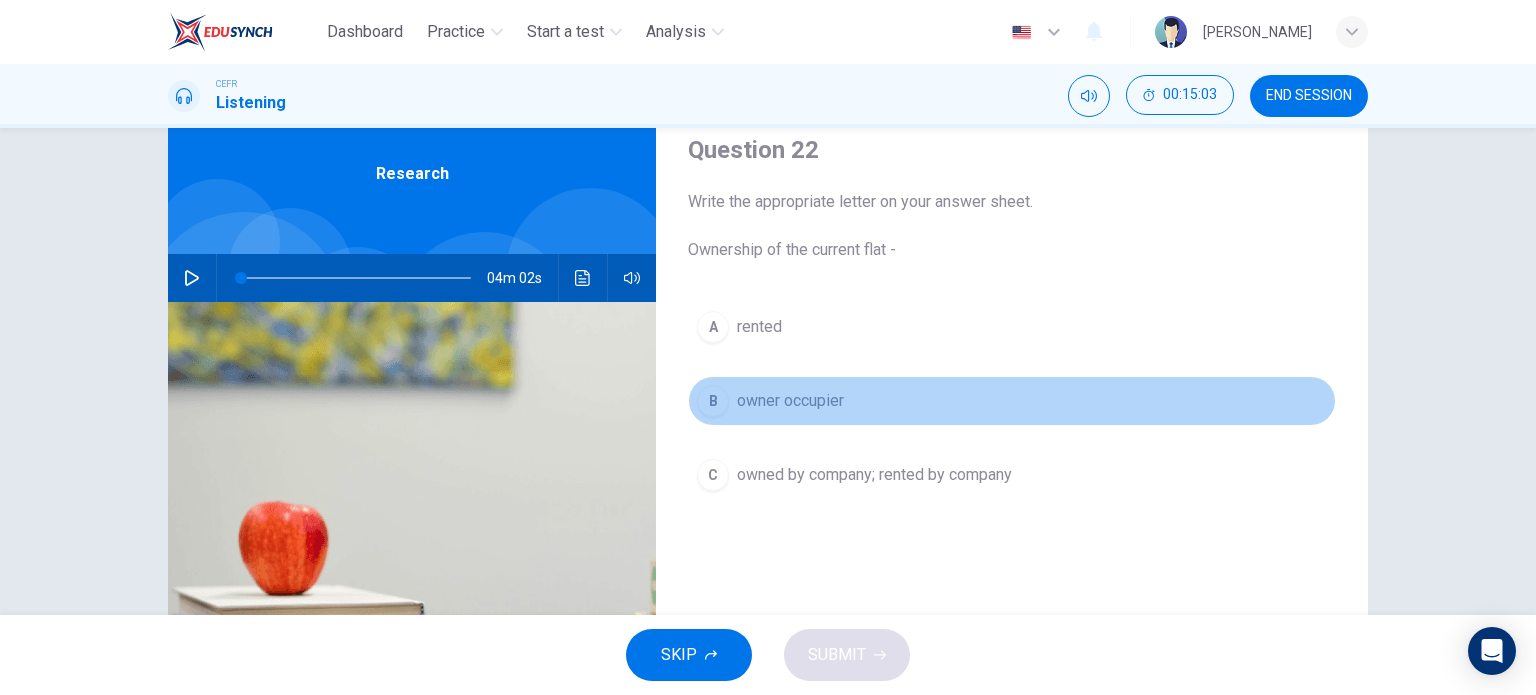 click on "owner occupier" at bounding box center [790, 401] 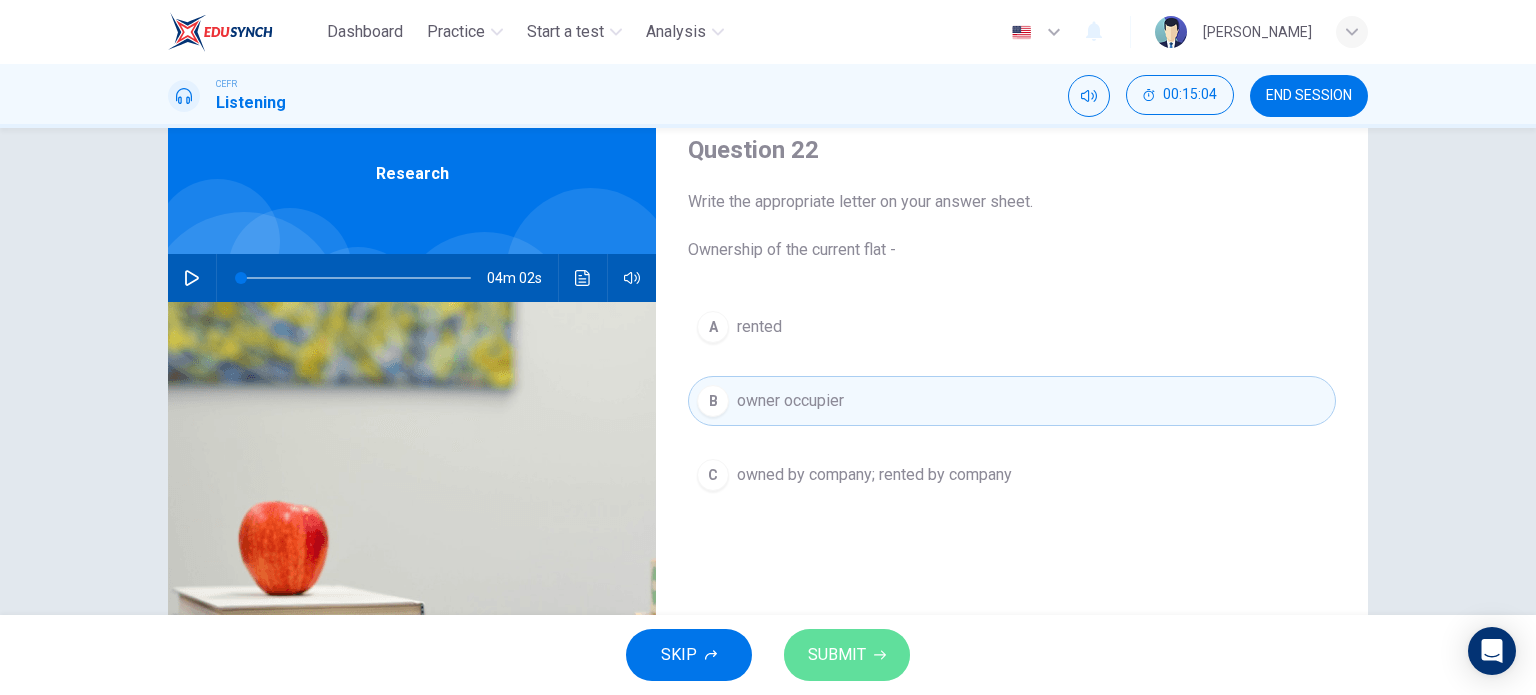 click on "SUBMIT" at bounding box center [847, 655] 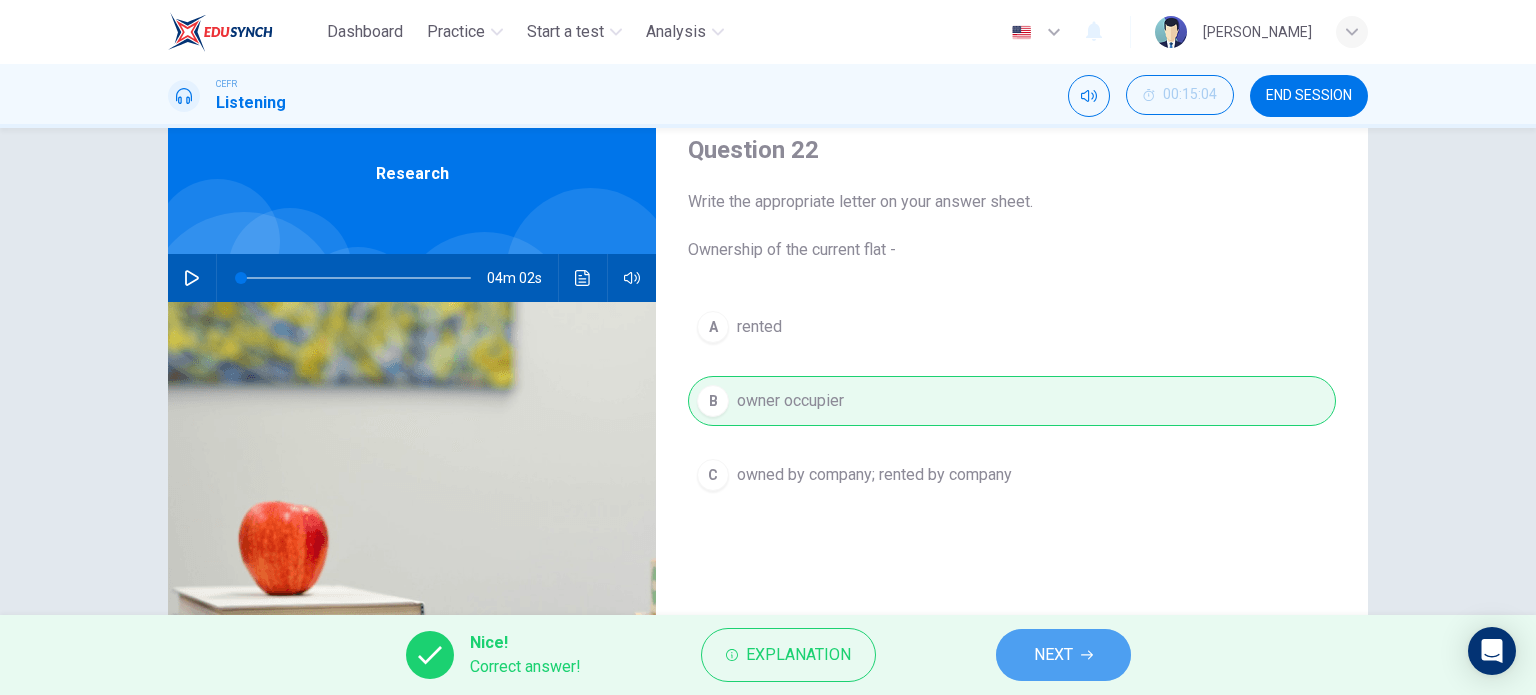 click on "NEXT" at bounding box center [1063, 655] 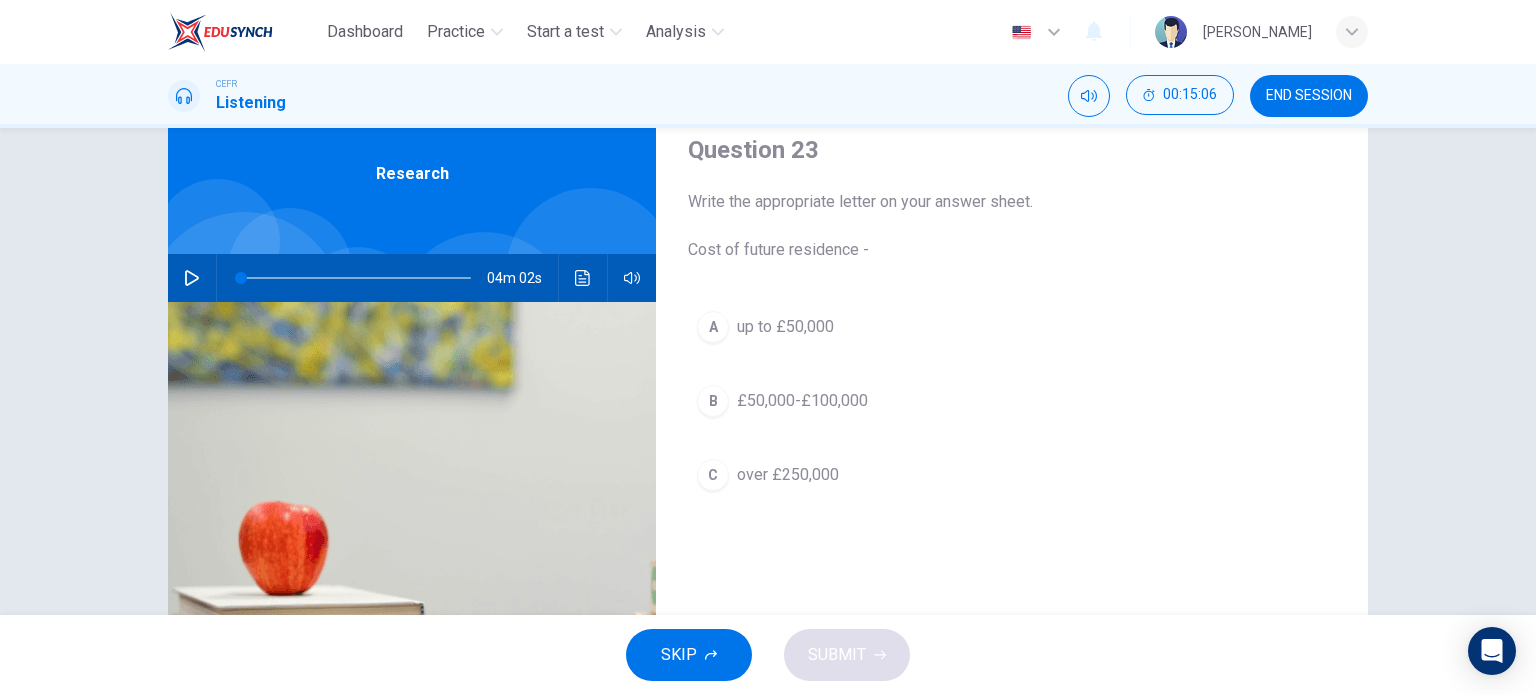 click on "£50,000-£100,000" at bounding box center (802, 401) 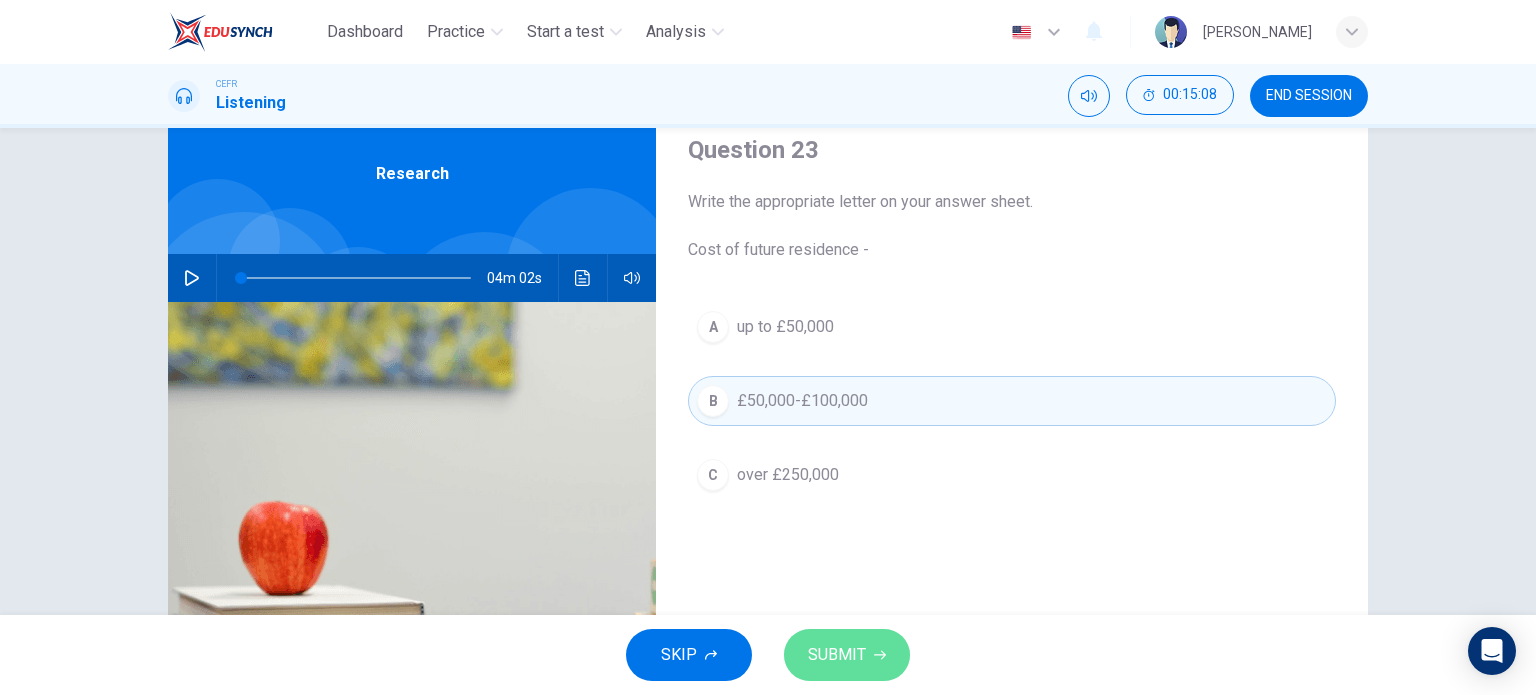 click on "SUBMIT" at bounding box center (837, 655) 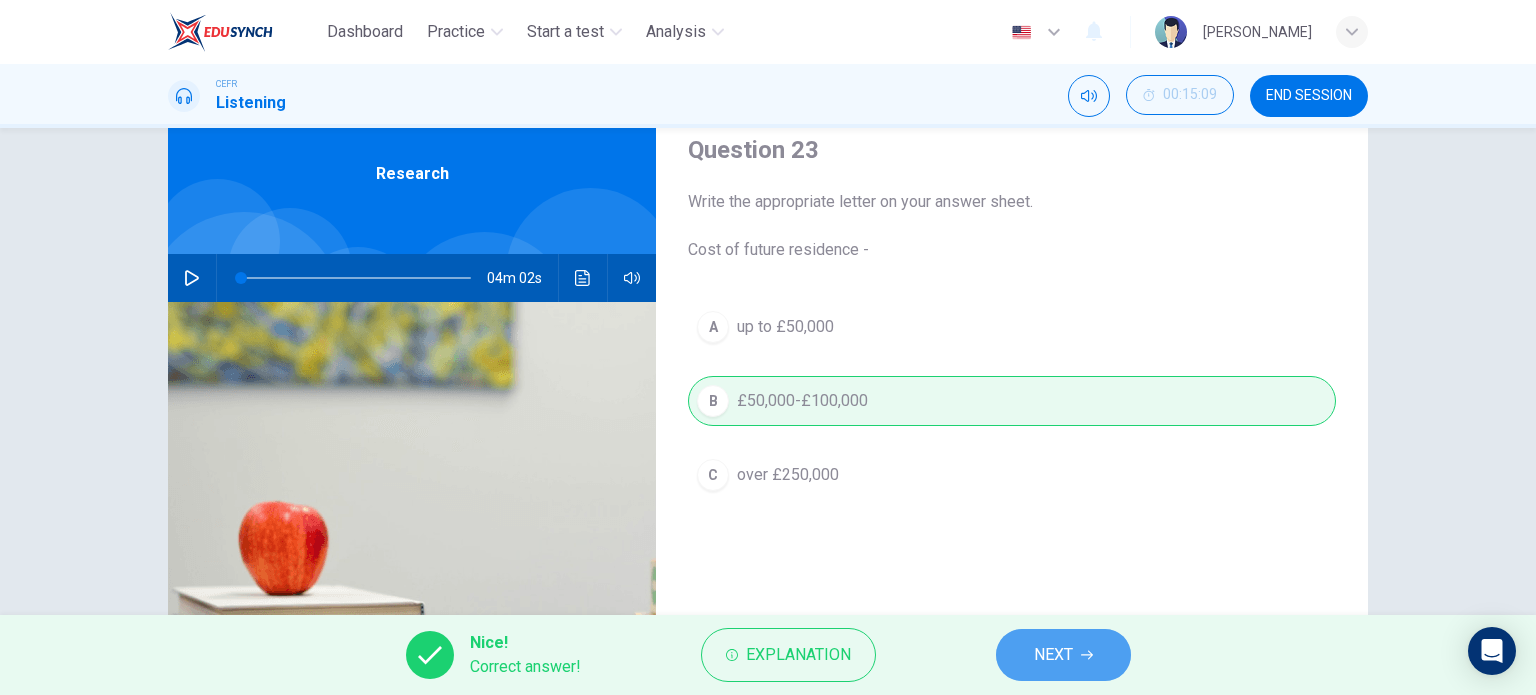 click on "NEXT" at bounding box center [1053, 655] 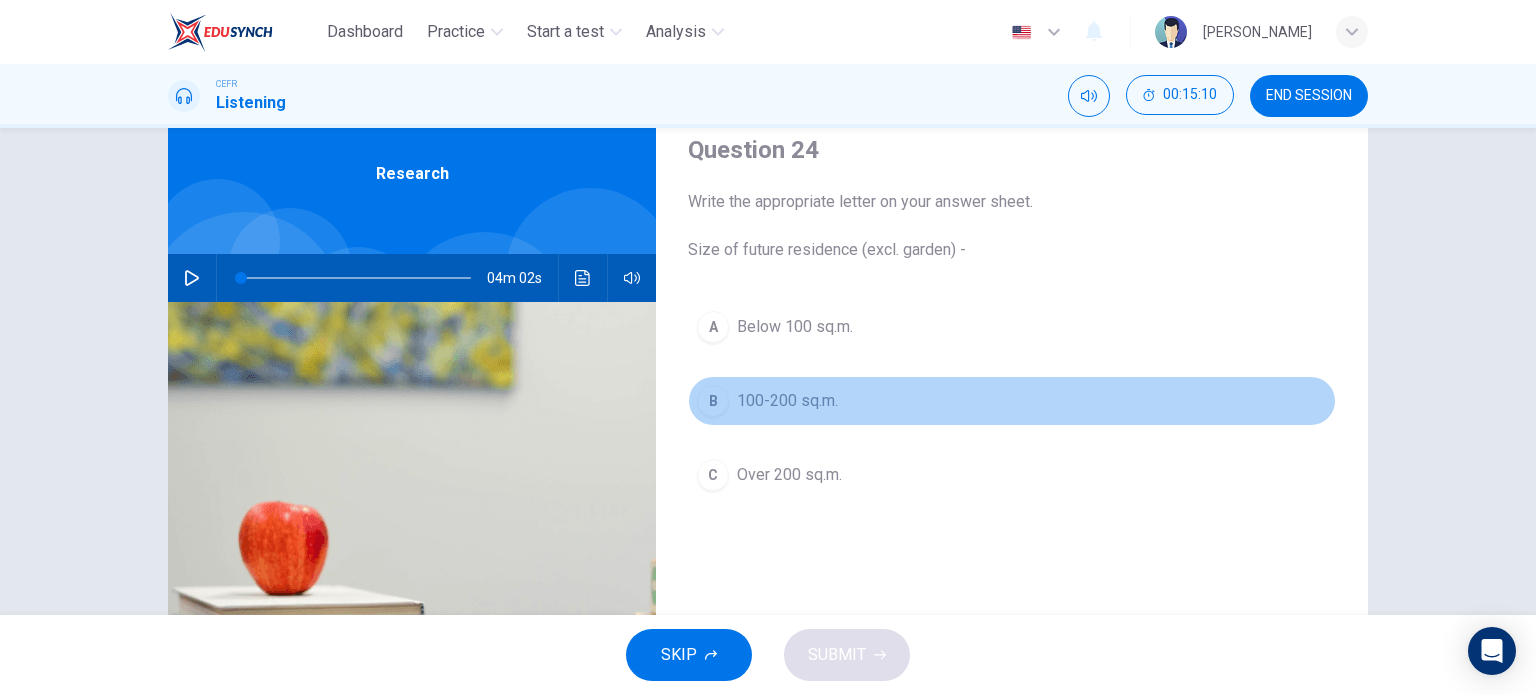 click on "100-200 sq.m." at bounding box center (787, 401) 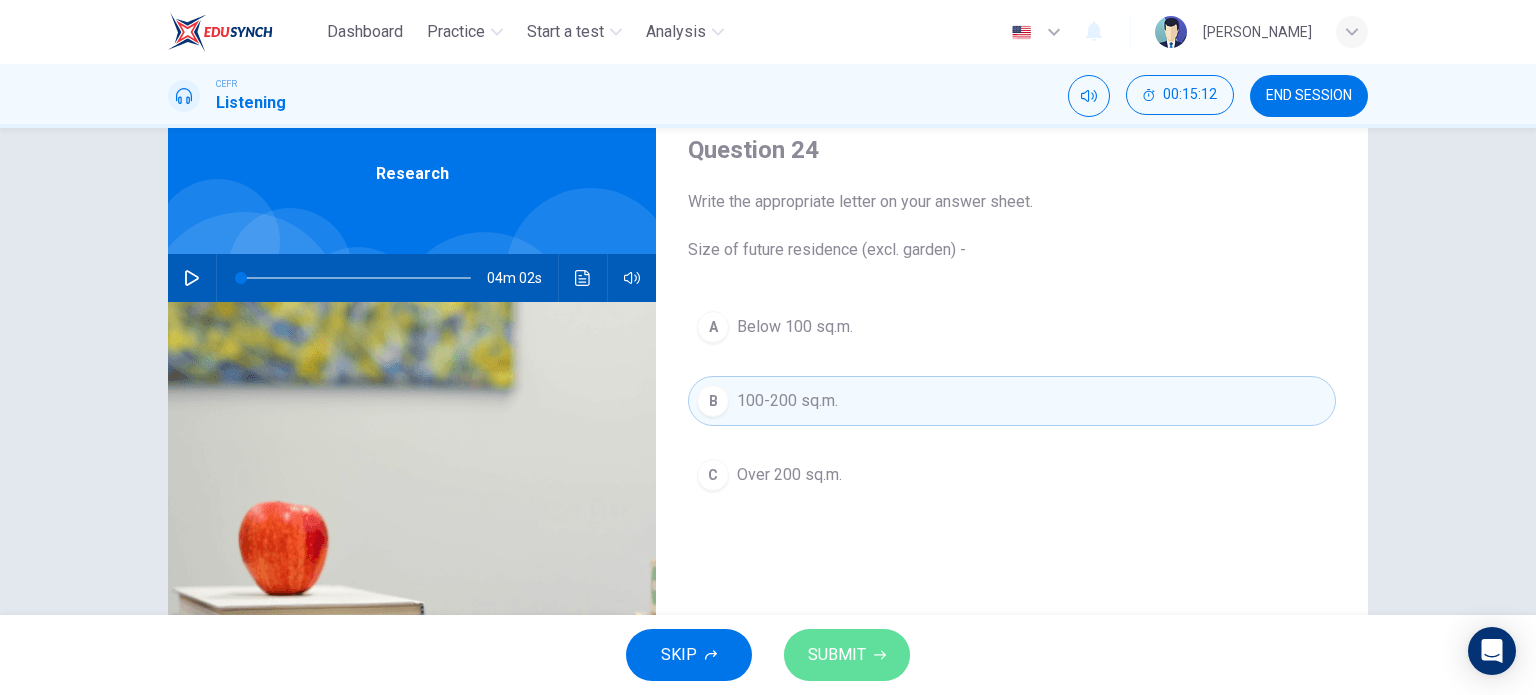 click on "SUBMIT" at bounding box center [837, 655] 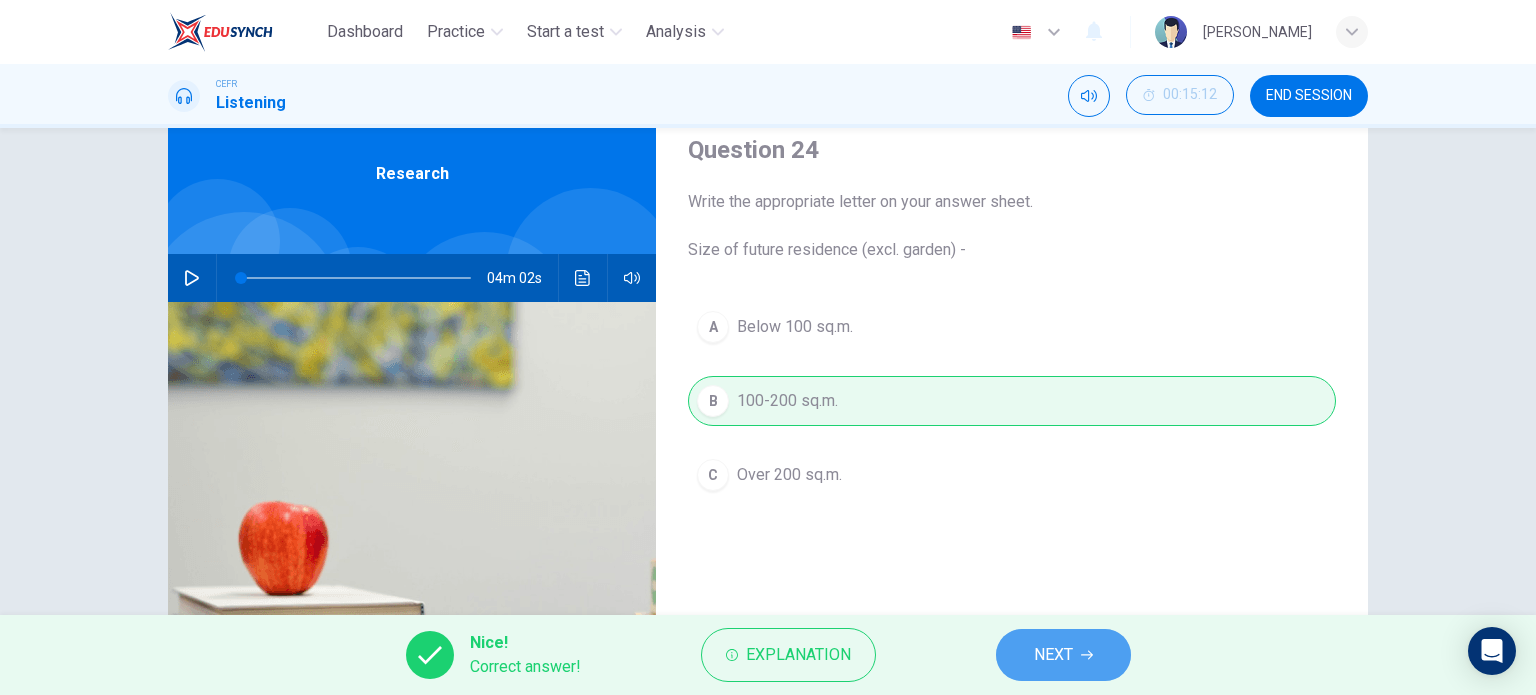 click on "NEXT" at bounding box center (1063, 655) 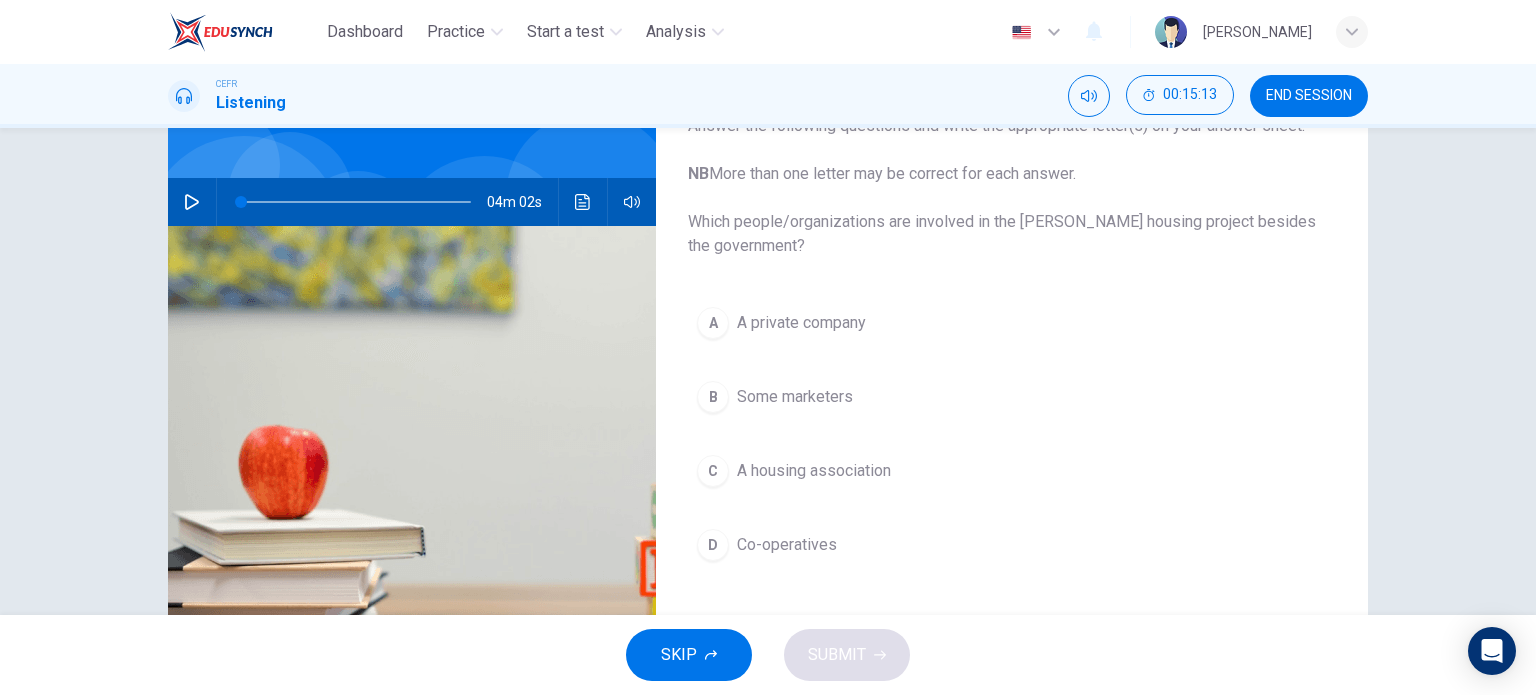 scroll, scrollTop: 187, scrollLeft: 0, axis: vertical 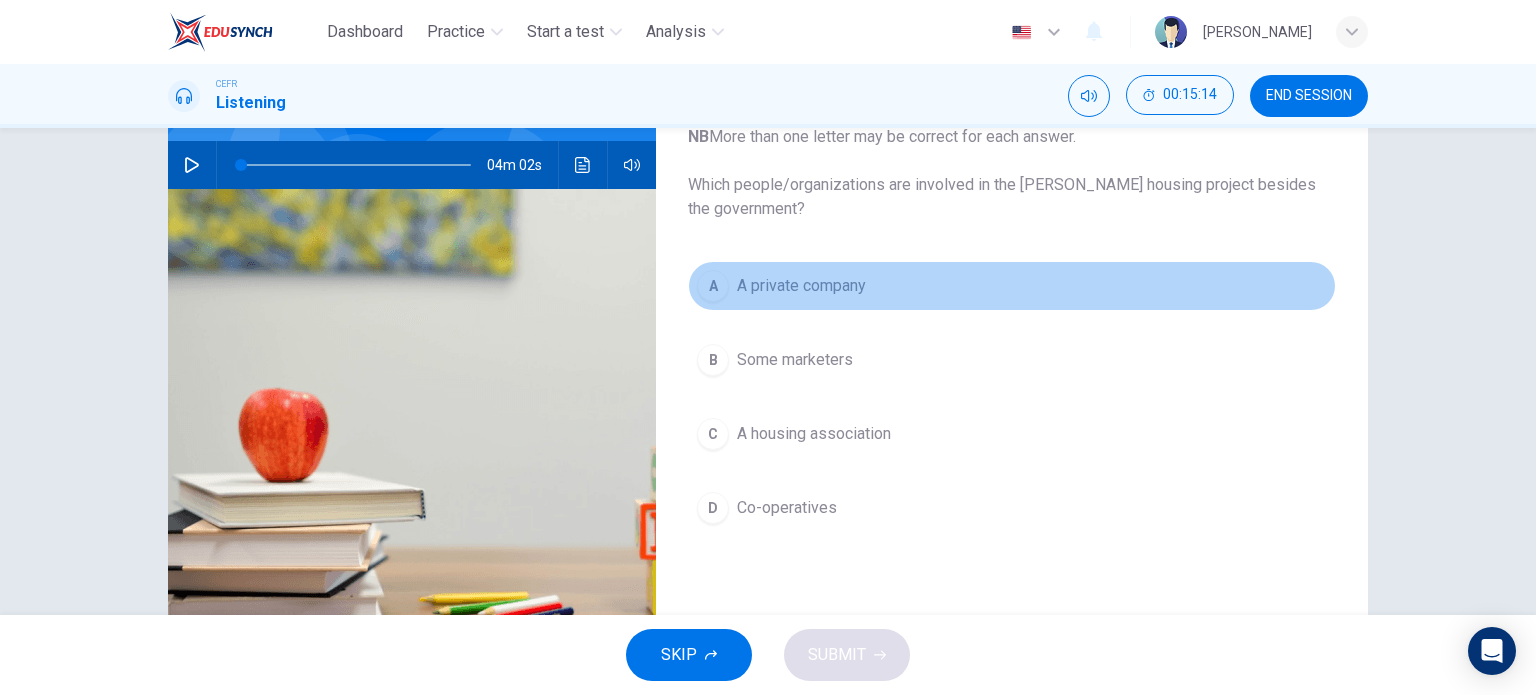 click on "A private company" at bounding box center [801, 286] 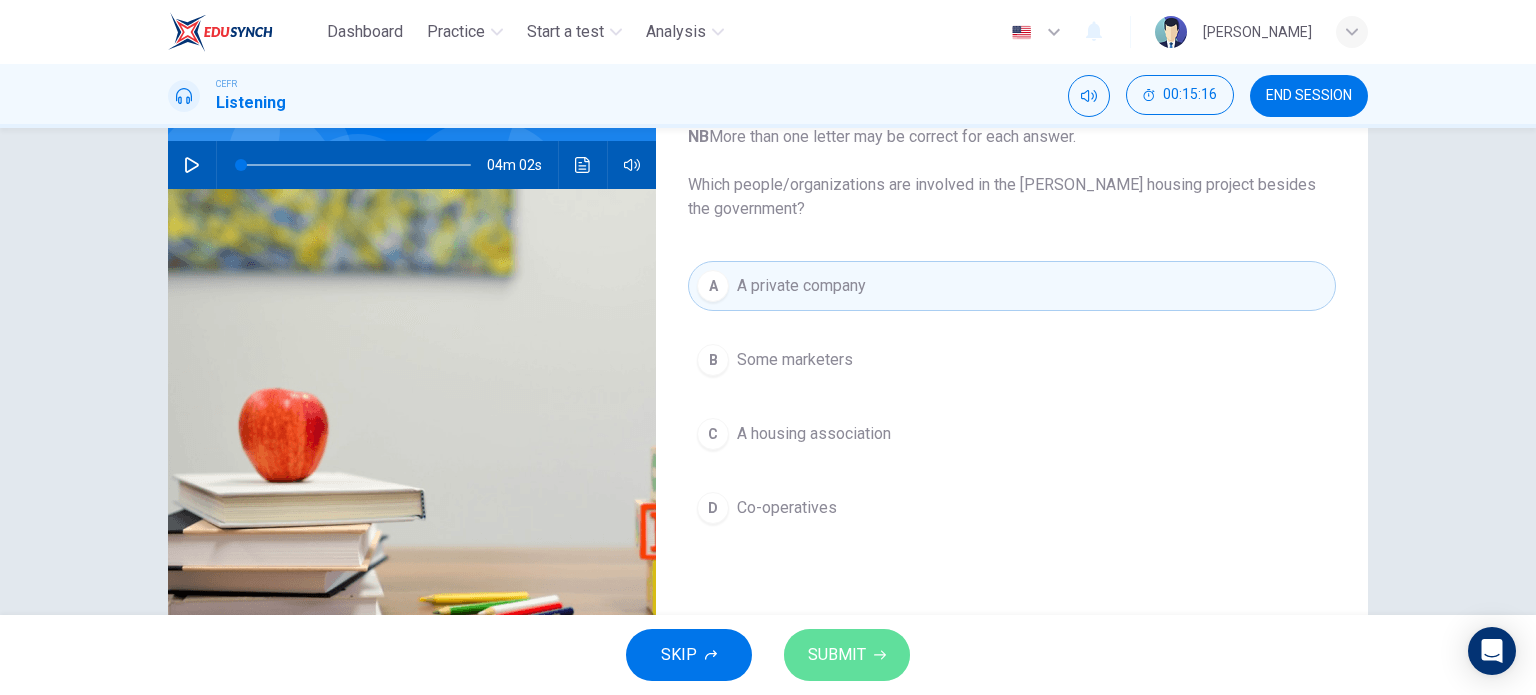 click on "SUBMIT" at bounding box center (847, 655) 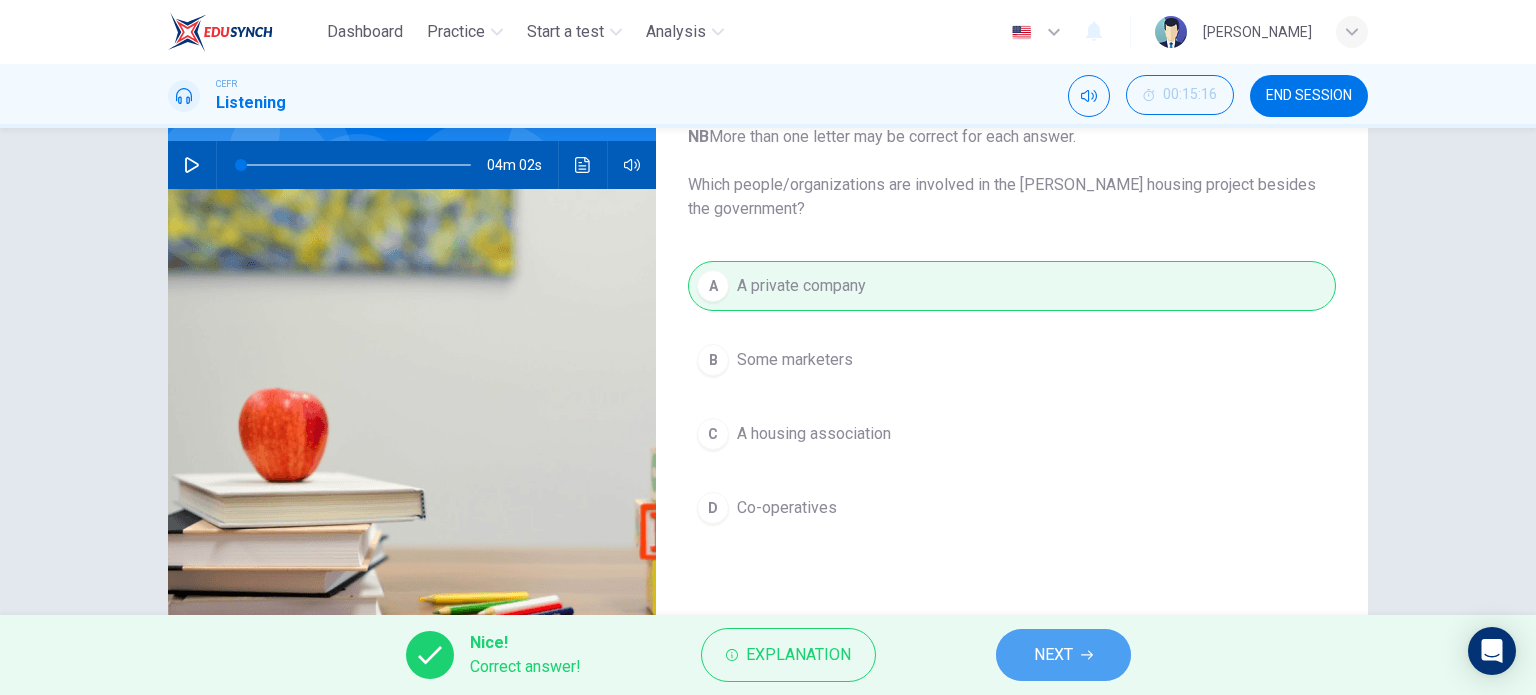 click on "NEXT" at bounding box center (1053, 655) 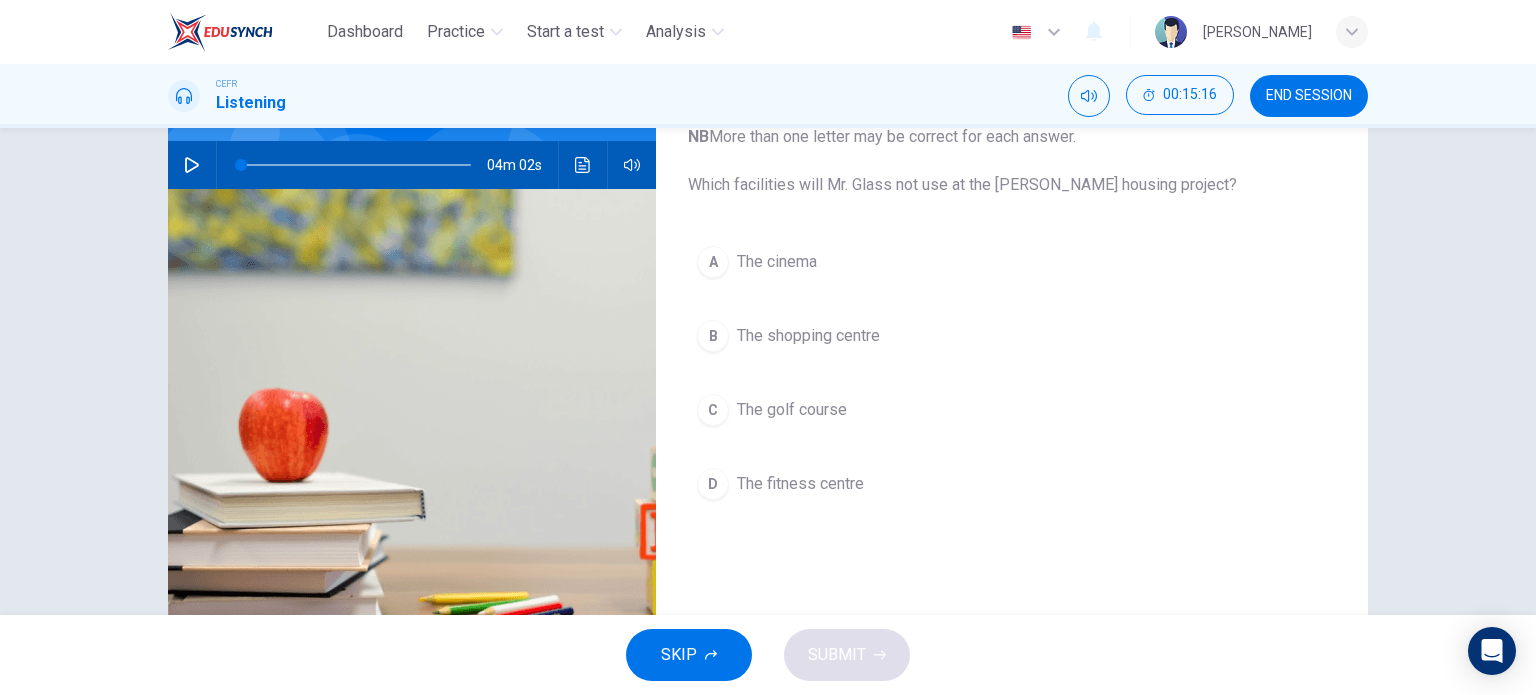 scroll, scrollTop: 123, scrollLeft: 0, axis: vertical 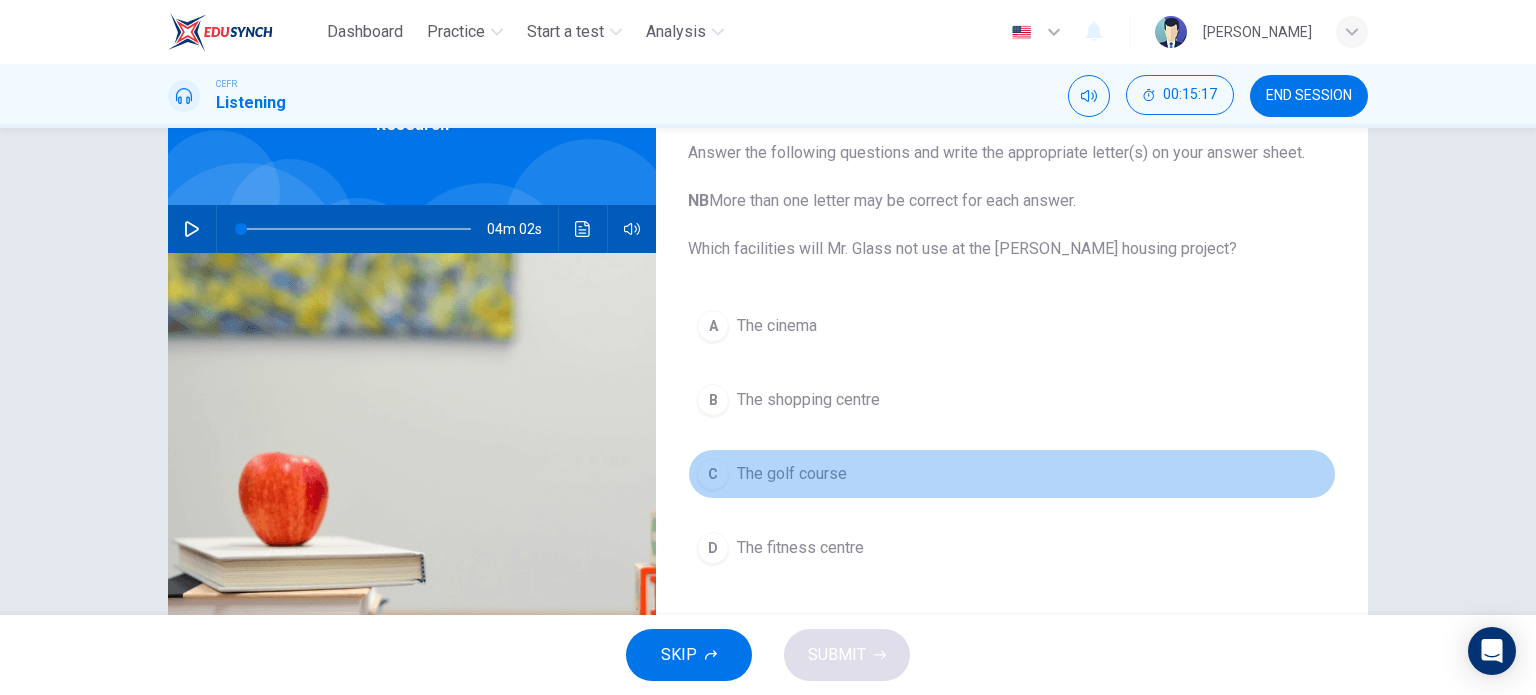 click on "The golf course" at bounding box center [792, 474] 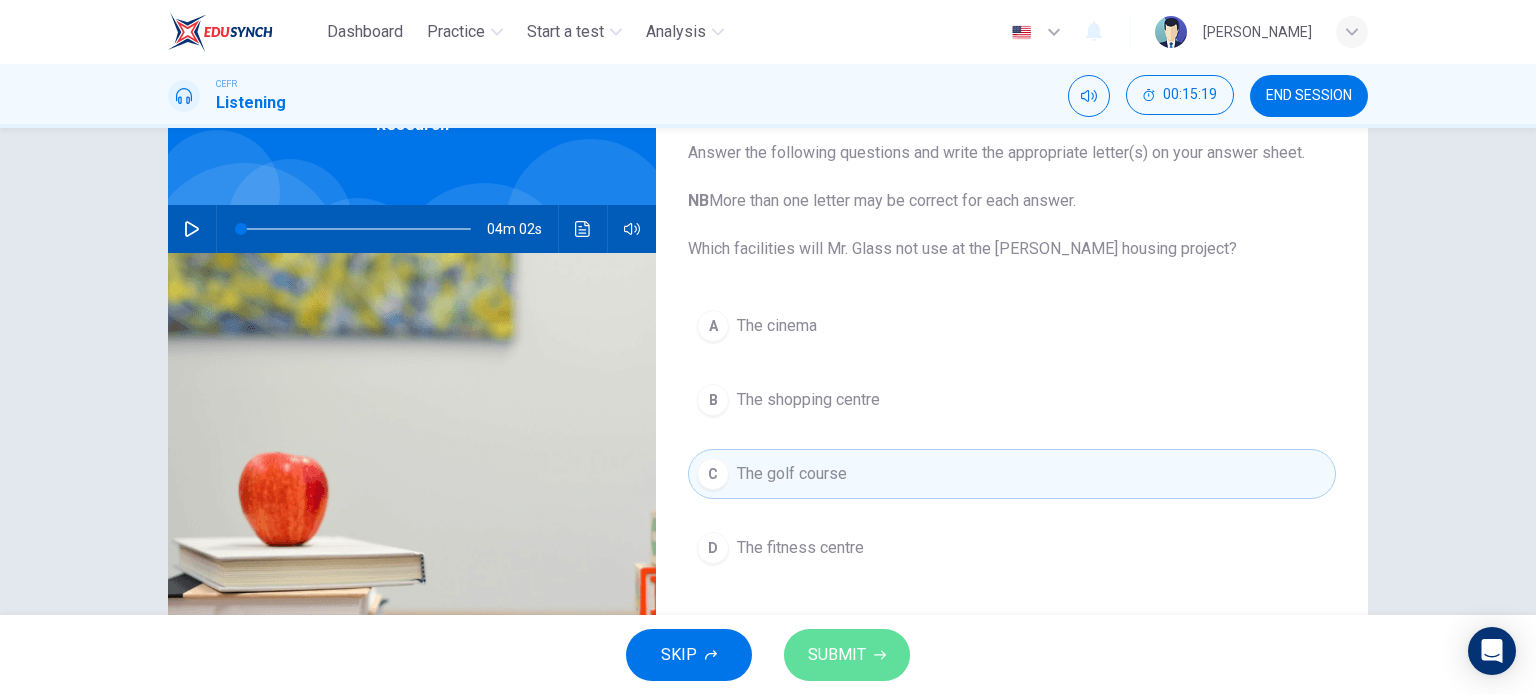click on "SUBMIT" at bounding box center [847, 655] 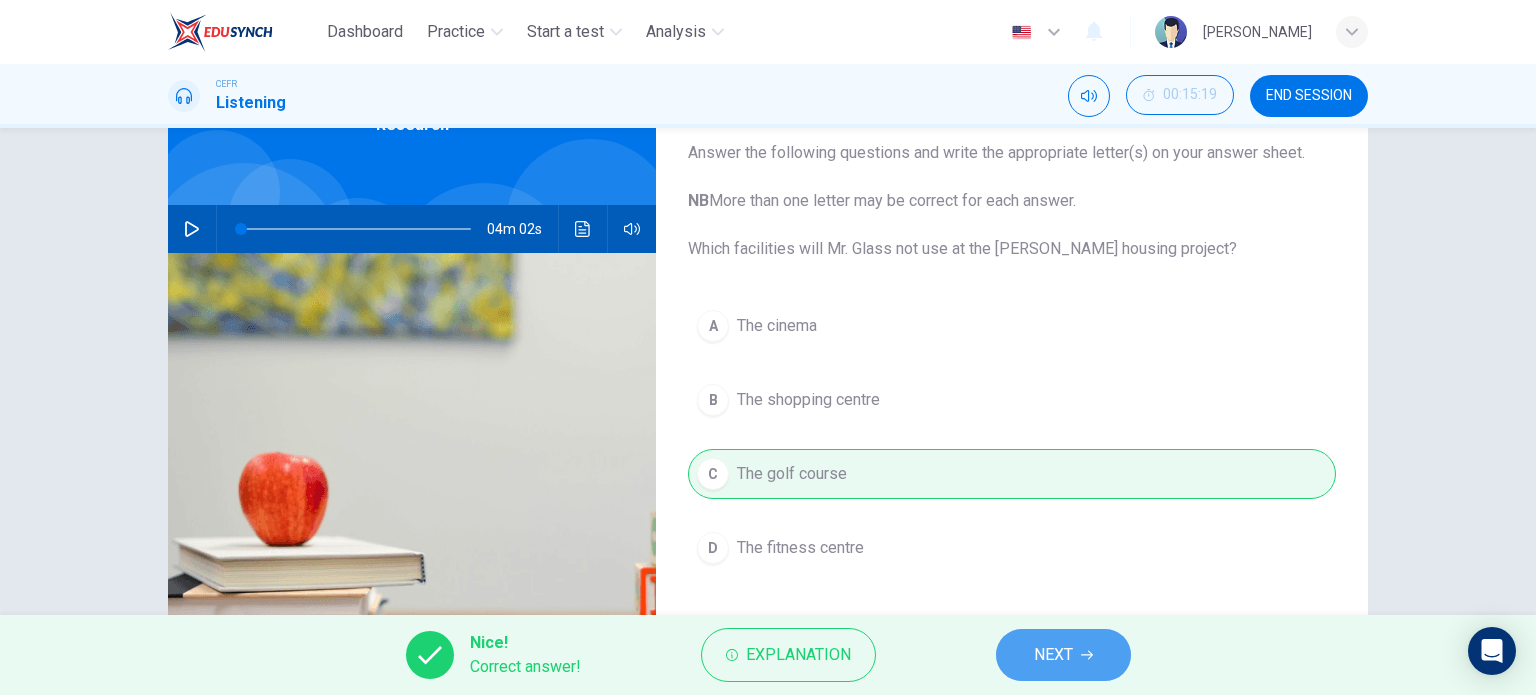 click on "NEXT" at bounding box center (1053, 655) 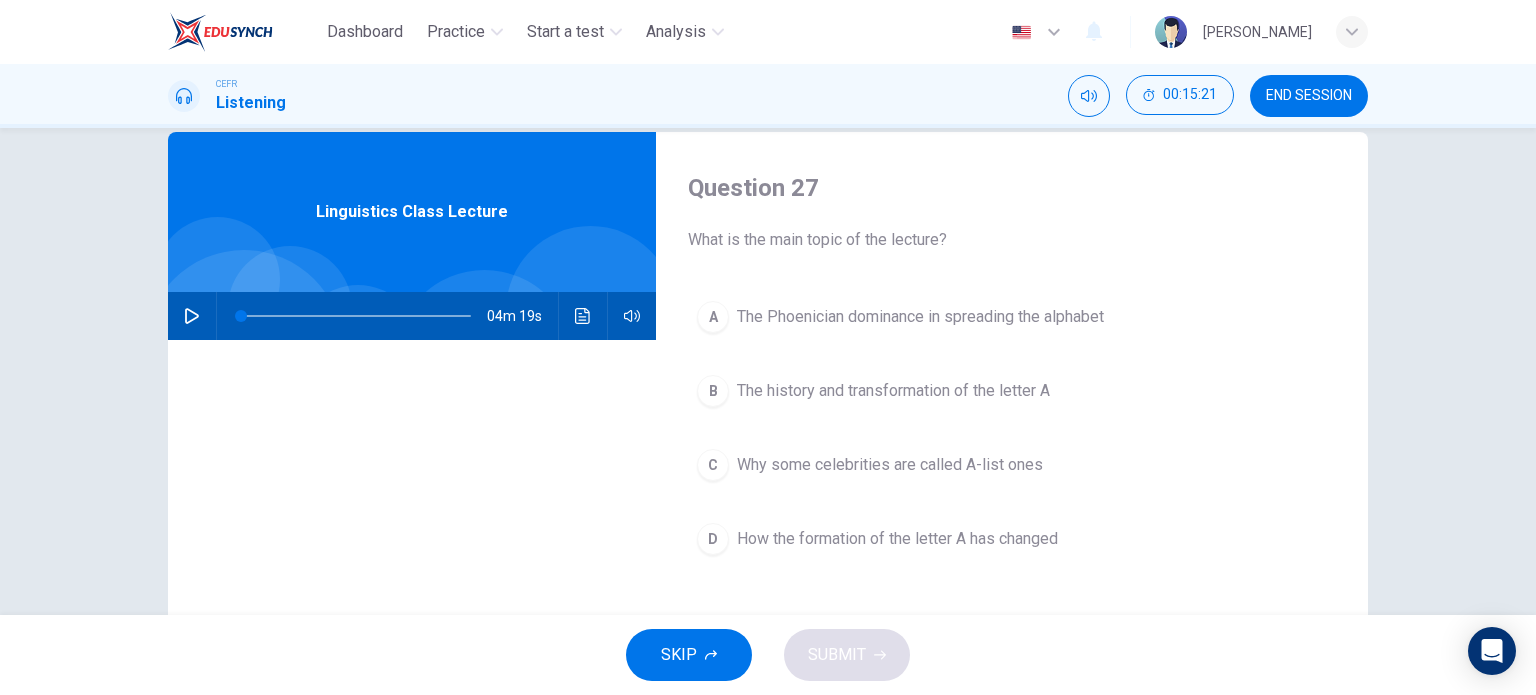 scroll, scrollTop: 38, scrollLeft: 0, axis: vertical 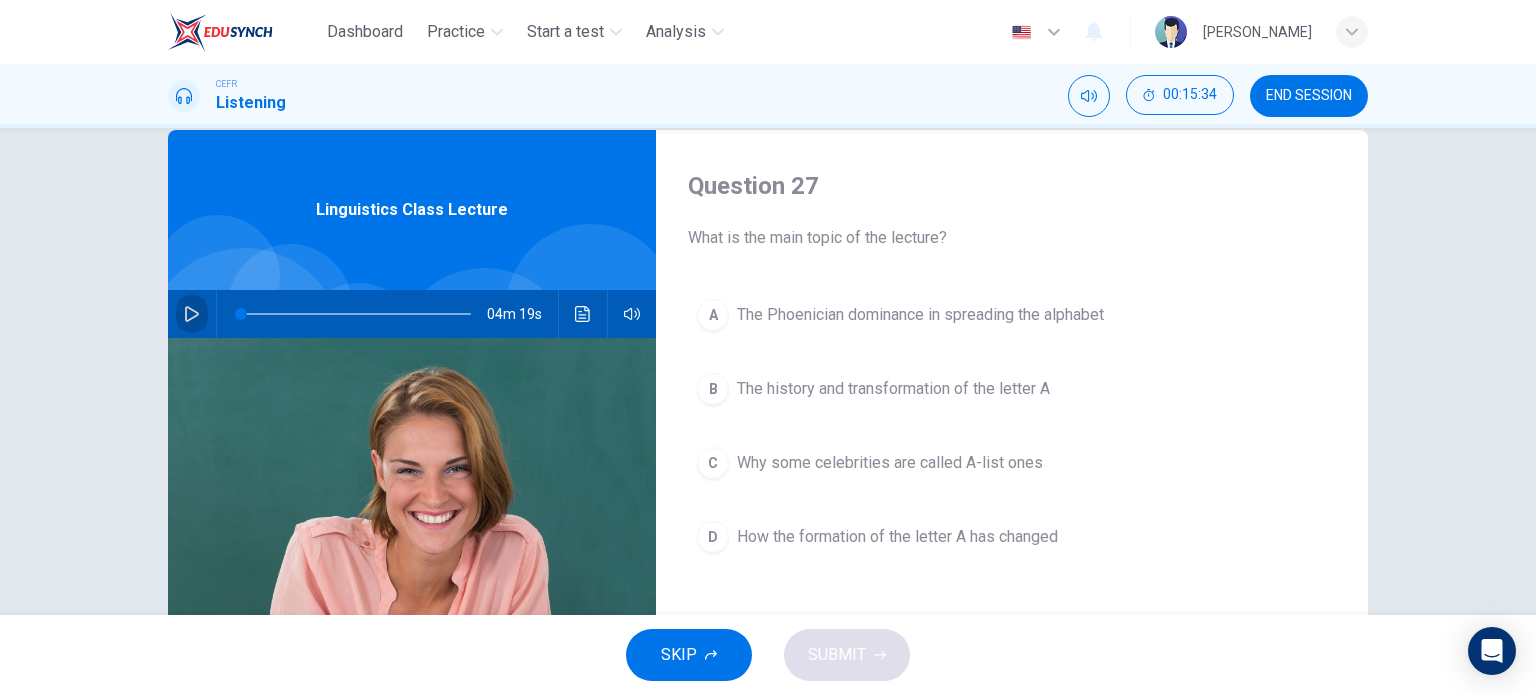 click 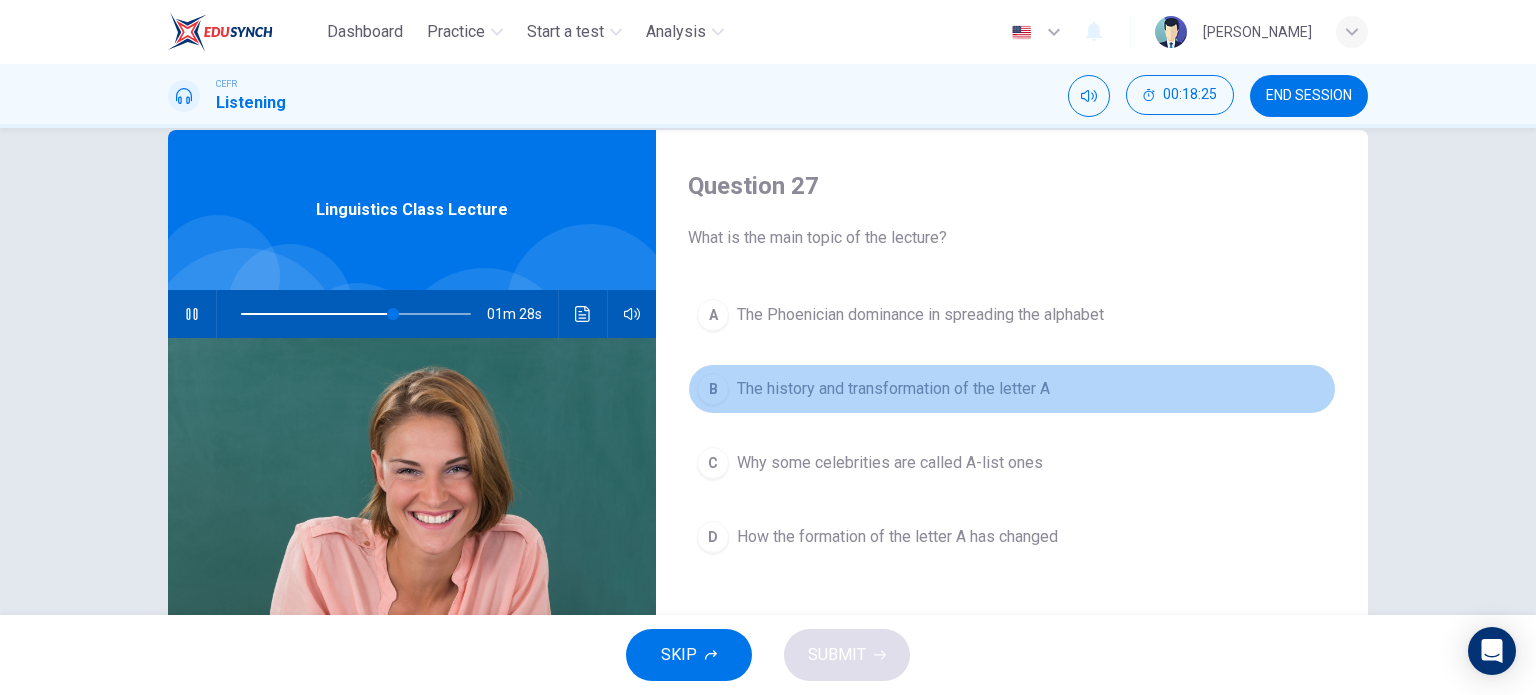 click on "The history and transformation of the letter A" at bounding box center [893, 389] 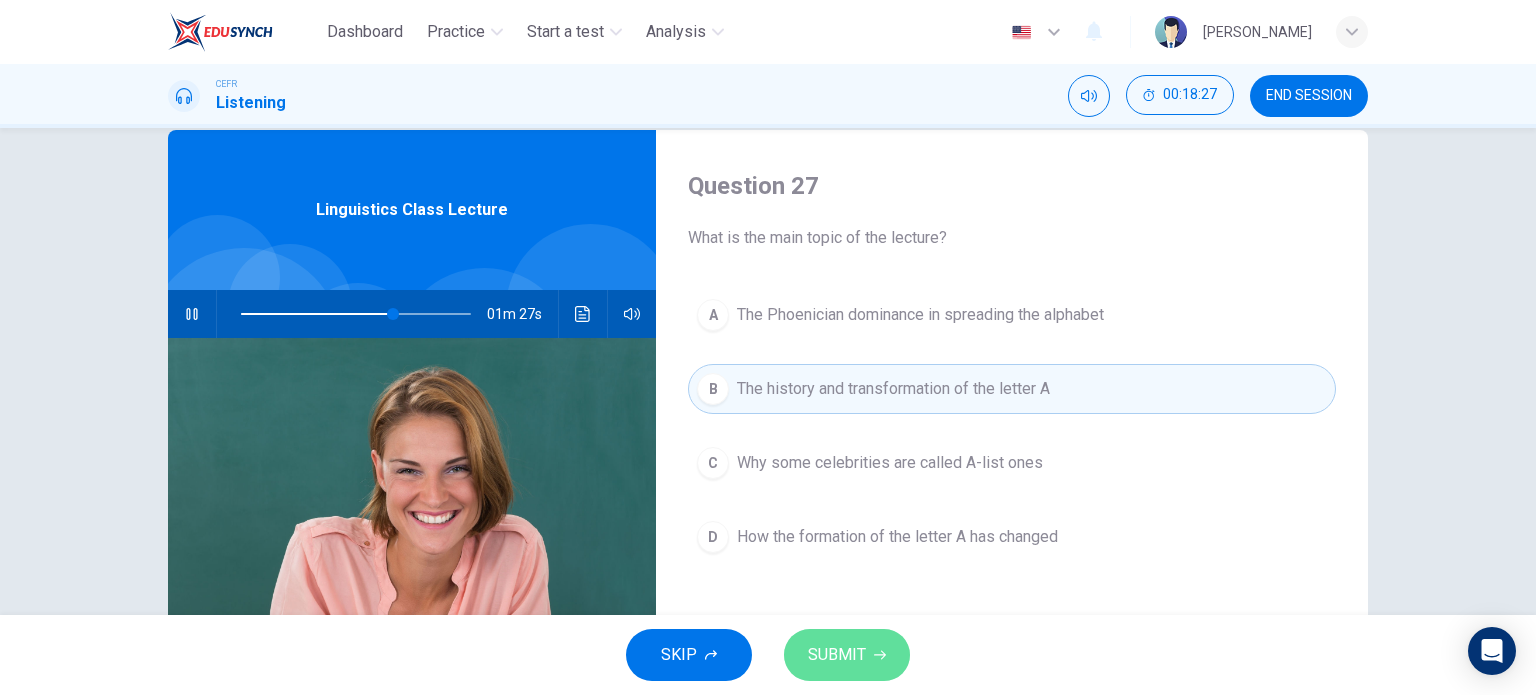 click on "SUBMIT" at bounding box center (837, 655) 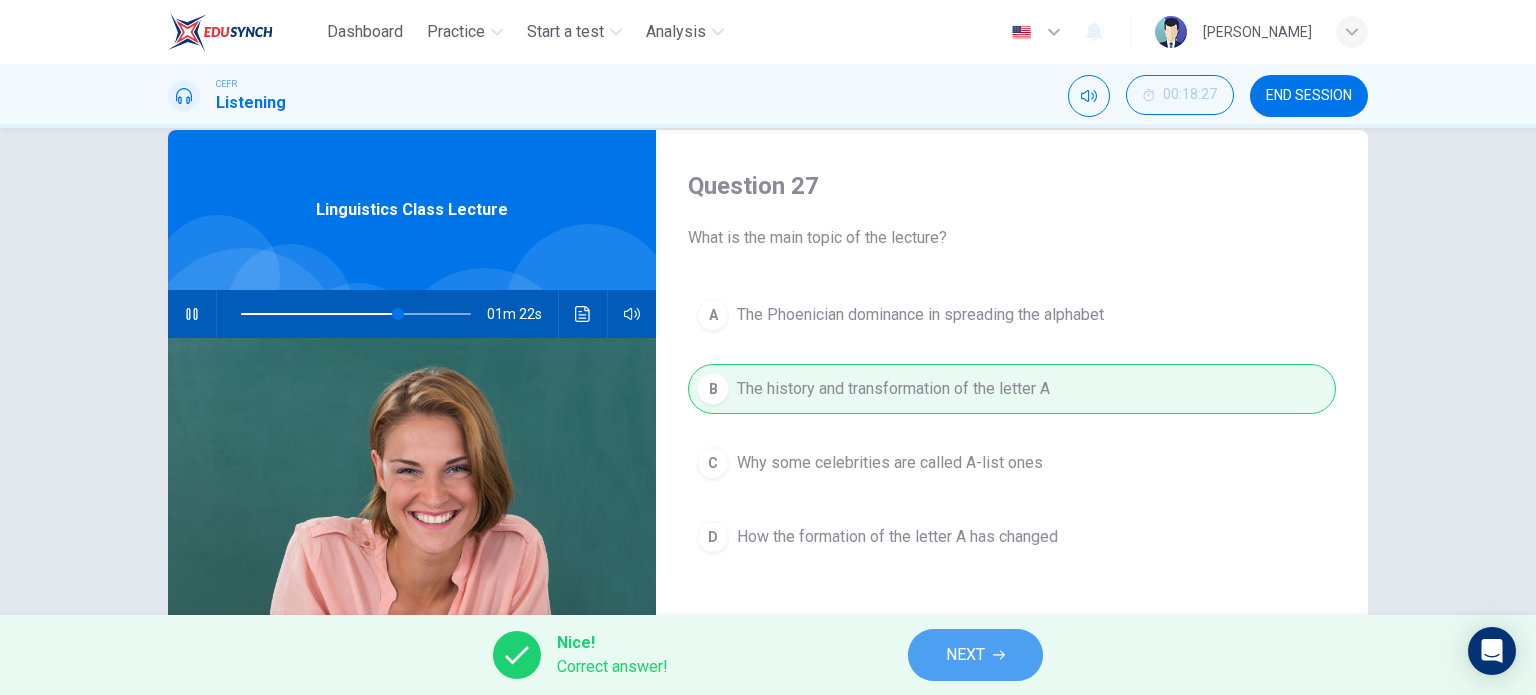 click on "NEXT" at bounding box center (975, 655) 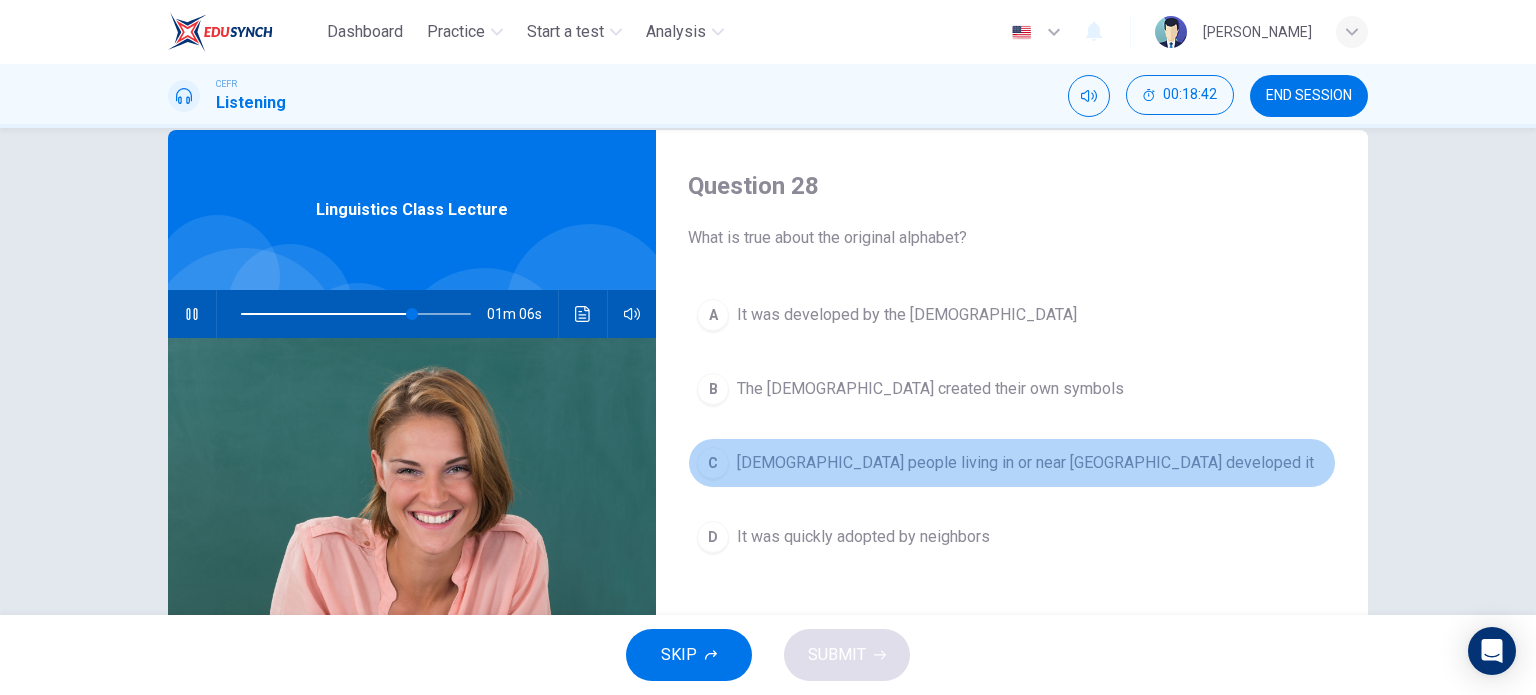 click on "C [DEMOGRAPHIC_DATA] people living in or near [GEOGRAPHIC_DATA] developed it" at bounding box center (1012, 463) 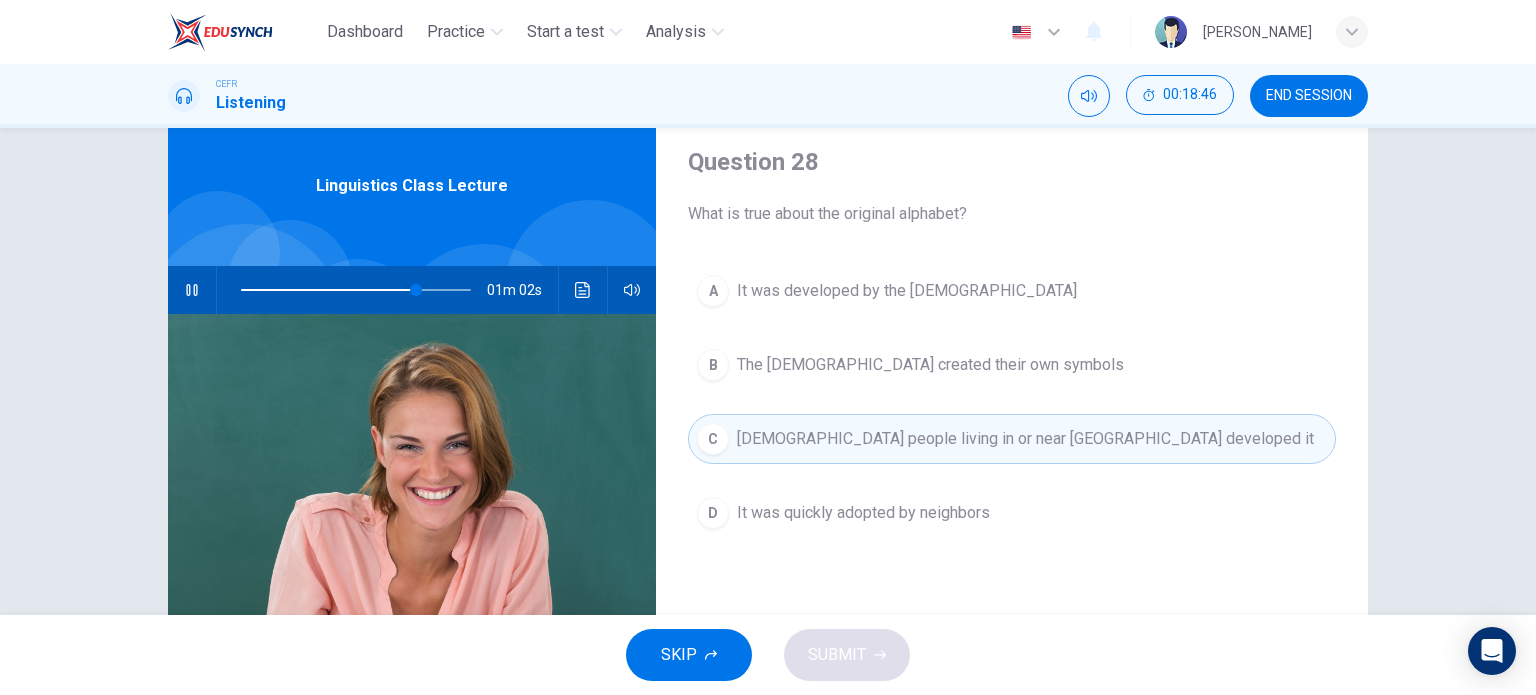 scroll, scrollTop: 60, scrollLeft: 0, axis: vertical 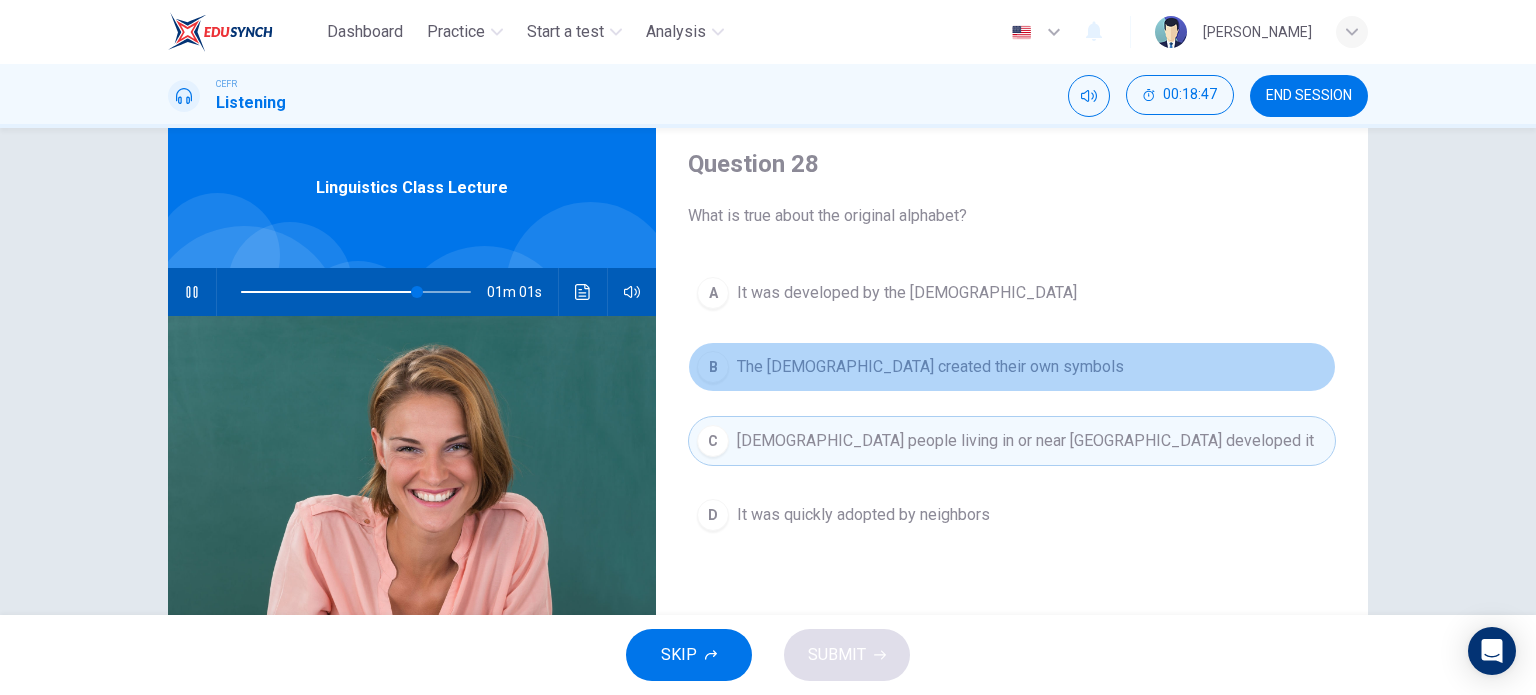 click on "B The Hebrews created their own symbols" at bounding box center [1012, 367] 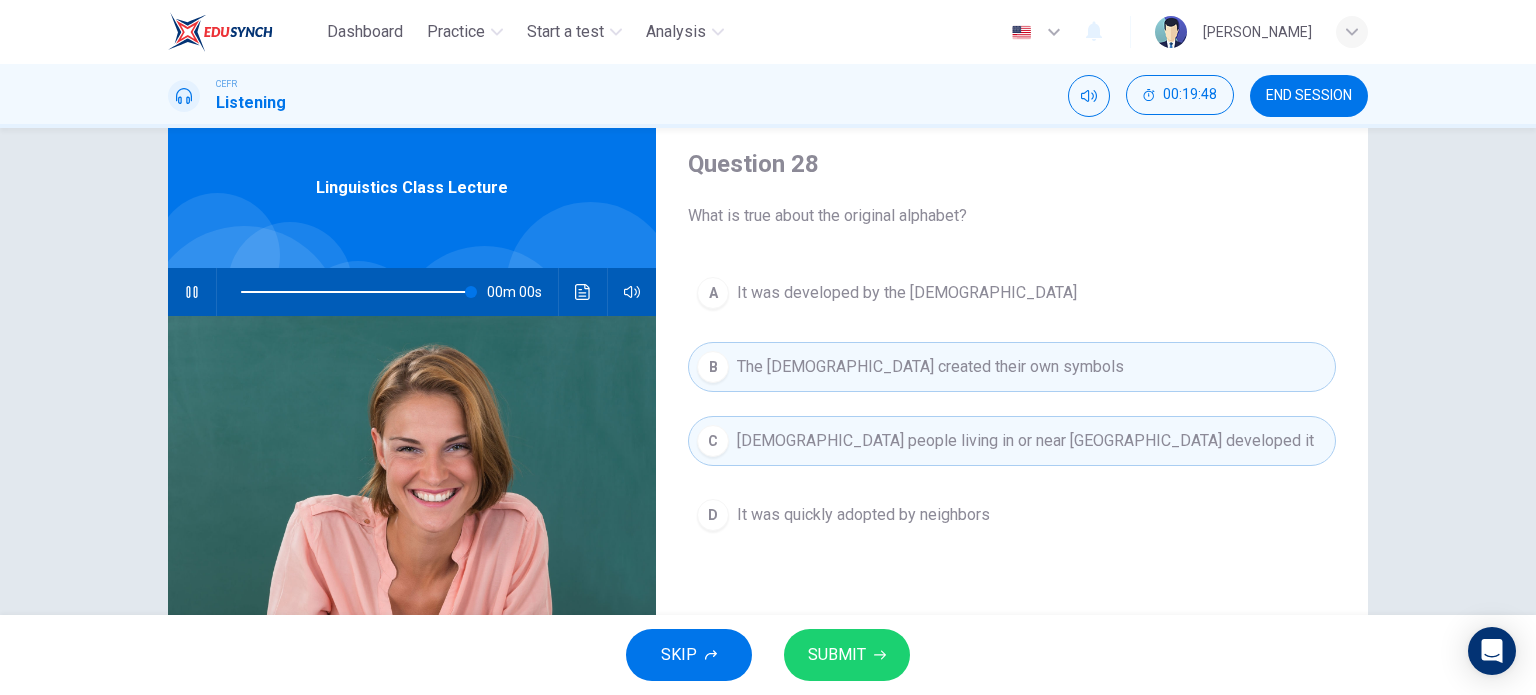 type on "0" 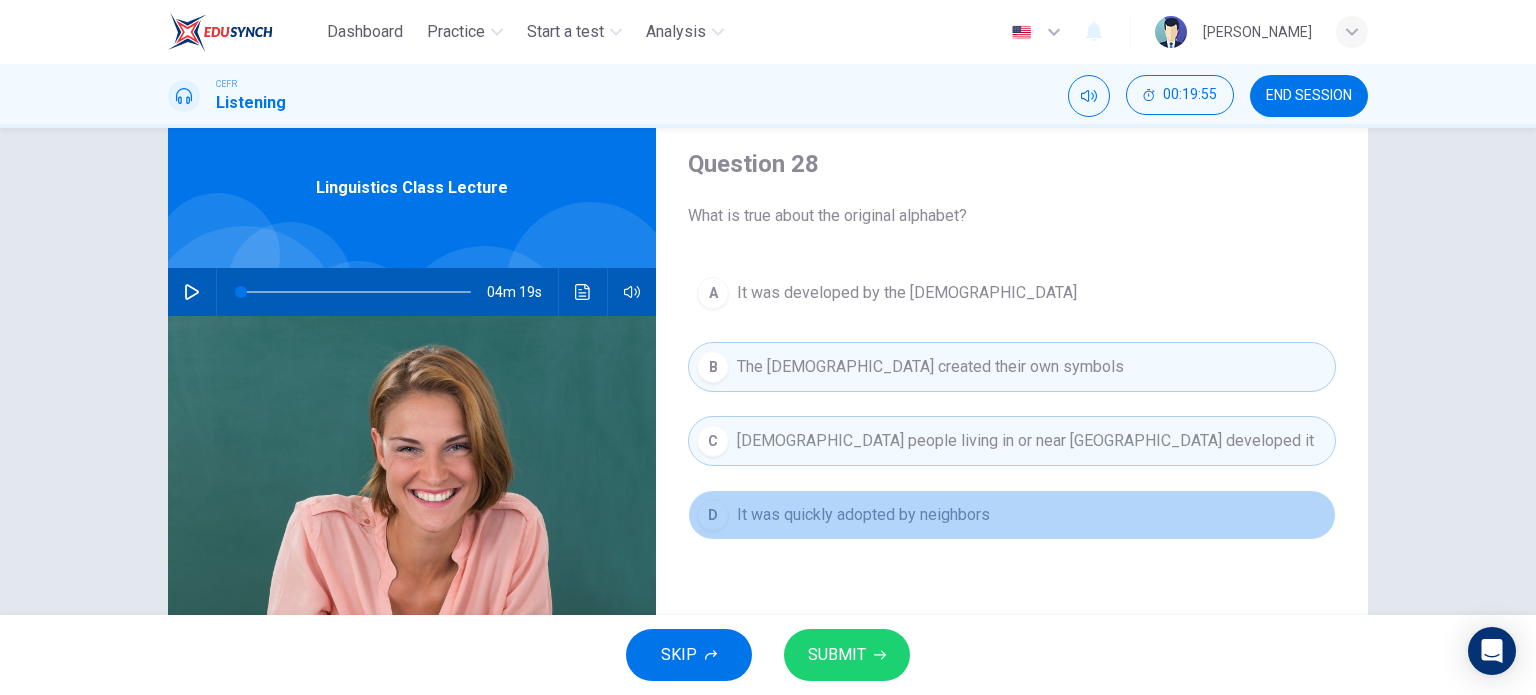 click on "It was quickly adopted by neighbors" at bounding box center (863, 515) 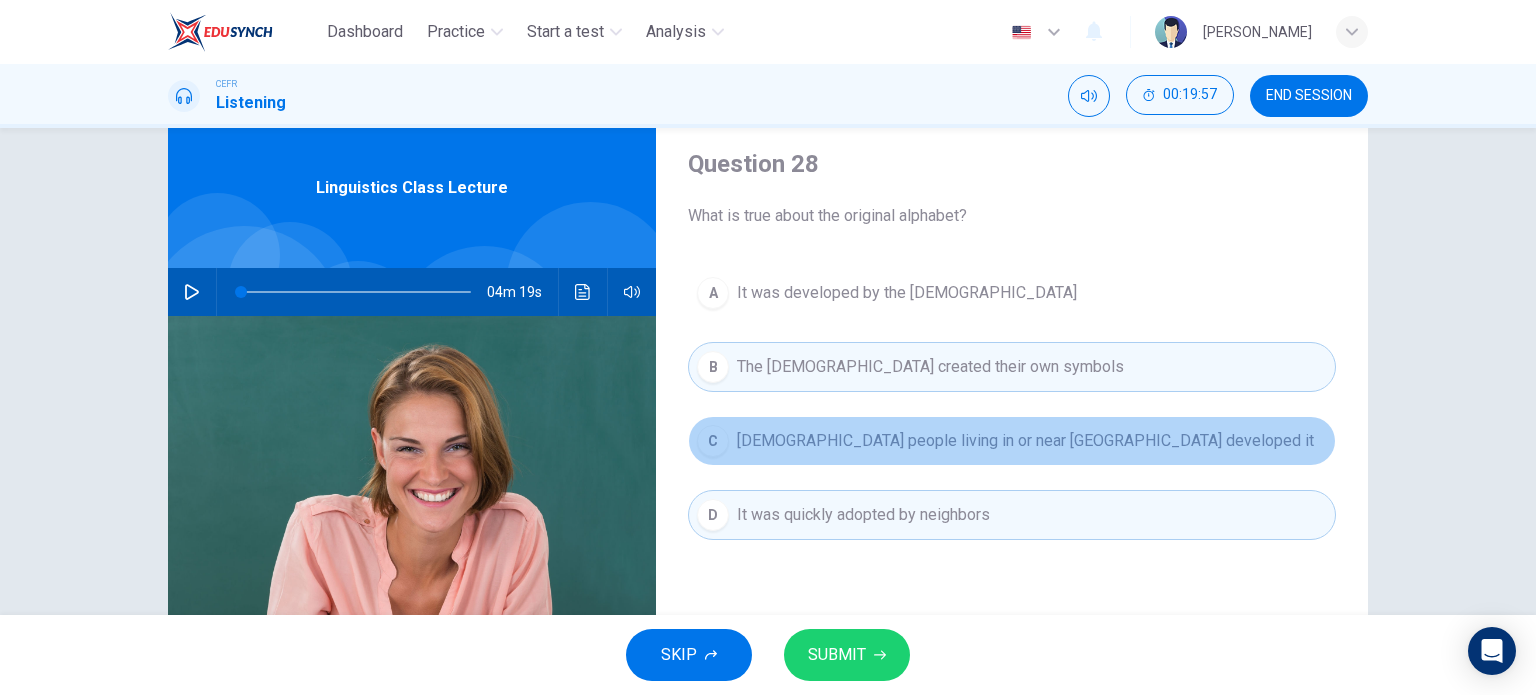 click on "[DEMOGRAPHIC_DATA] people living in or near [GEOGRAPHIC_DATA] developed it" at bounding box center [1025, 441] 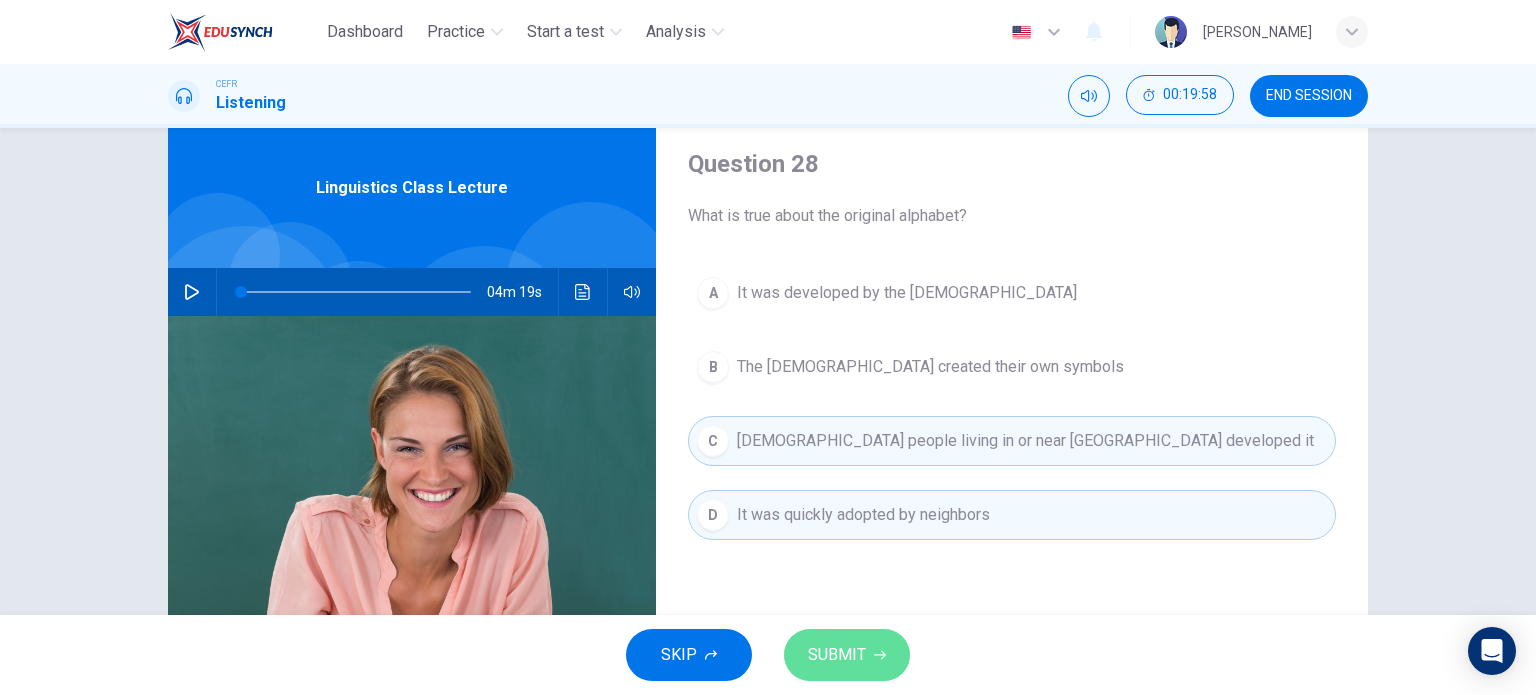 click on "SUBMIT" at bounding box center [837, 655] 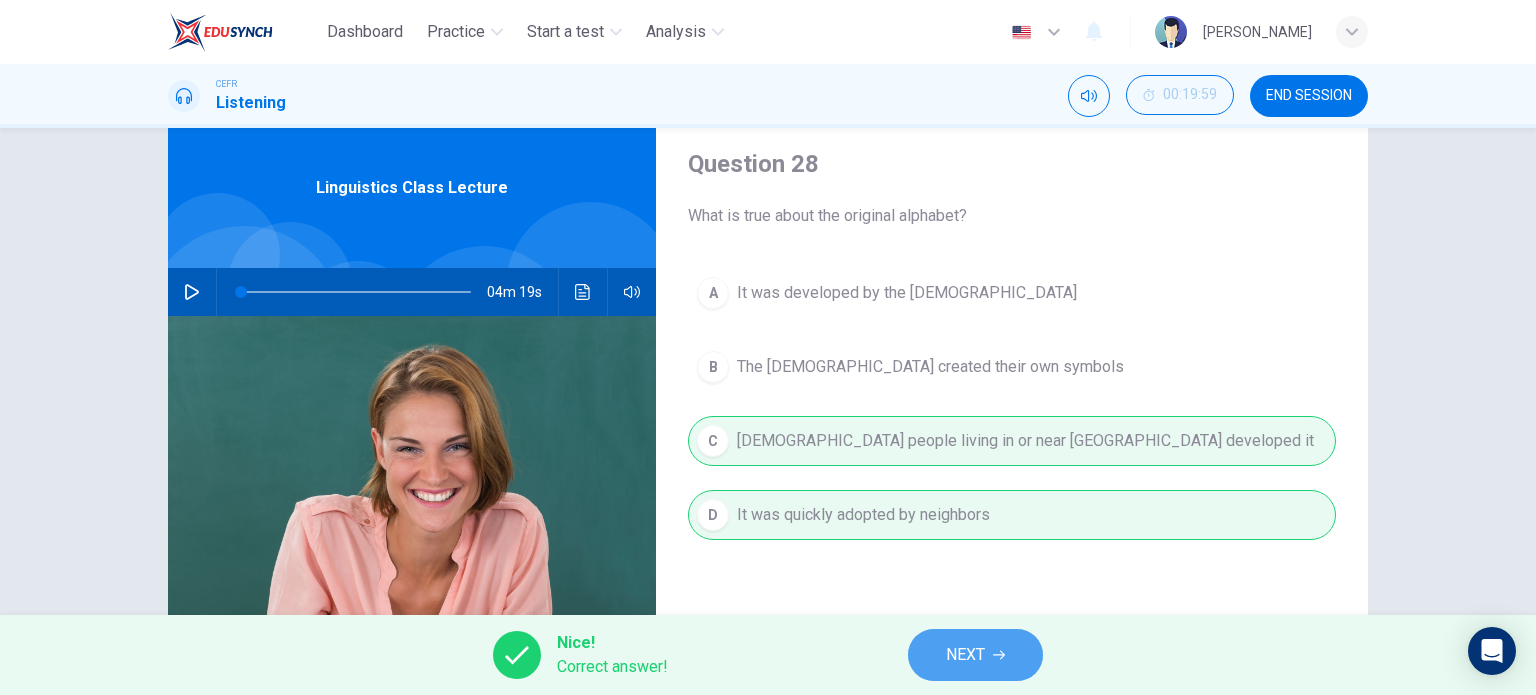 click on "NEXT" at bounding box center [965, 655] 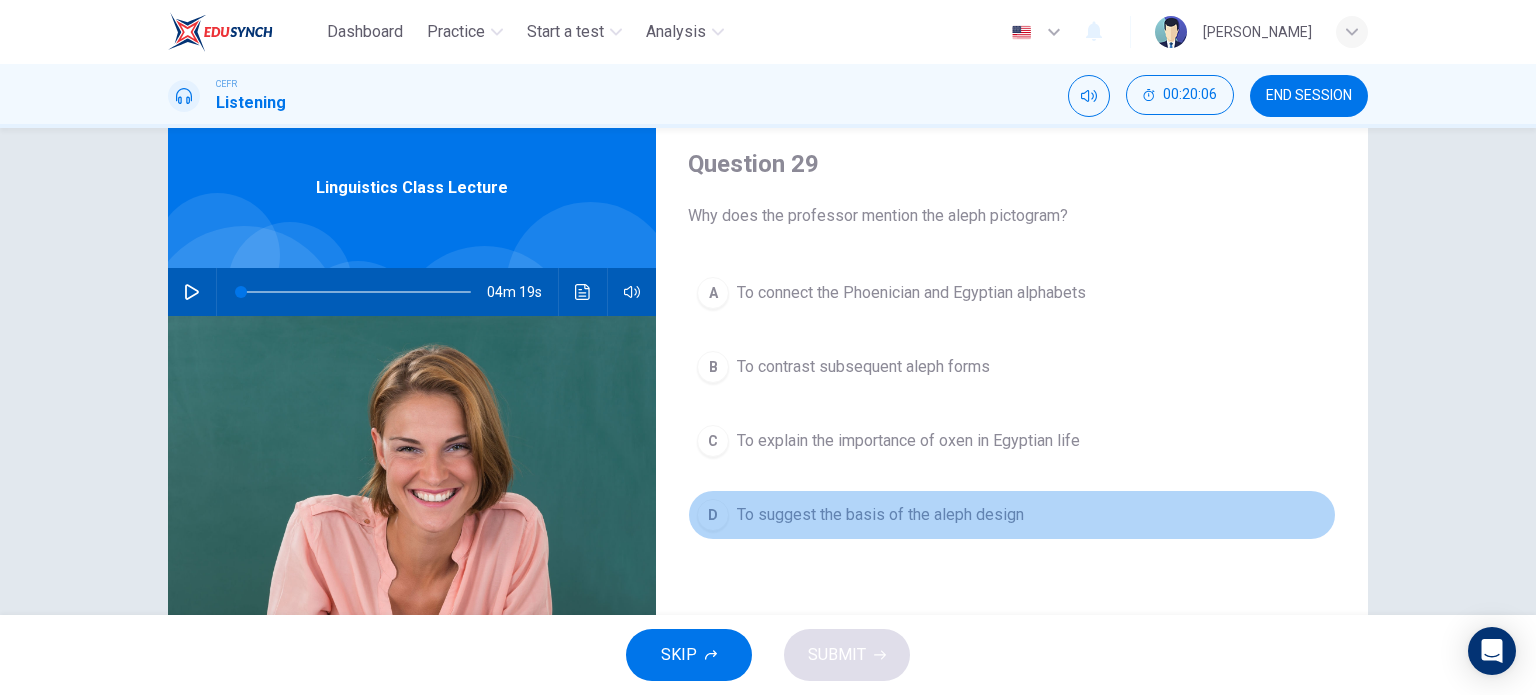 click on "To suggest the basis of the aleph design" at bounding box center [880, 515] 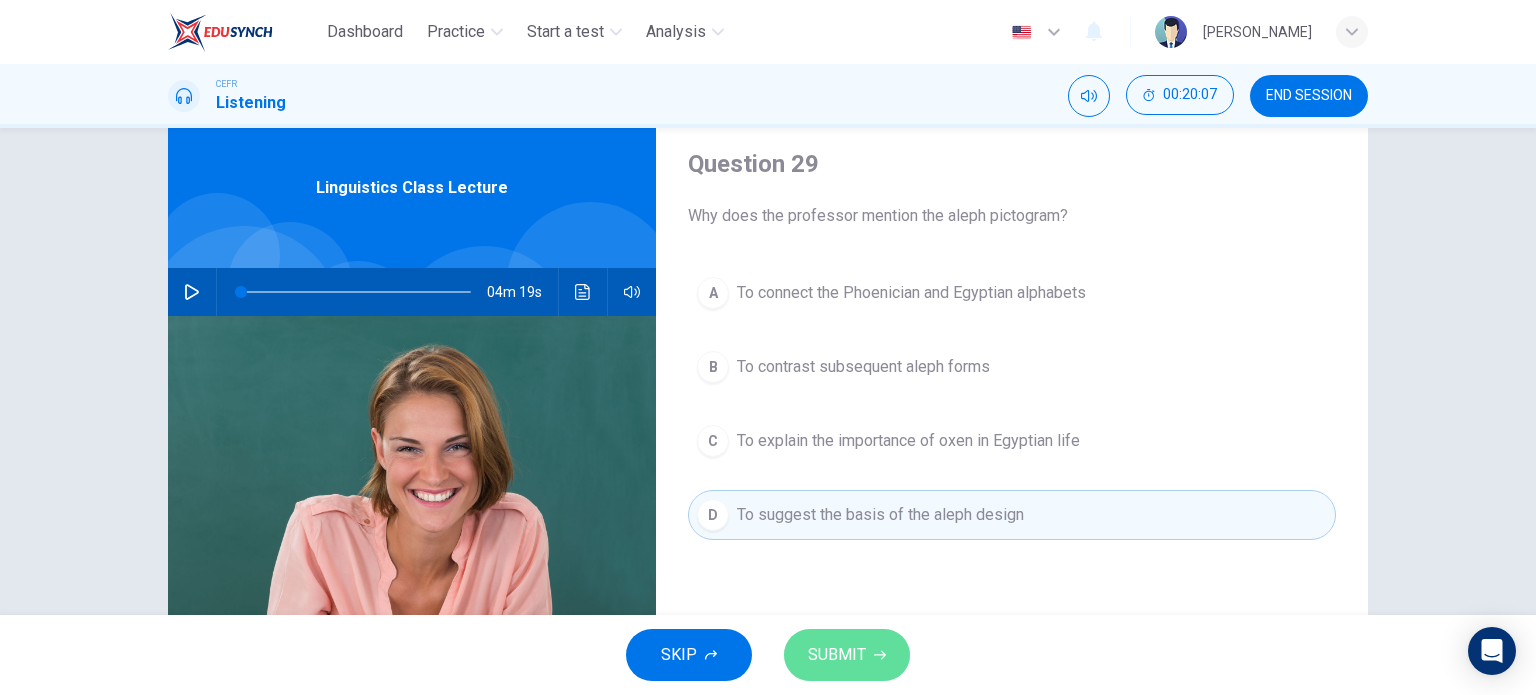 click on "SUBMIT" at bounding box center [837, 655] 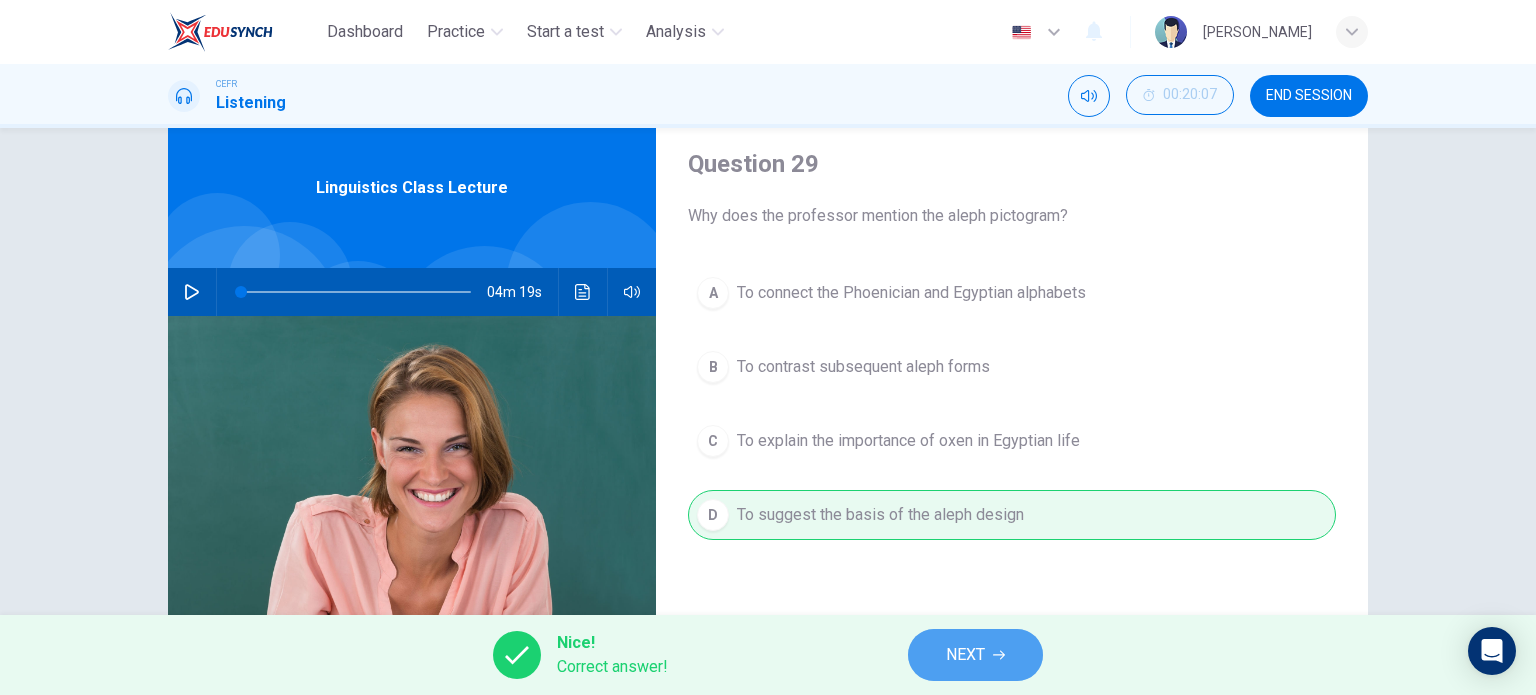 click on "NEXT" at bounding box center (965, 655) 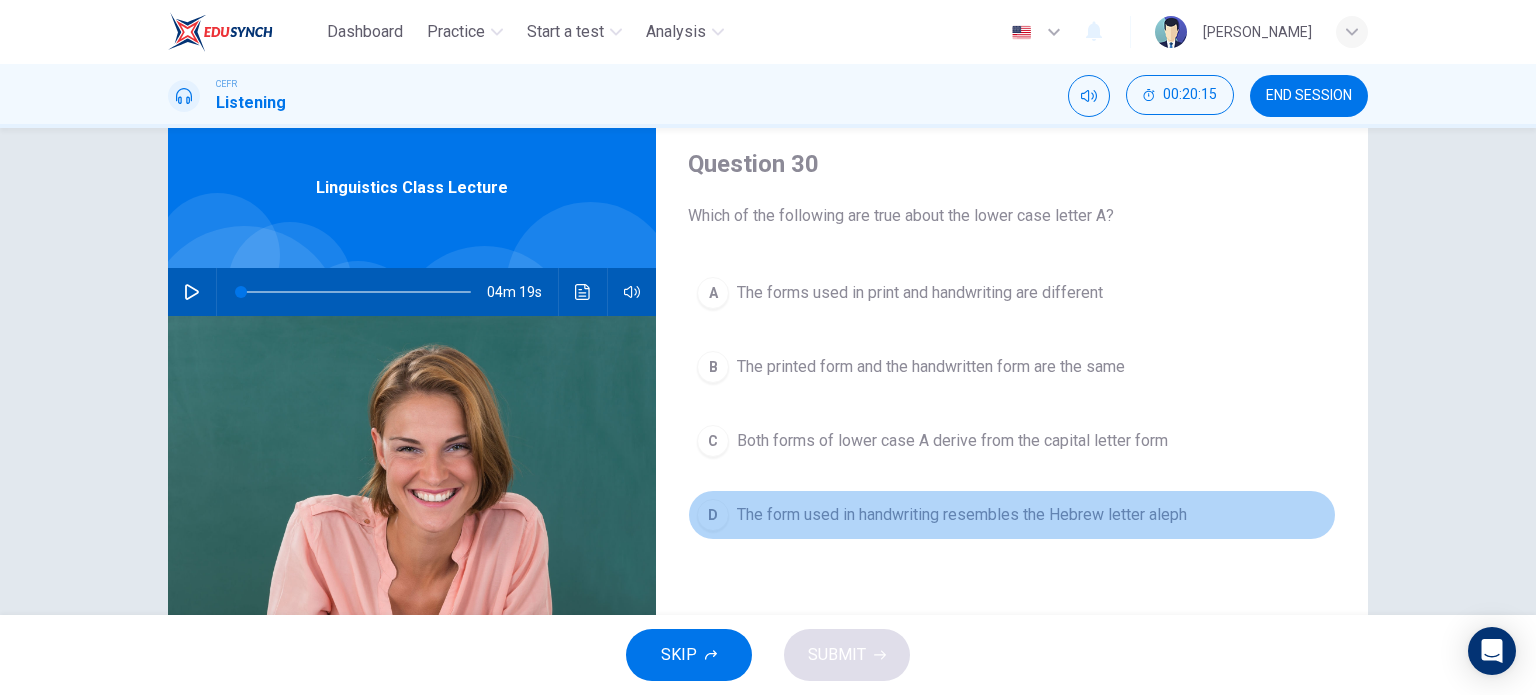 click on "D The form used in handwriting resembles the Hebrew letter aleph" at bounding box center [1012, 515] 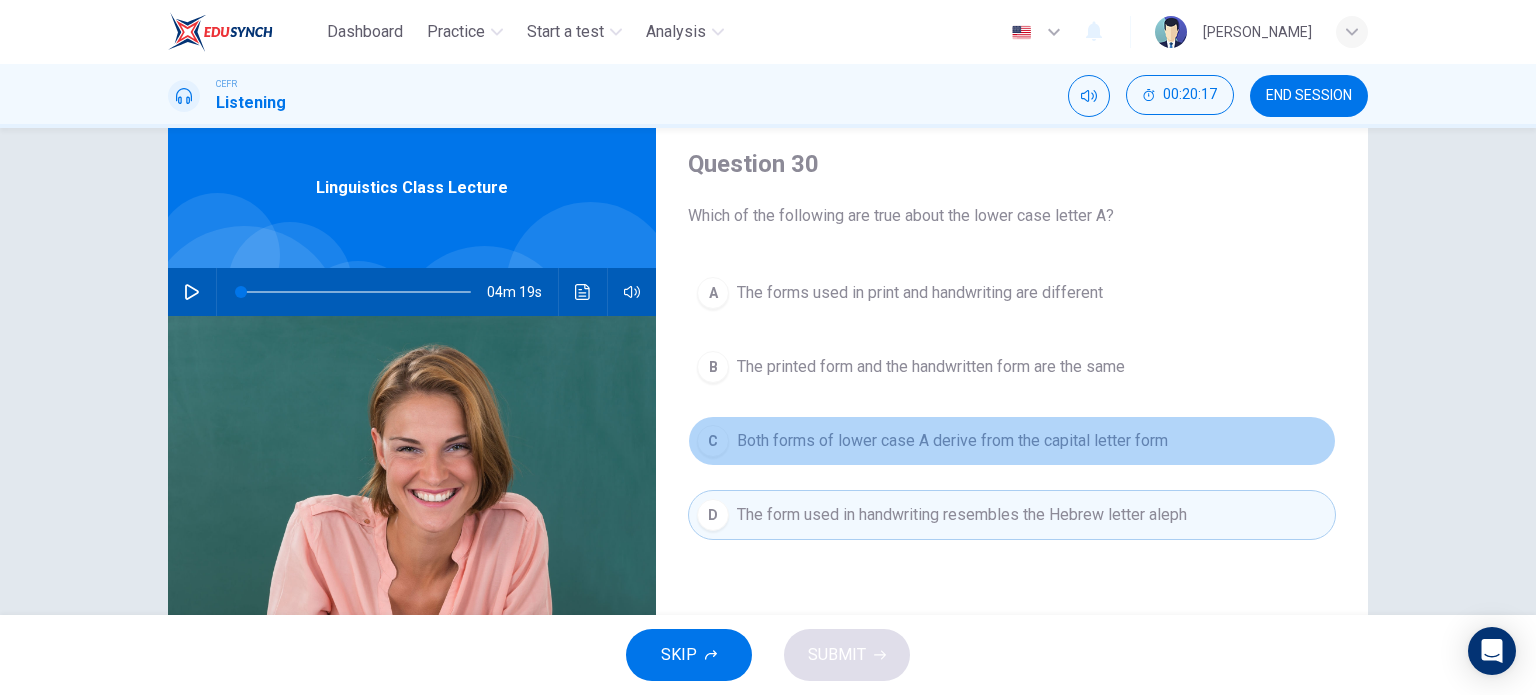 click on "Both forms of lower case A derive from the capital letter form" at bounding box center (952, 441) 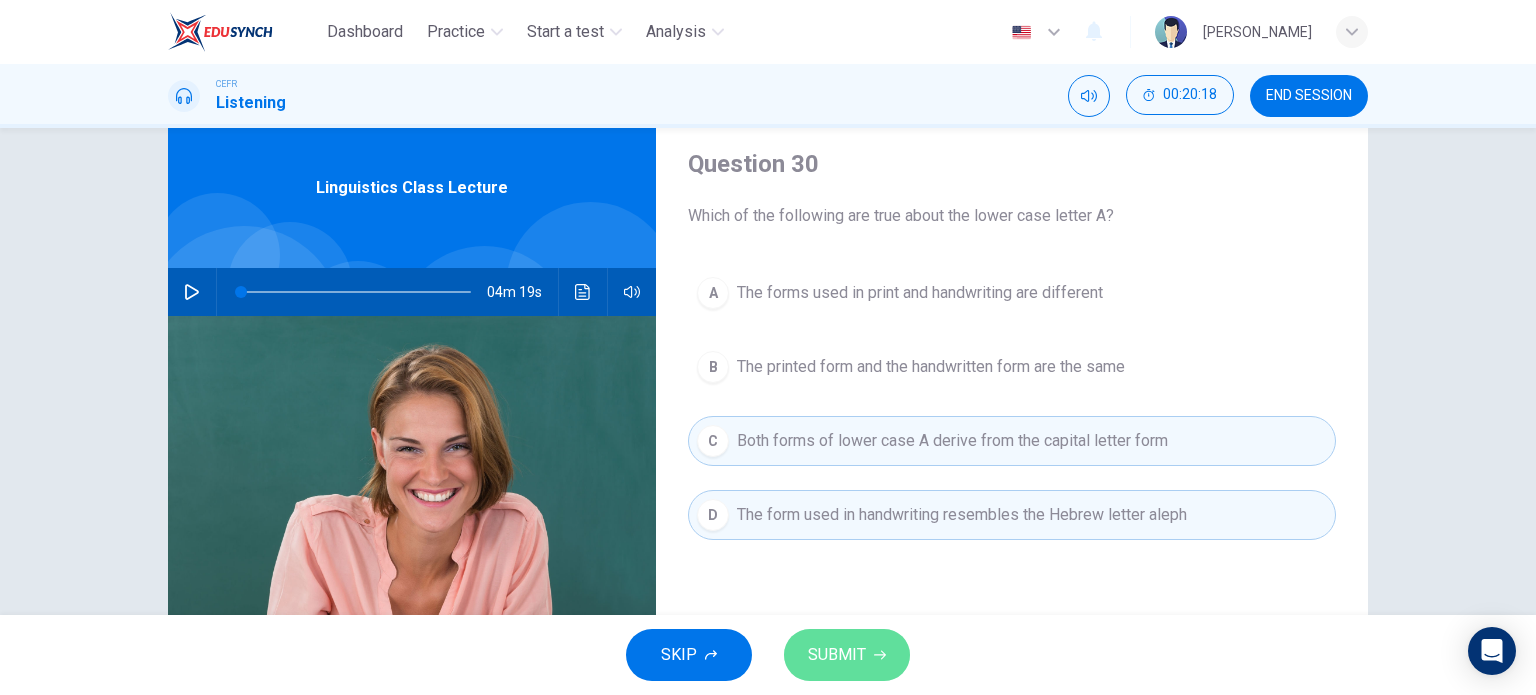 click on "SUBMIT" at bounding box center [847, 655] 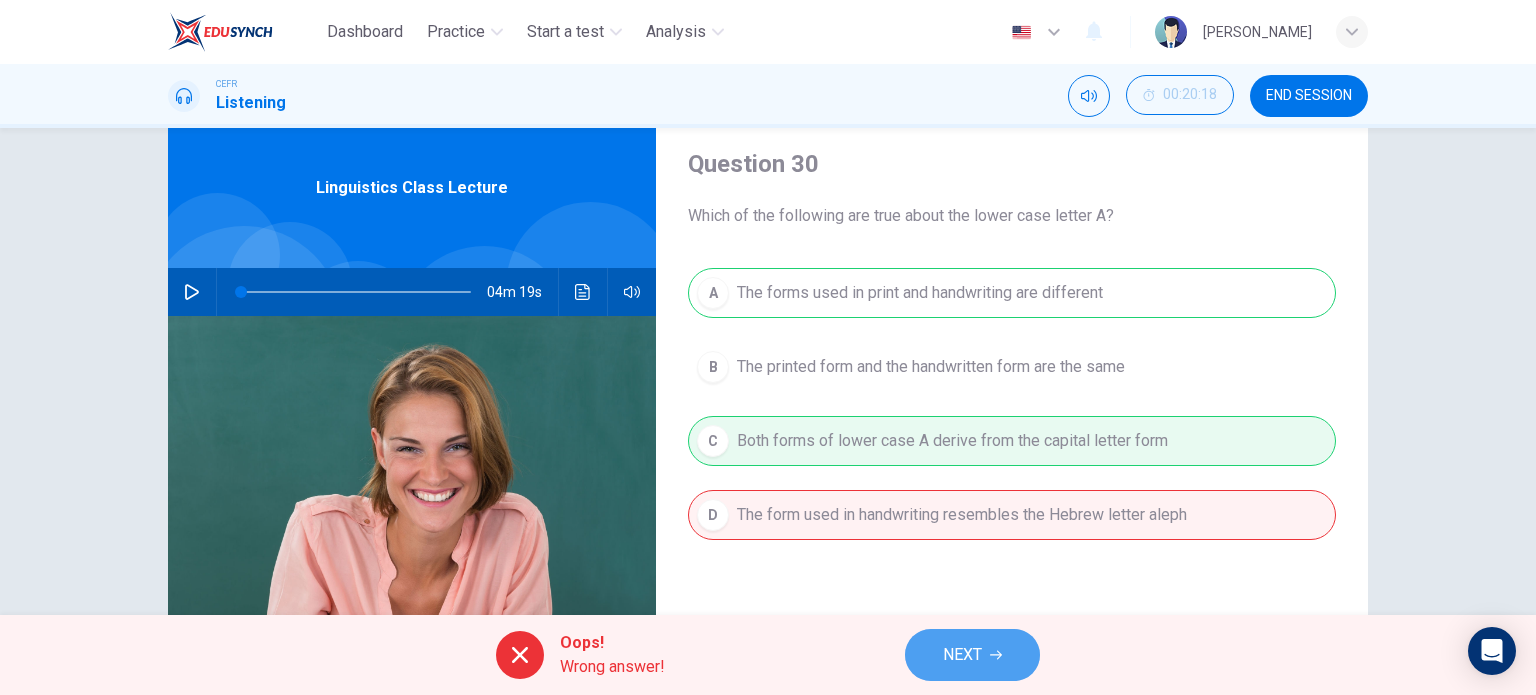 click on "NEXT" at bounding box center (962, 655) 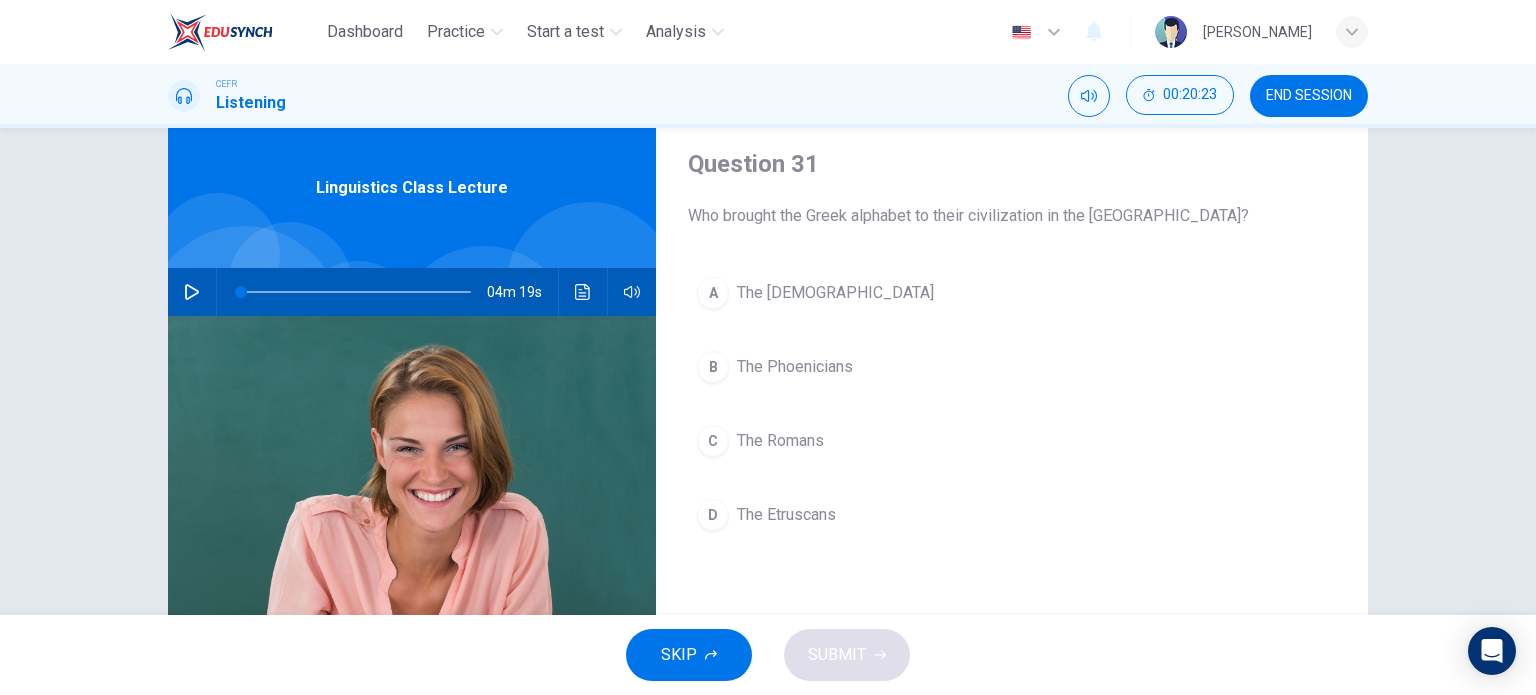 click on "The Romans" at bounding box center (780, 441) 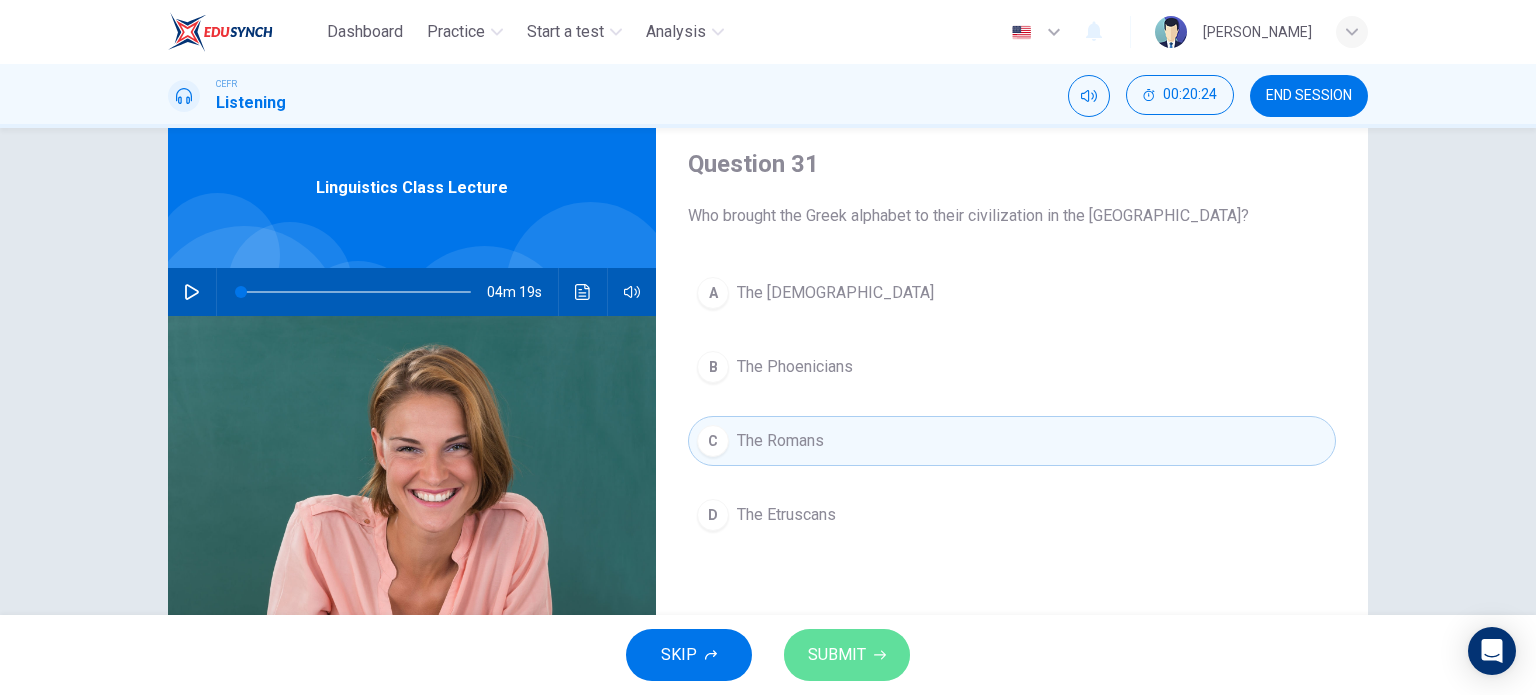 click on "SUBMIT" at bounding box center [837, 655] 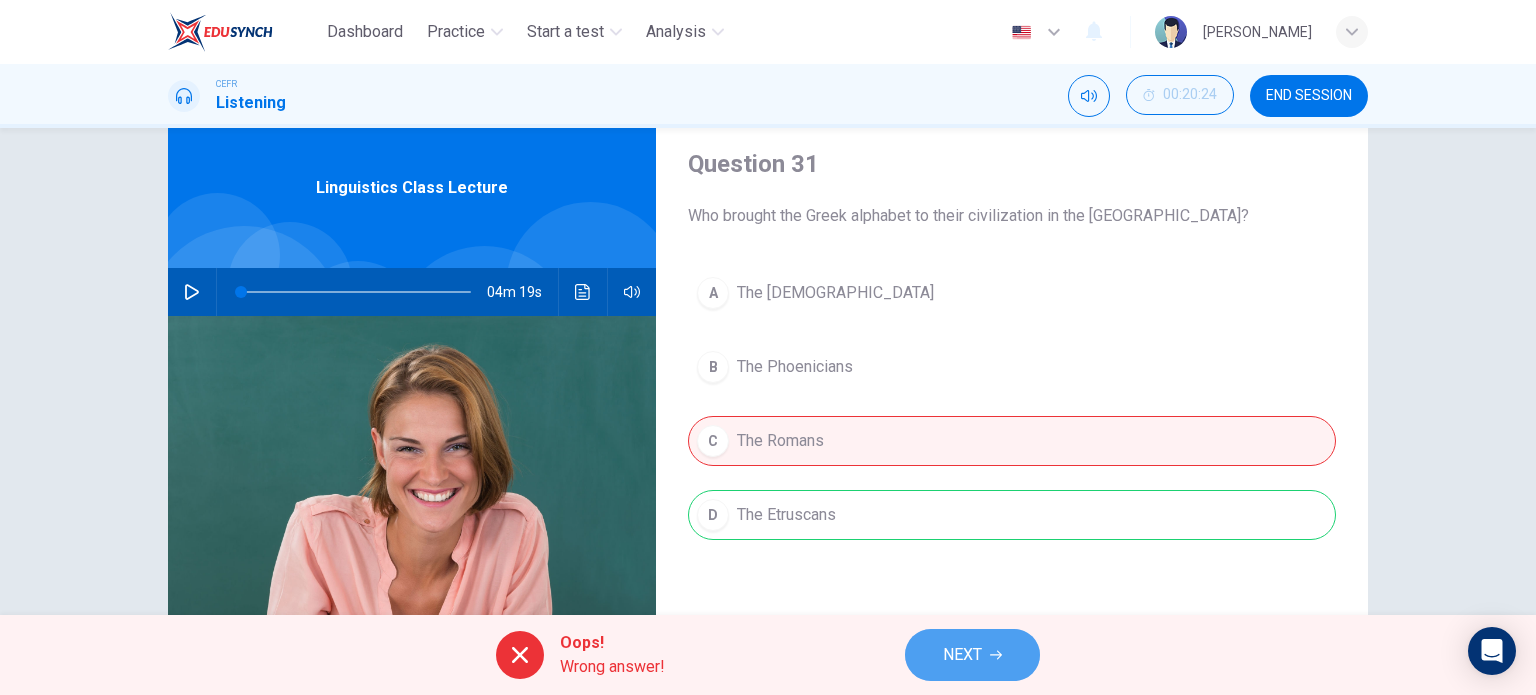click on "NEXT" at bounding box center [972, 655] 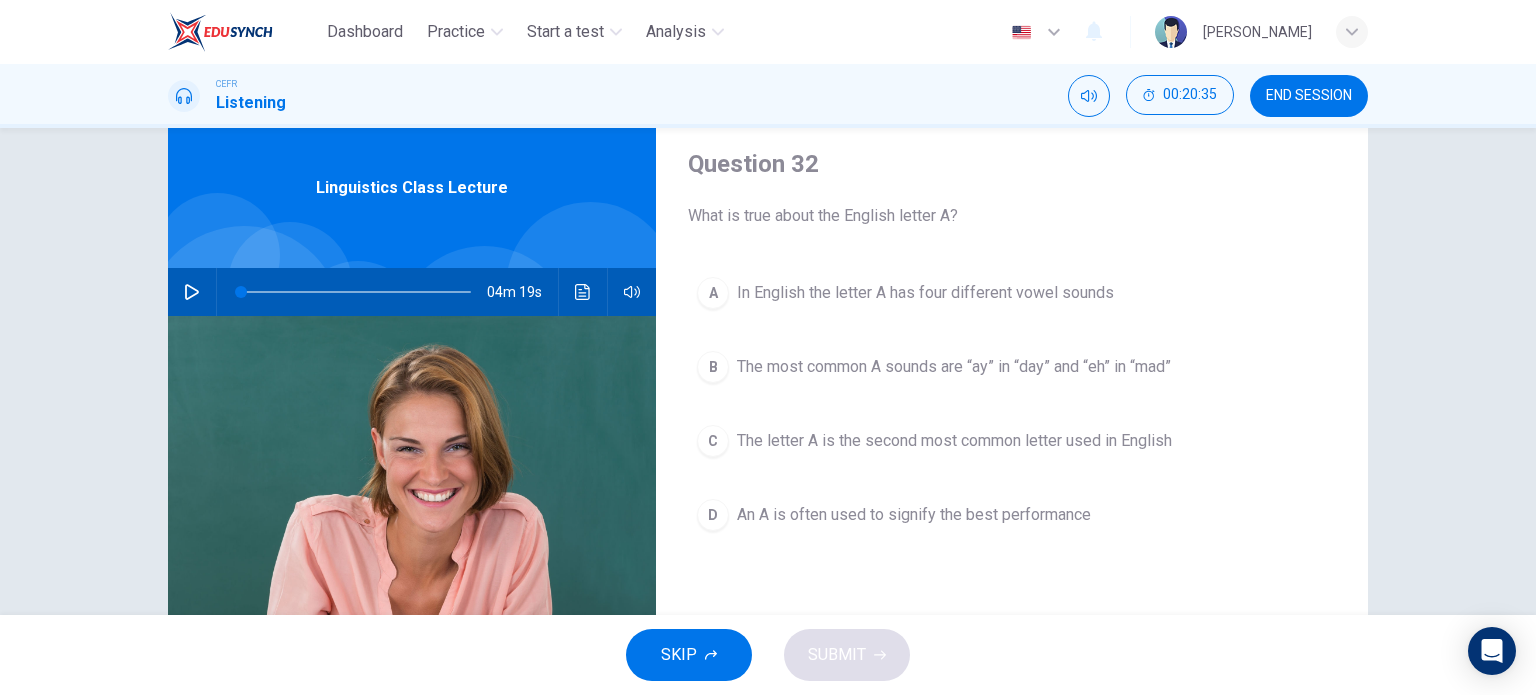 click on "D An A is often used to signify the best performance" at bounding box center [1012, 515] 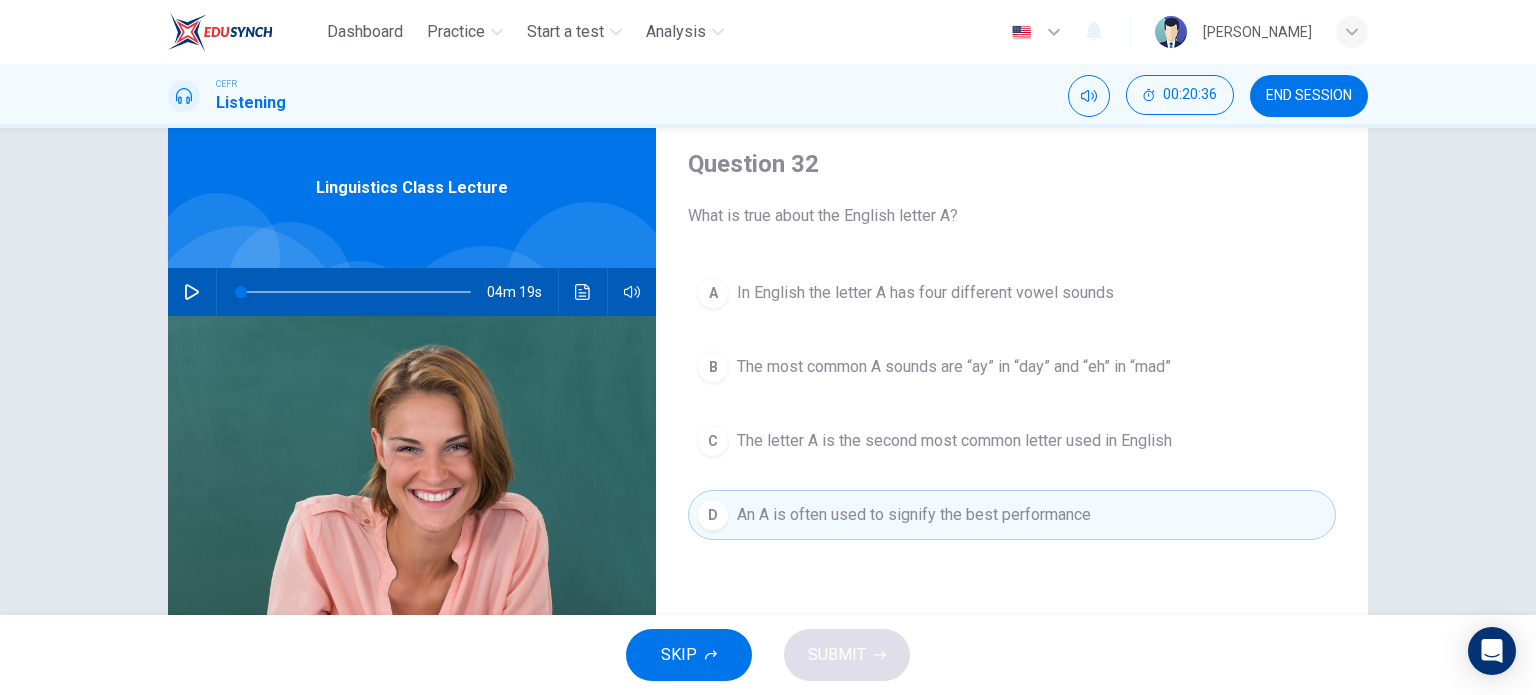 click on "In English the letter A has four different vowel sounds" at bounding box center (925, 293) 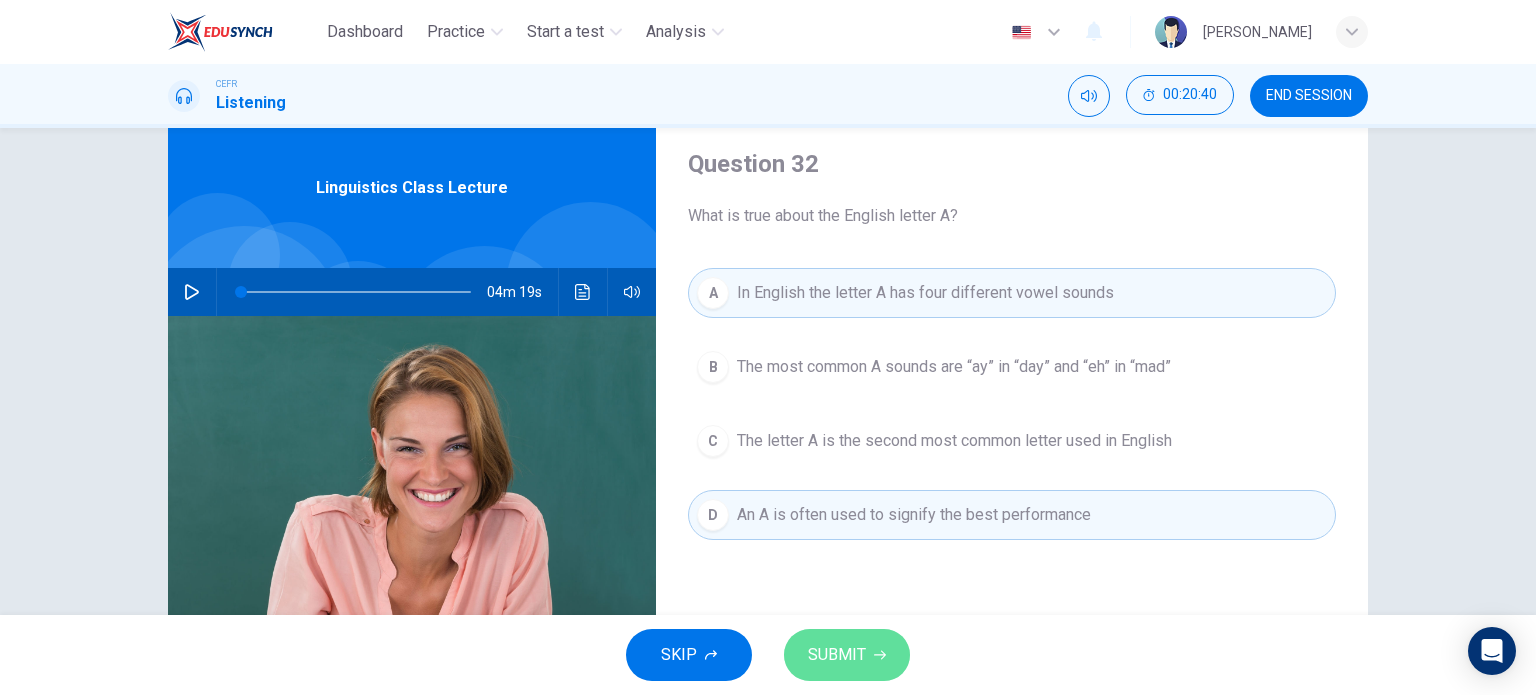 click on "SUBMIT" at bounding box center [847, 655] 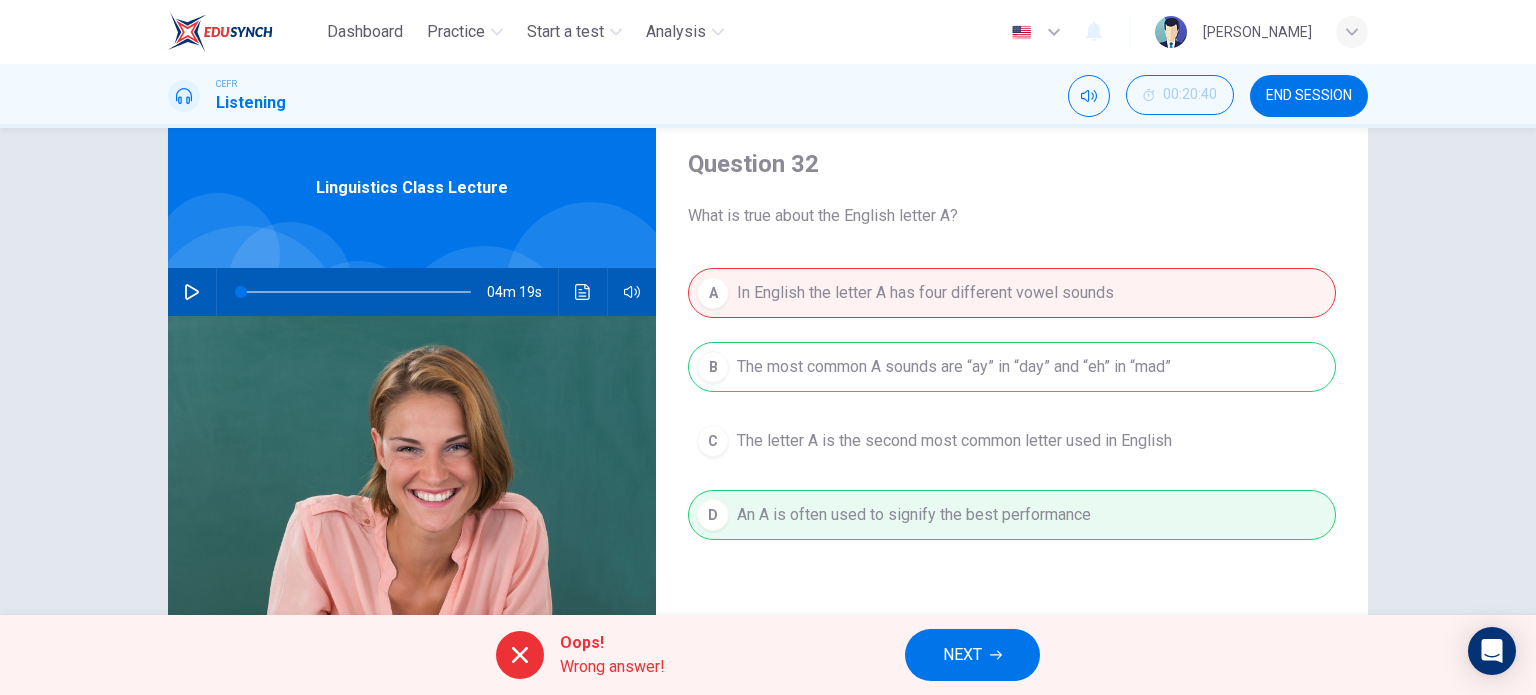 click on "Oops! Wrong answer! NEXT" at bounding box center (768, 655) 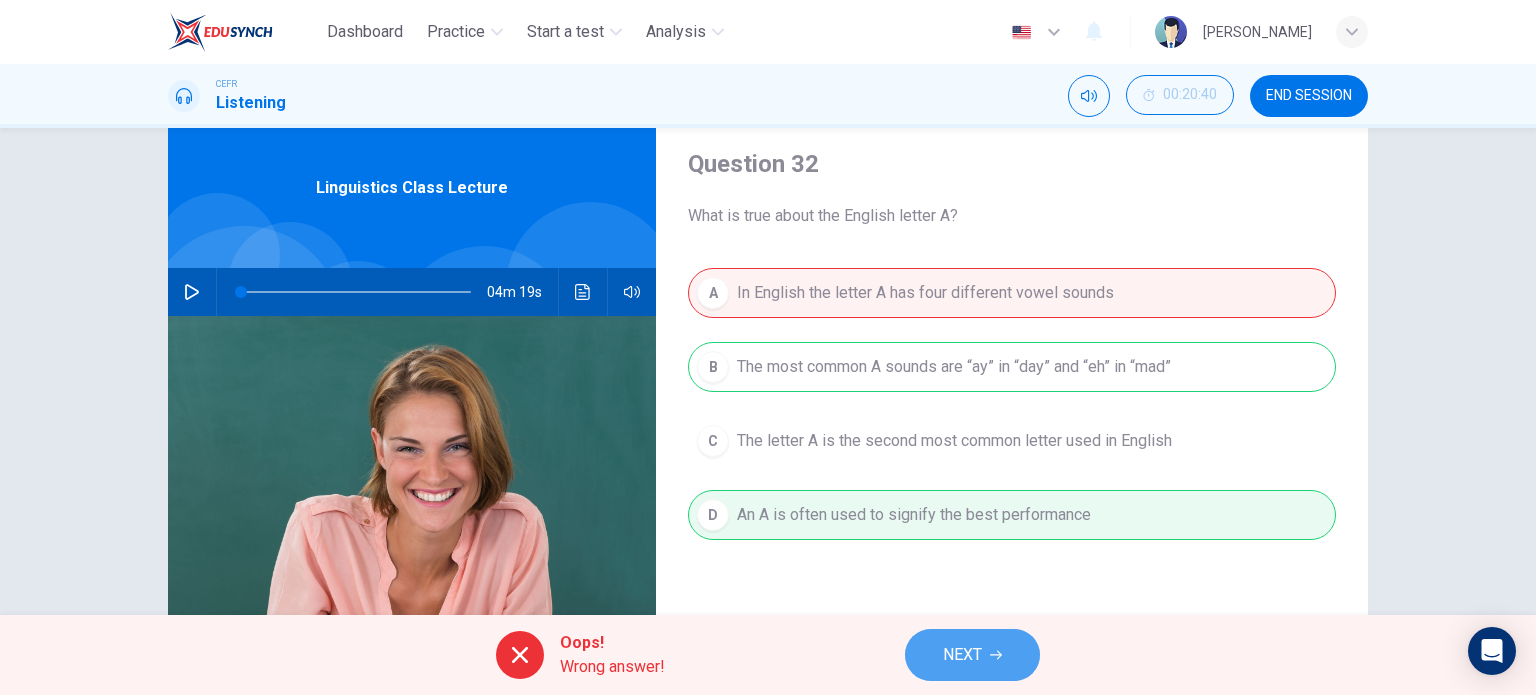 click on "NEXT" at bounding box center (972, 655) 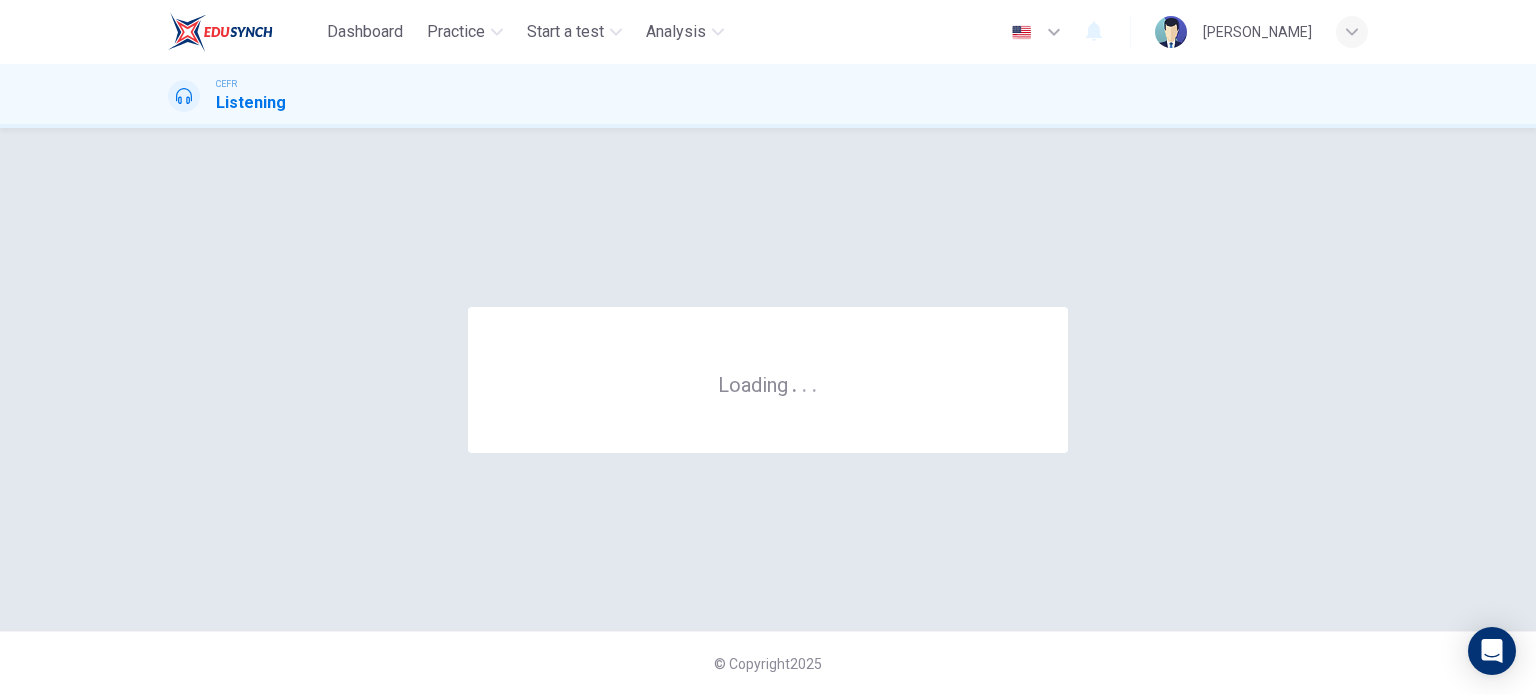 scroll, scrollTop: 0, scrollLeft: 0, axis: both 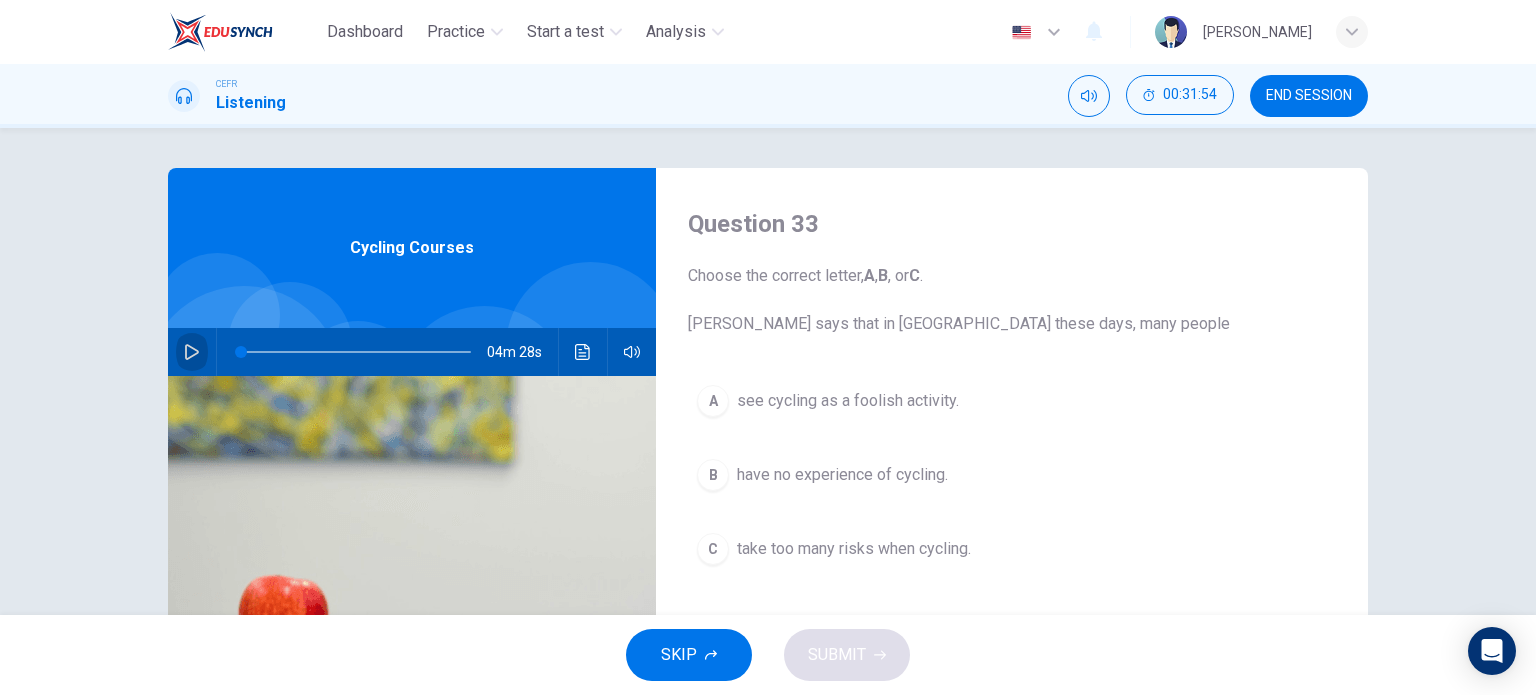 click 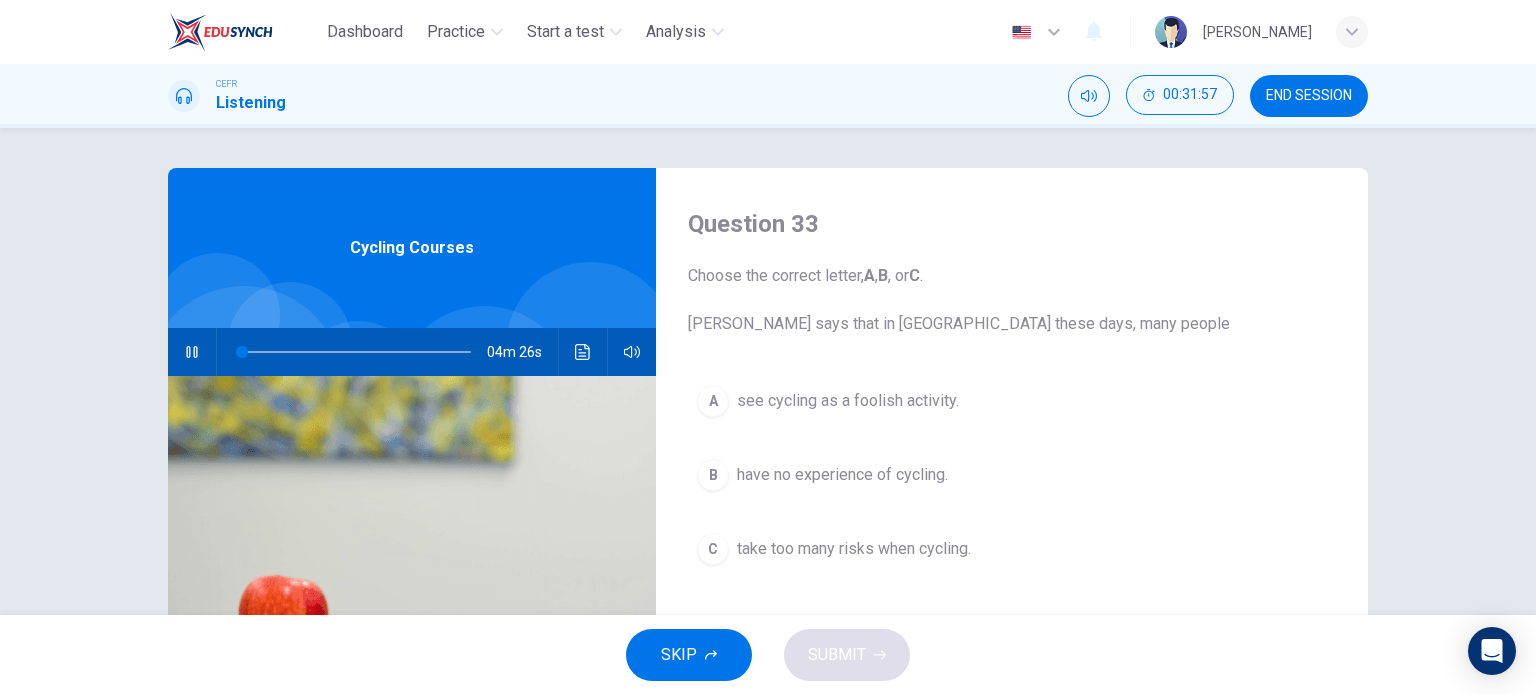 type on "1" 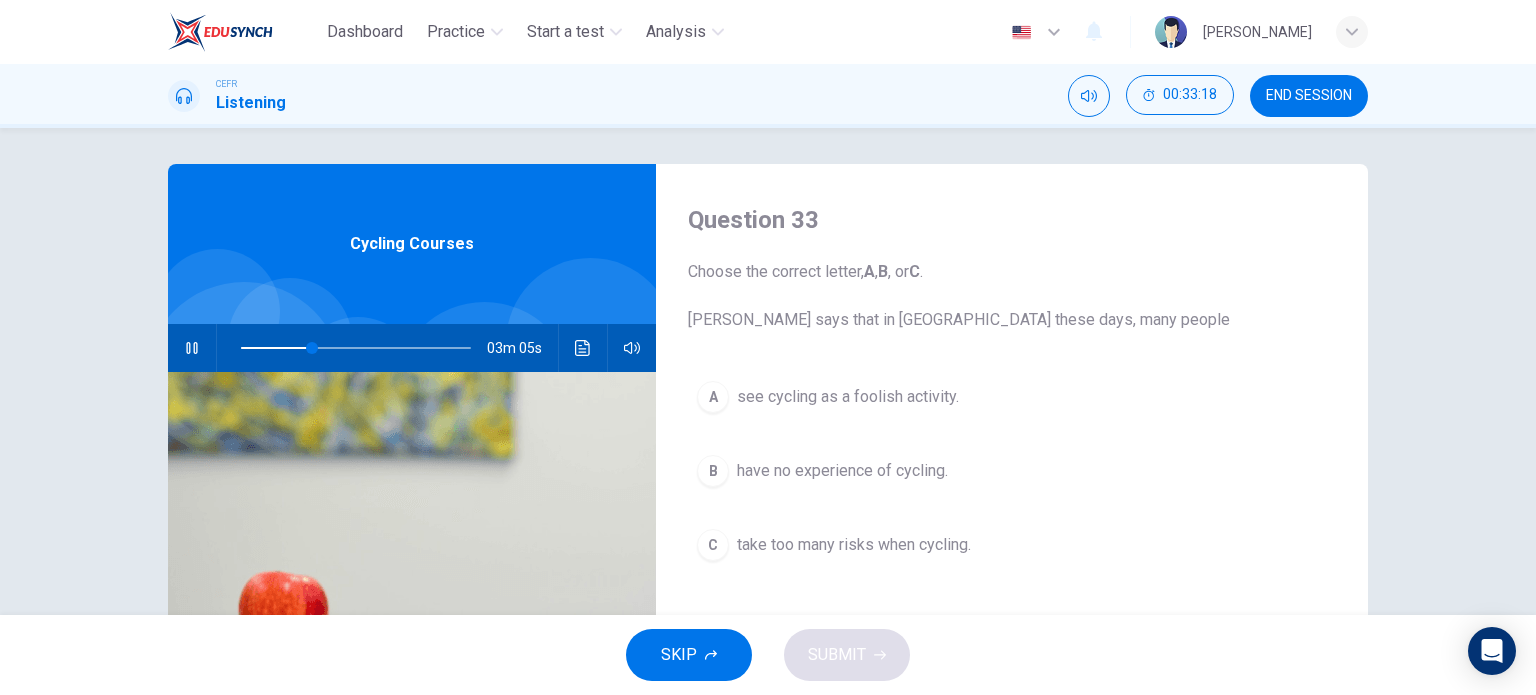 scroll, scrollTop: 4, scrollLeft: 0, axis: vertical 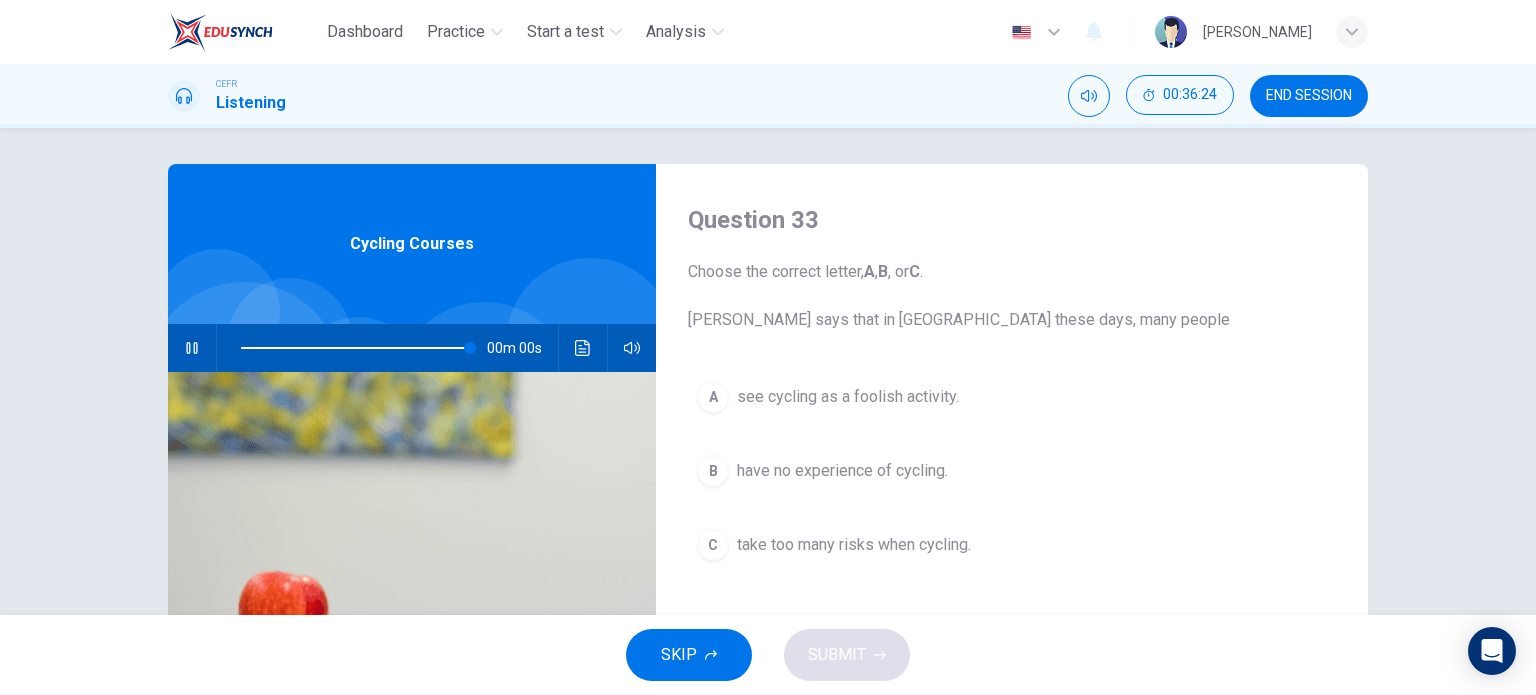 type on "0" 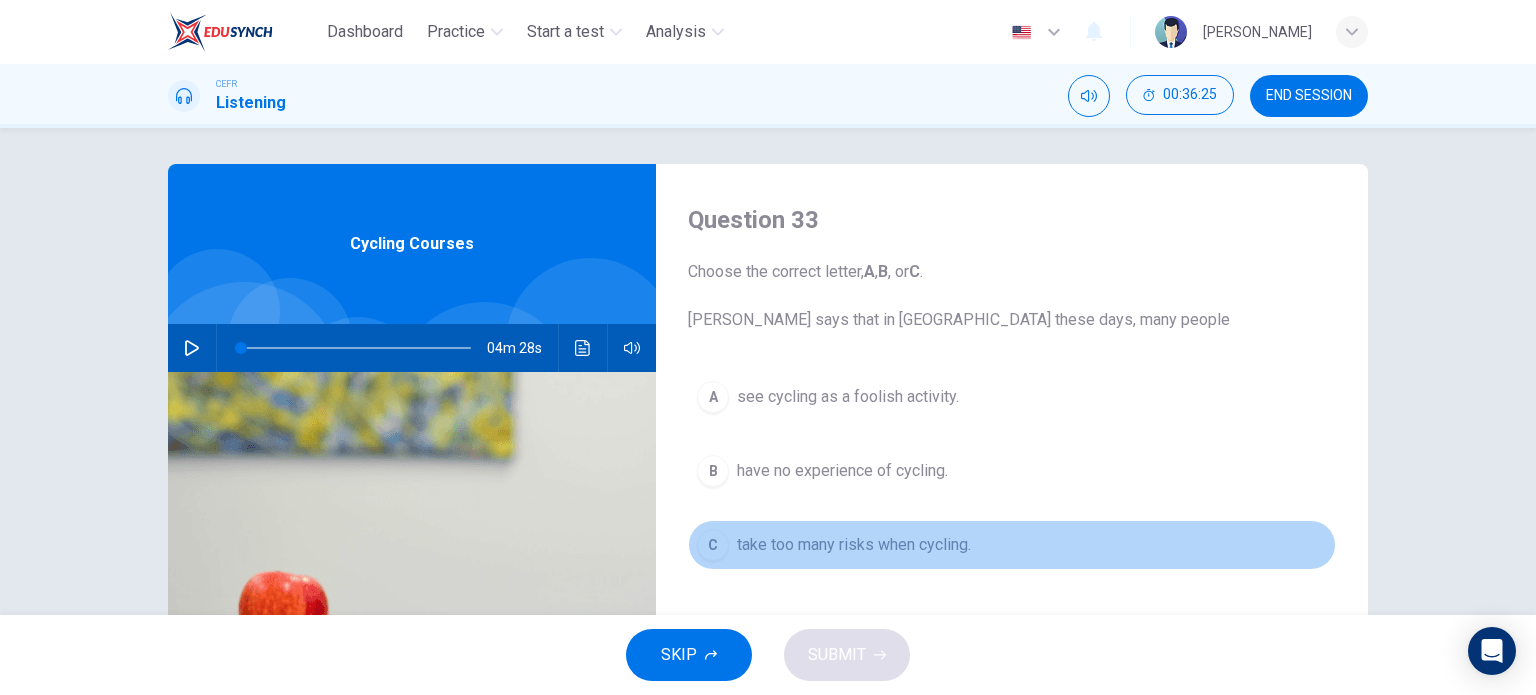 click on "take too many risks when cycling." at bounding box center (854, 545) 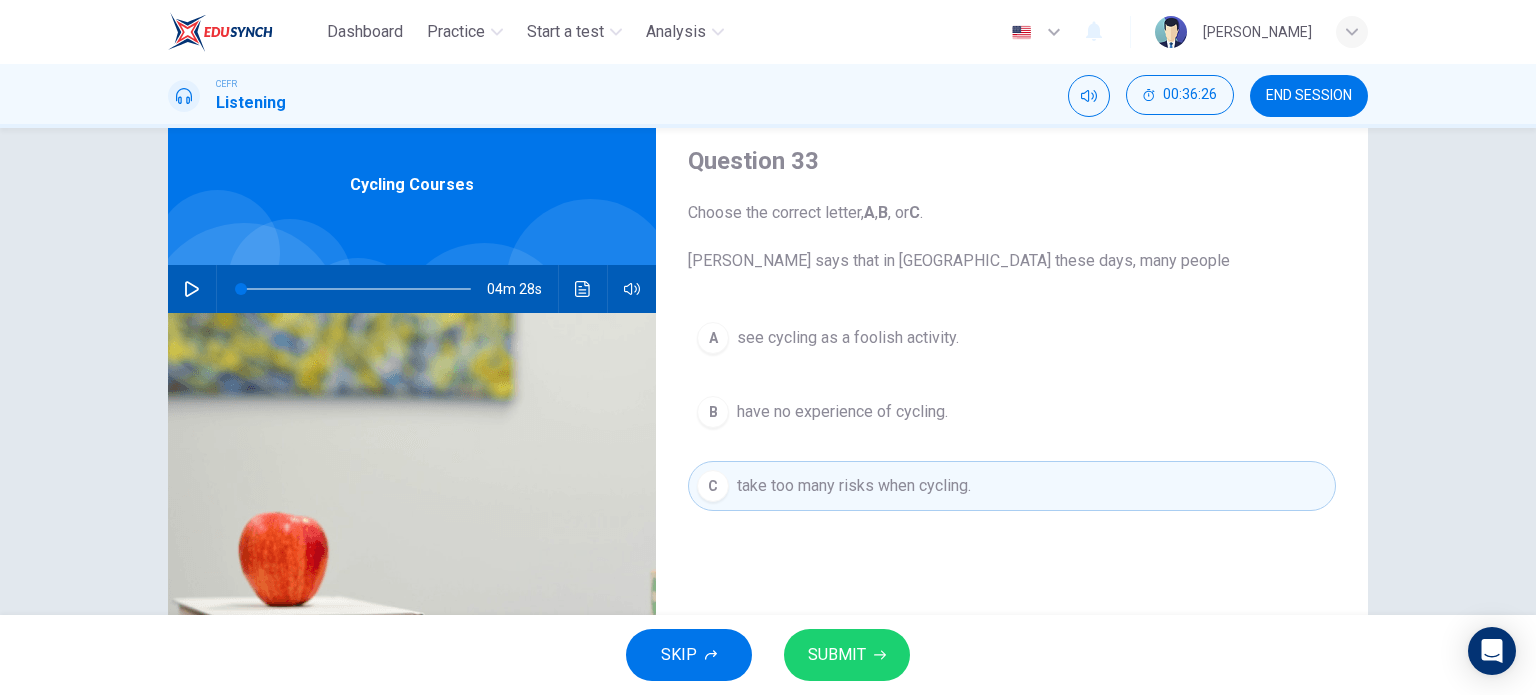 scroll, scrollTop: 64, scrollLeft: 0, axis: vertical 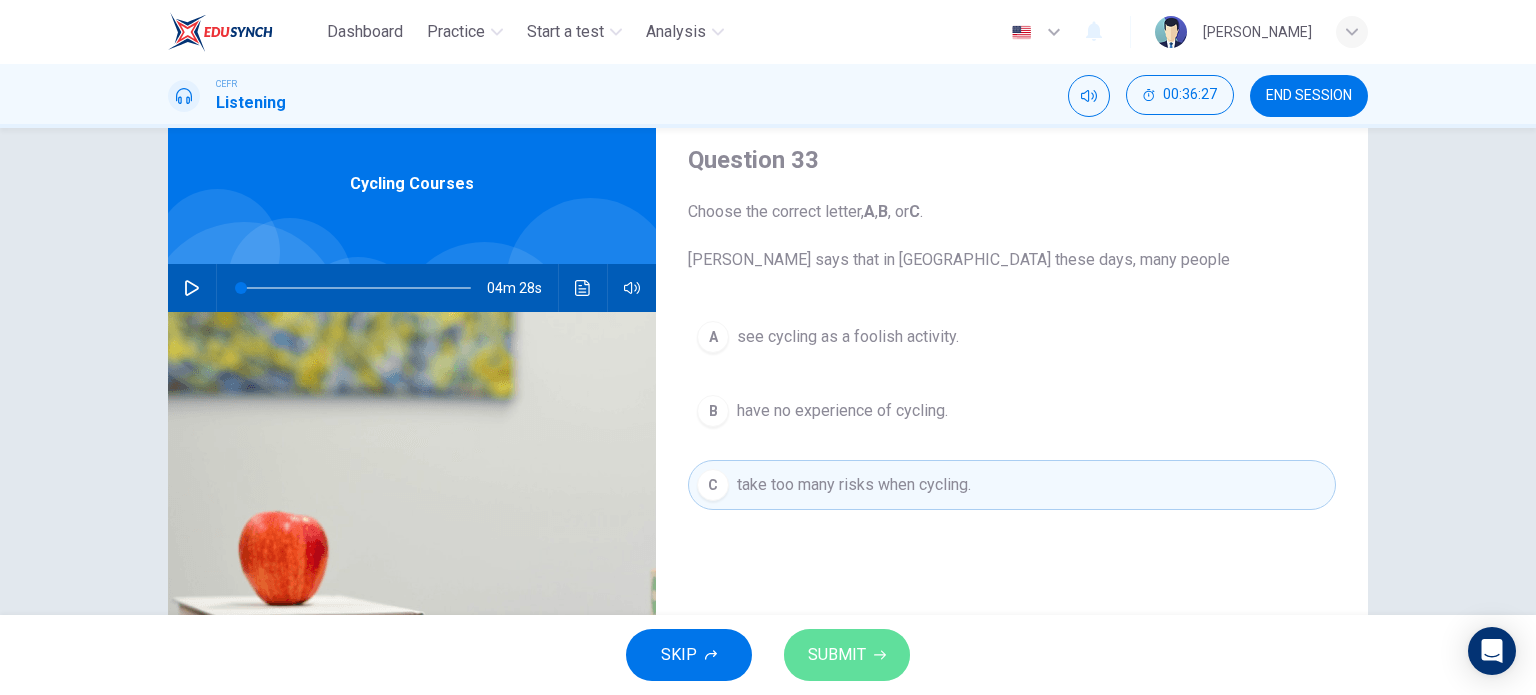 click on "SUBMIT" at bounding box center (847, 655) 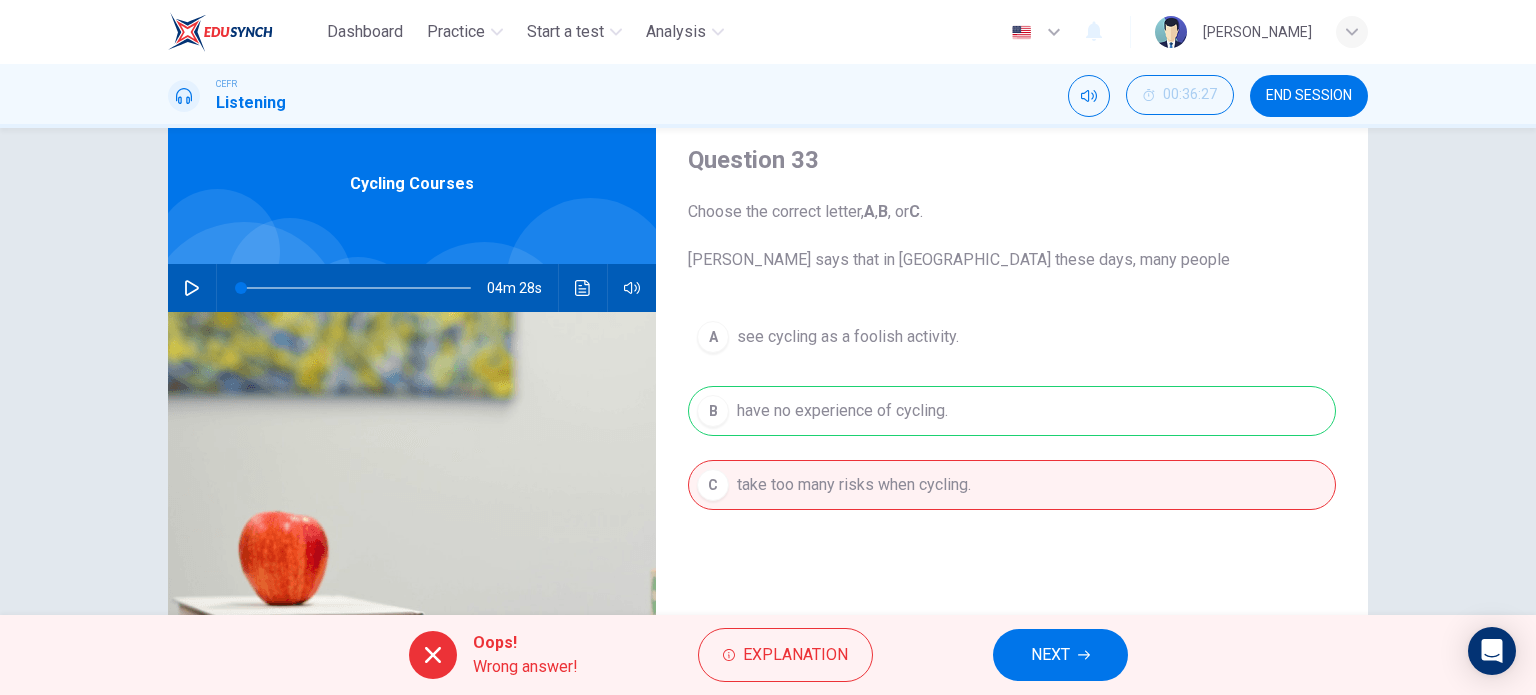 click on "Oops! Wrong answer! Explanation NEXT" at bounding box center (768, 655) 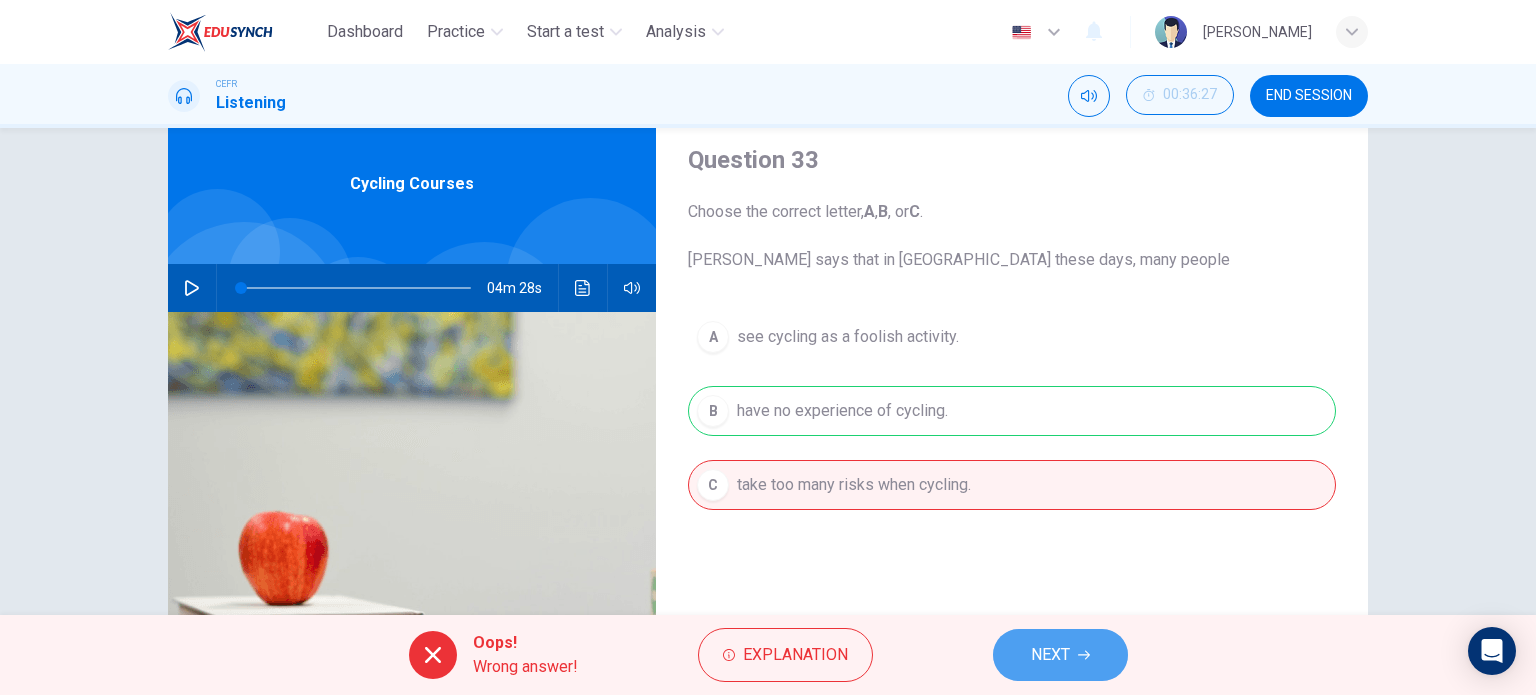 click on "NEXT" at bounding box center (1050, 655) 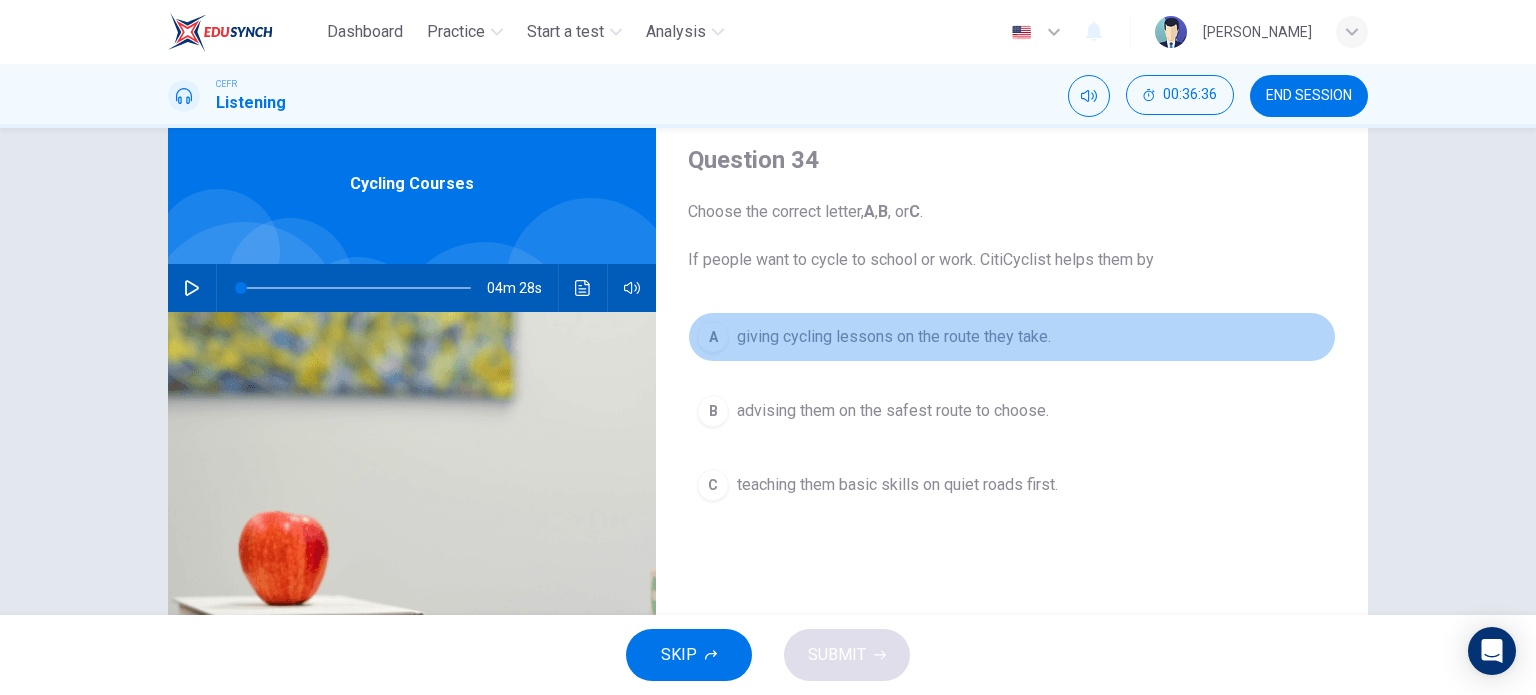 click on "A giving cycling lessons on the route they take." at bounding box center [1012, 337] 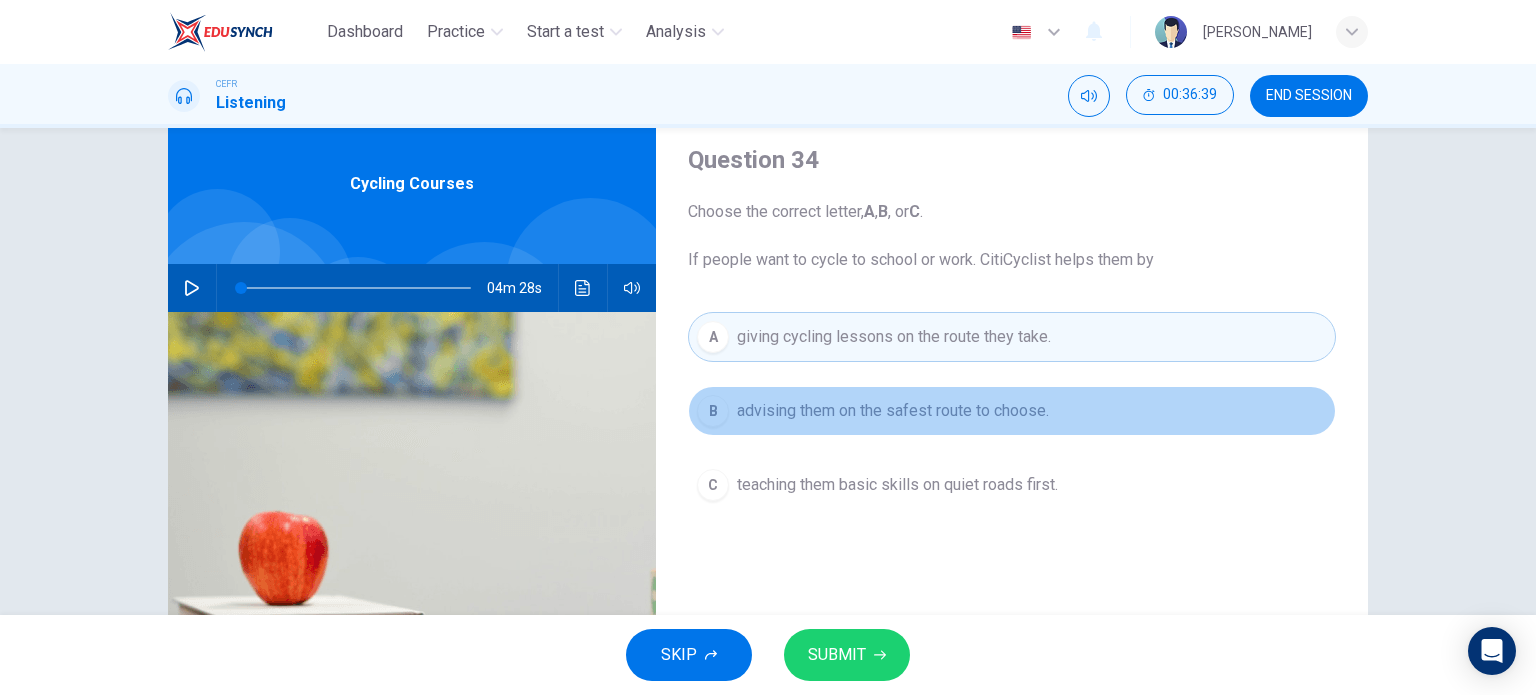 click on "advising them on the safest route to choose." at bounding box center [893, 411] 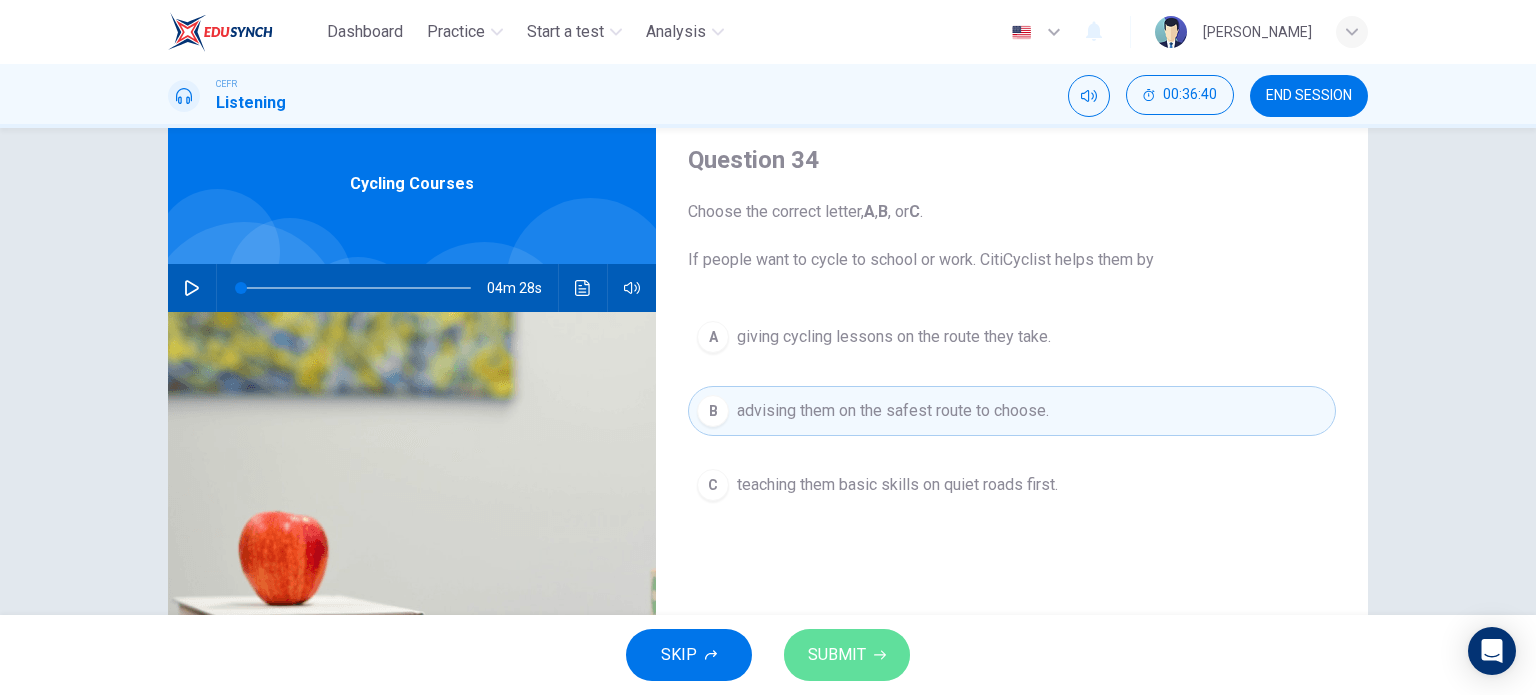 click on "SUBMIT" at bounding box center [837, 655] 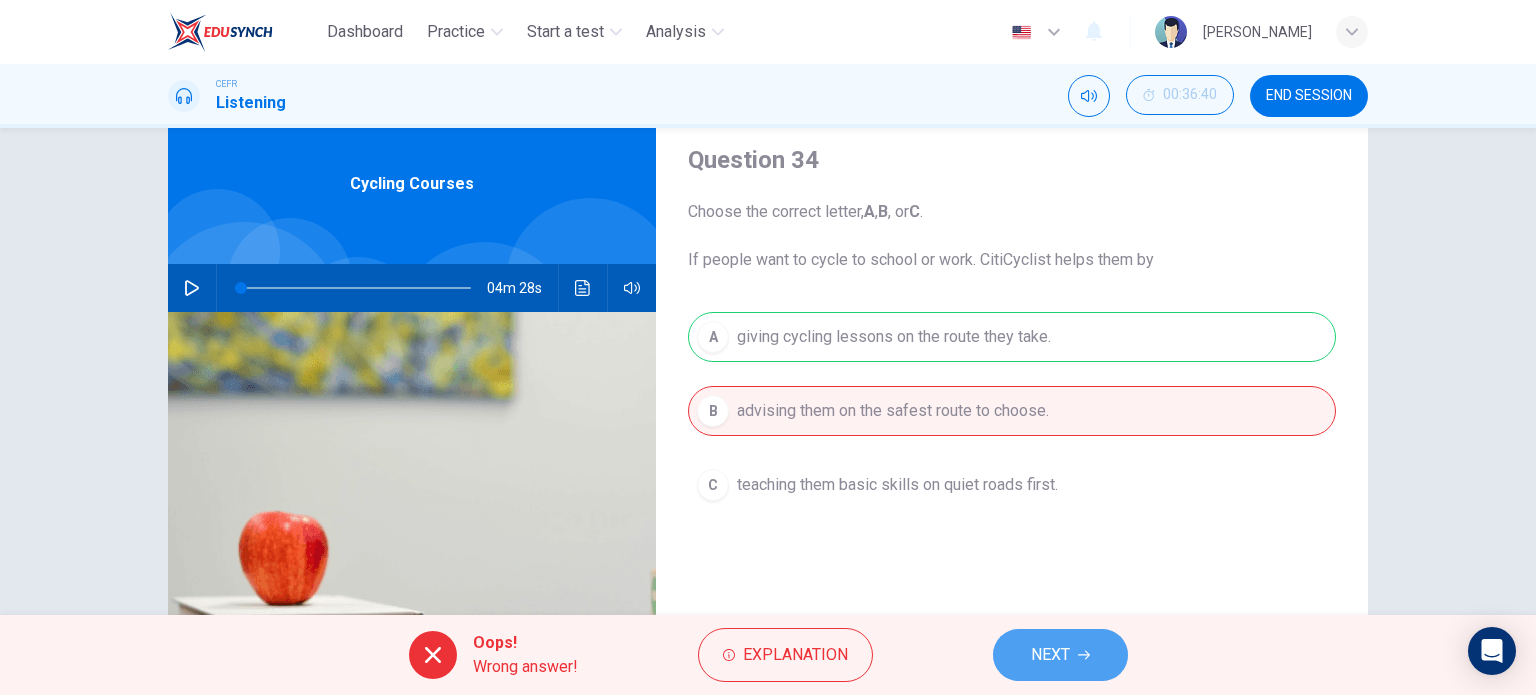 click on "NEXT" at bounding box center [1060, 655] 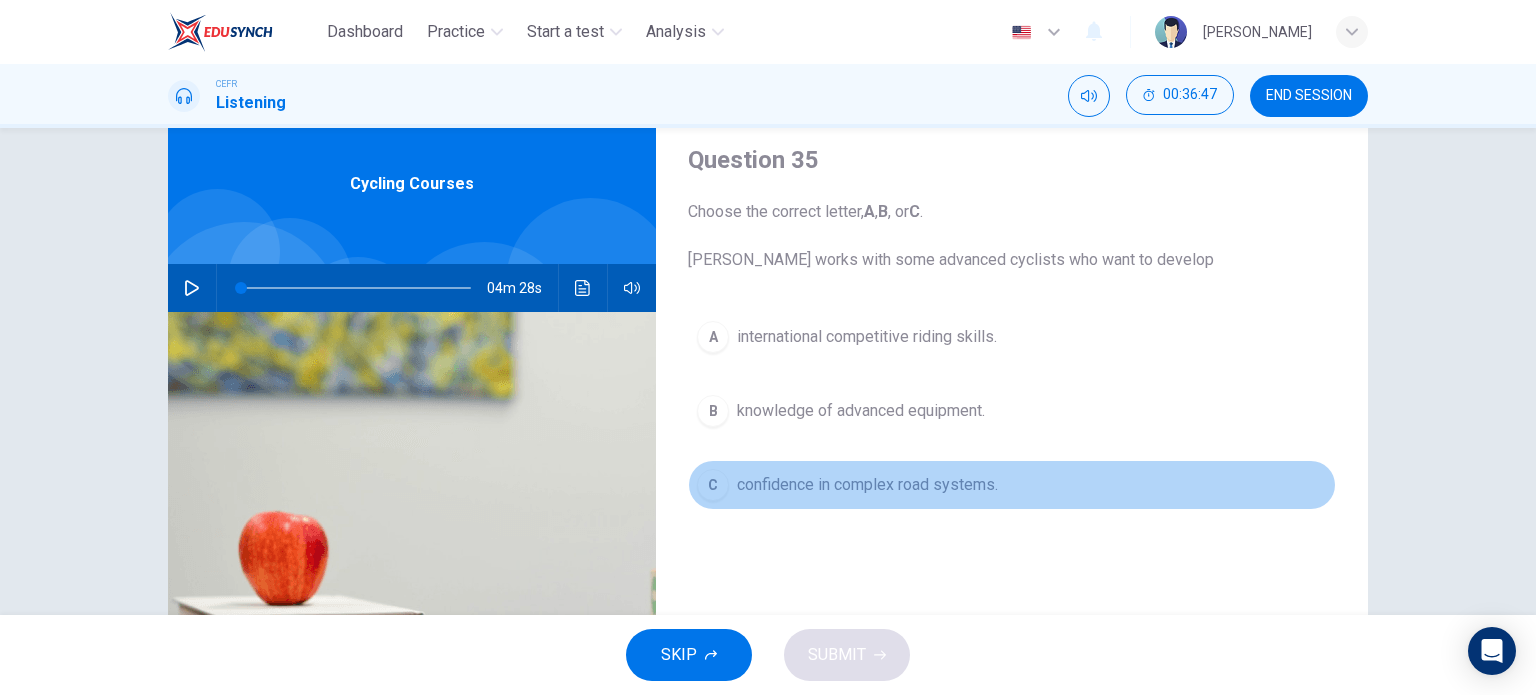 click on "confidence in complex road systems." at bounding box center [867, 485] 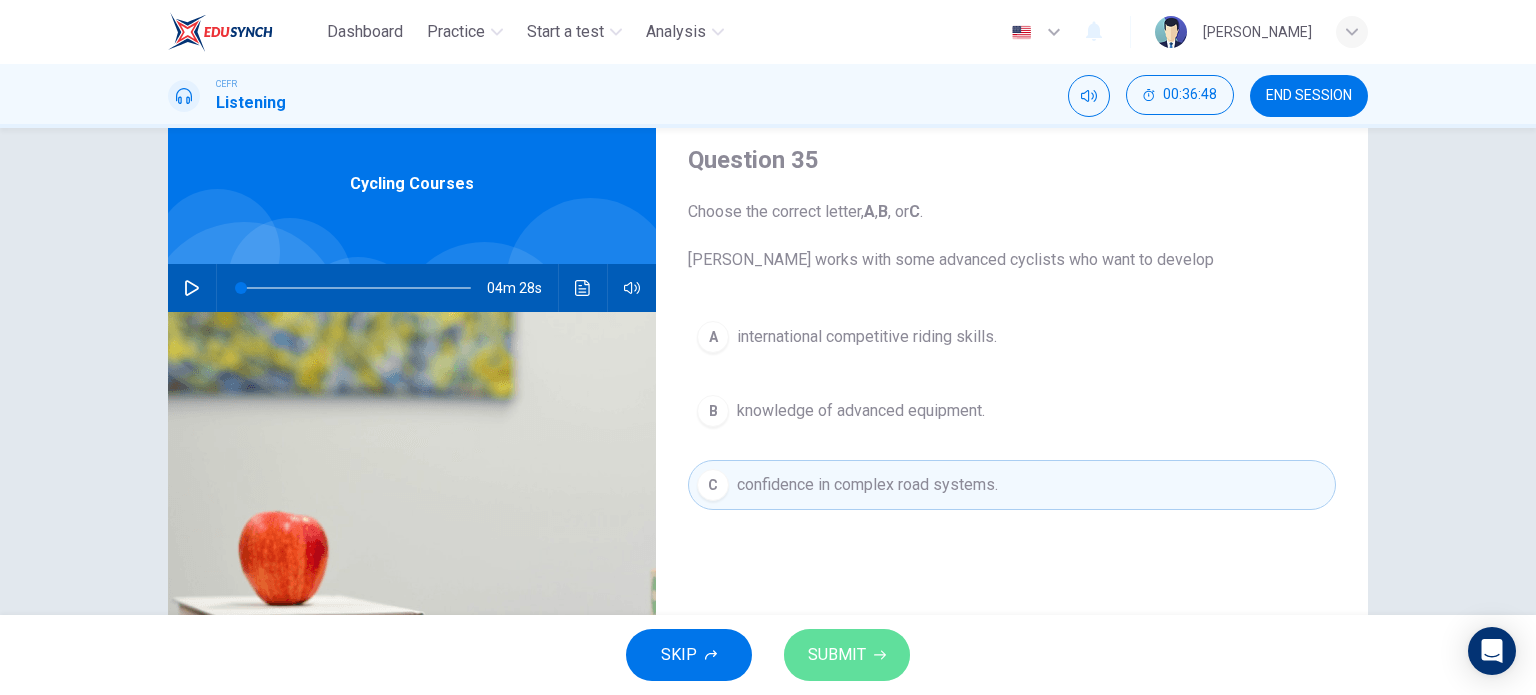click on "SUBMIT" at bounding box center (847, 655) 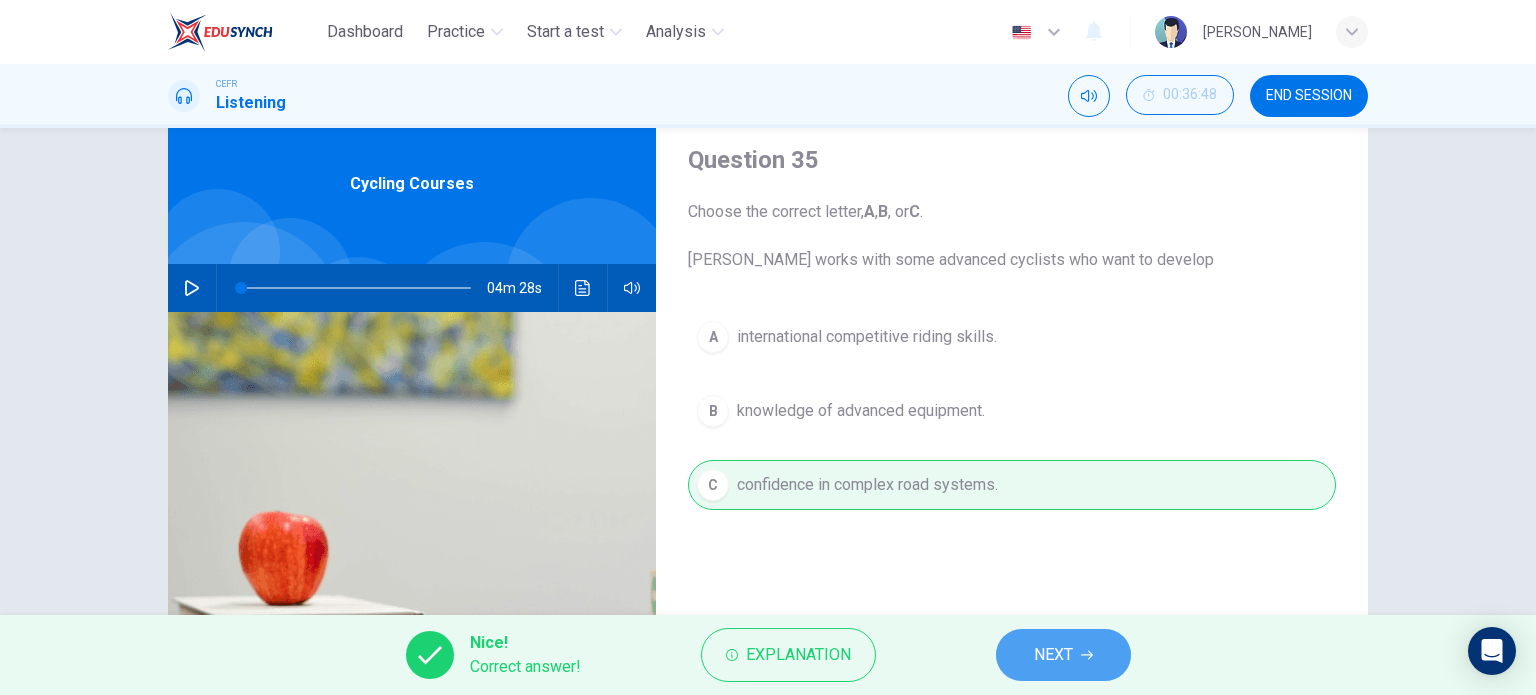 click on "NEXT" at bounding box center [1063, 655] 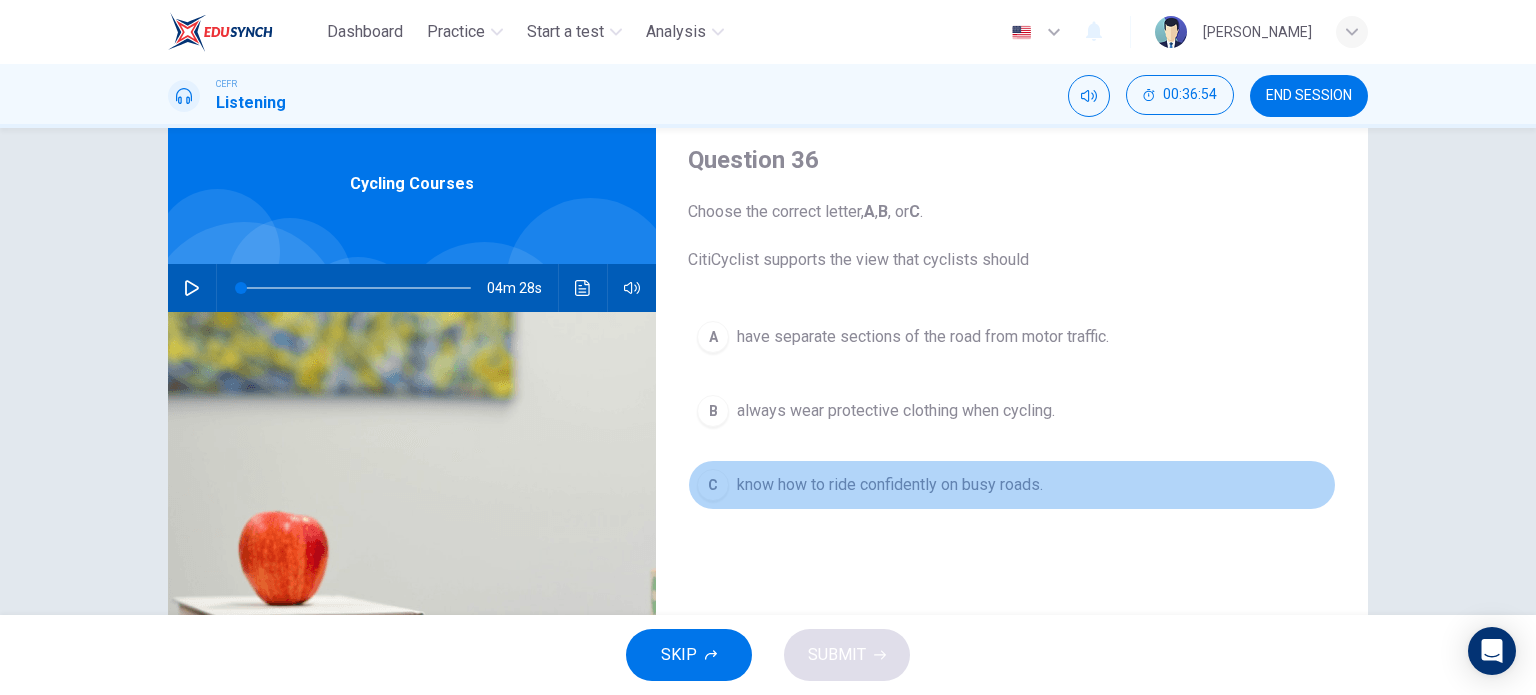 click on "know how to ride confidently on busy roads." at bounding box center (890, 485) 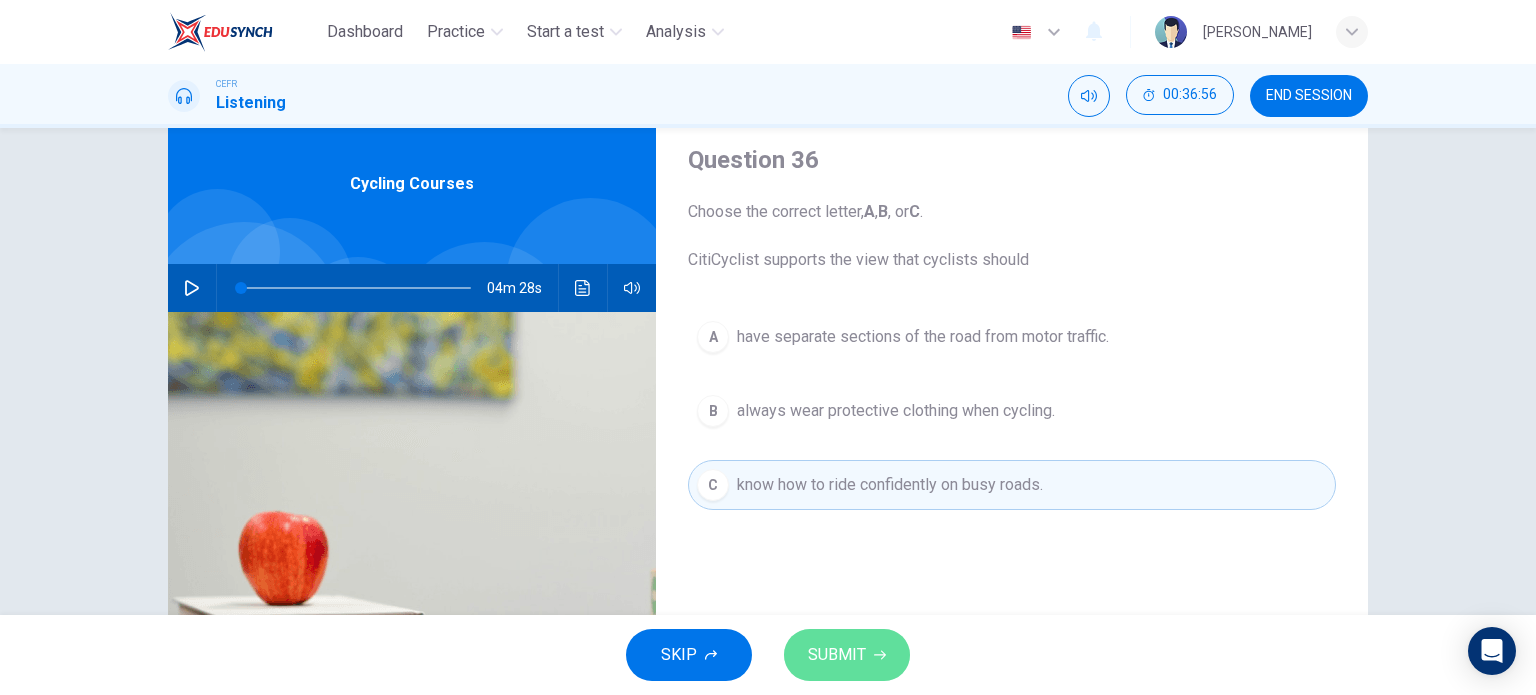 click on "SUBMIT" at bounding box center (847, 655) 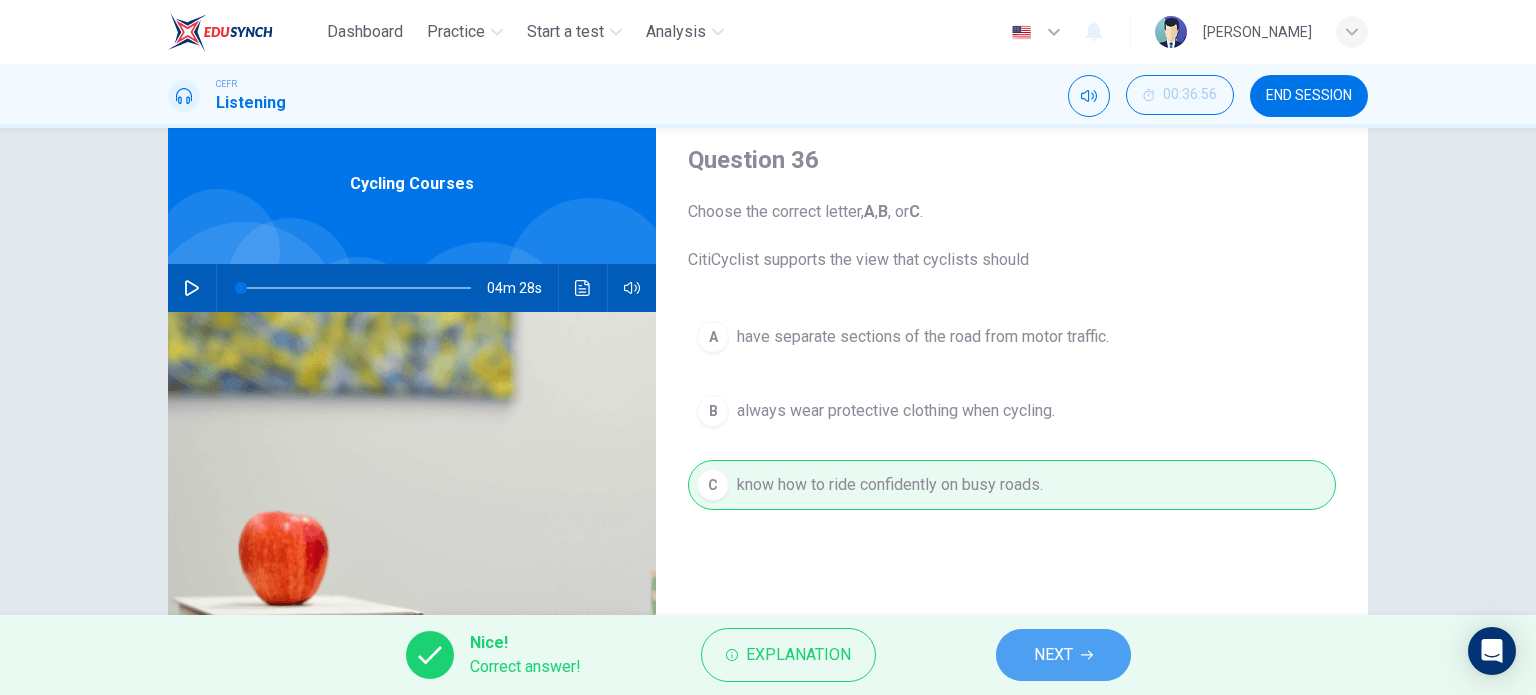 click on "NEXT" at bounding box center [1063, 655] 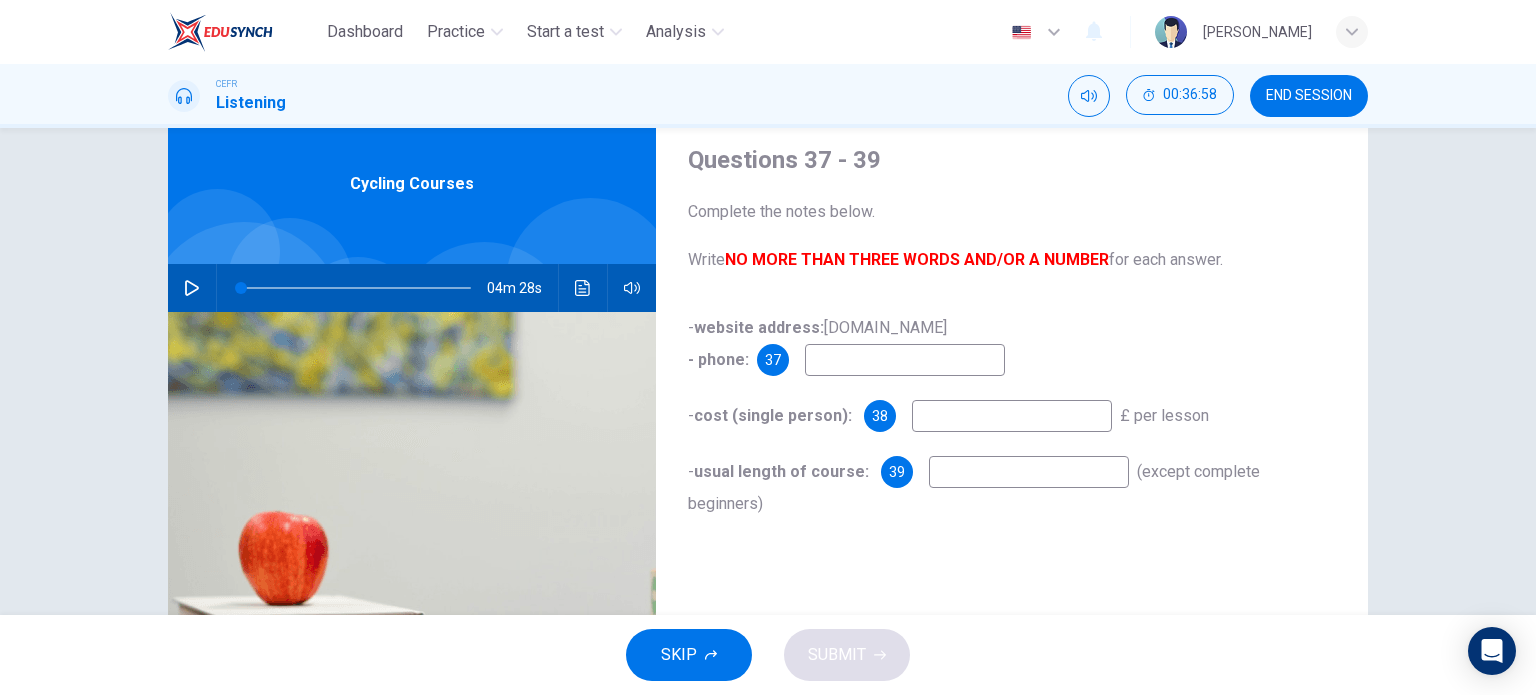 click at bounding box center [905, 360] 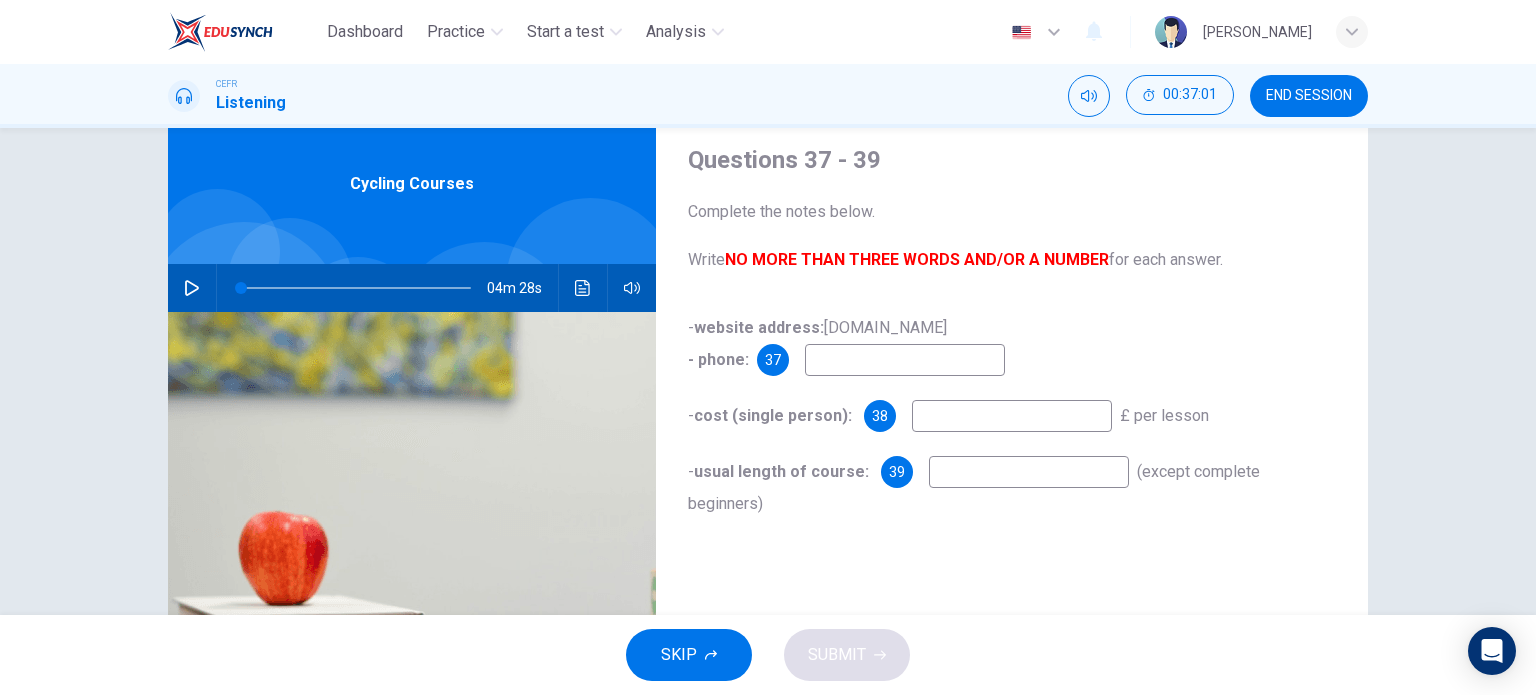 click at bounding box center (1012, 416) 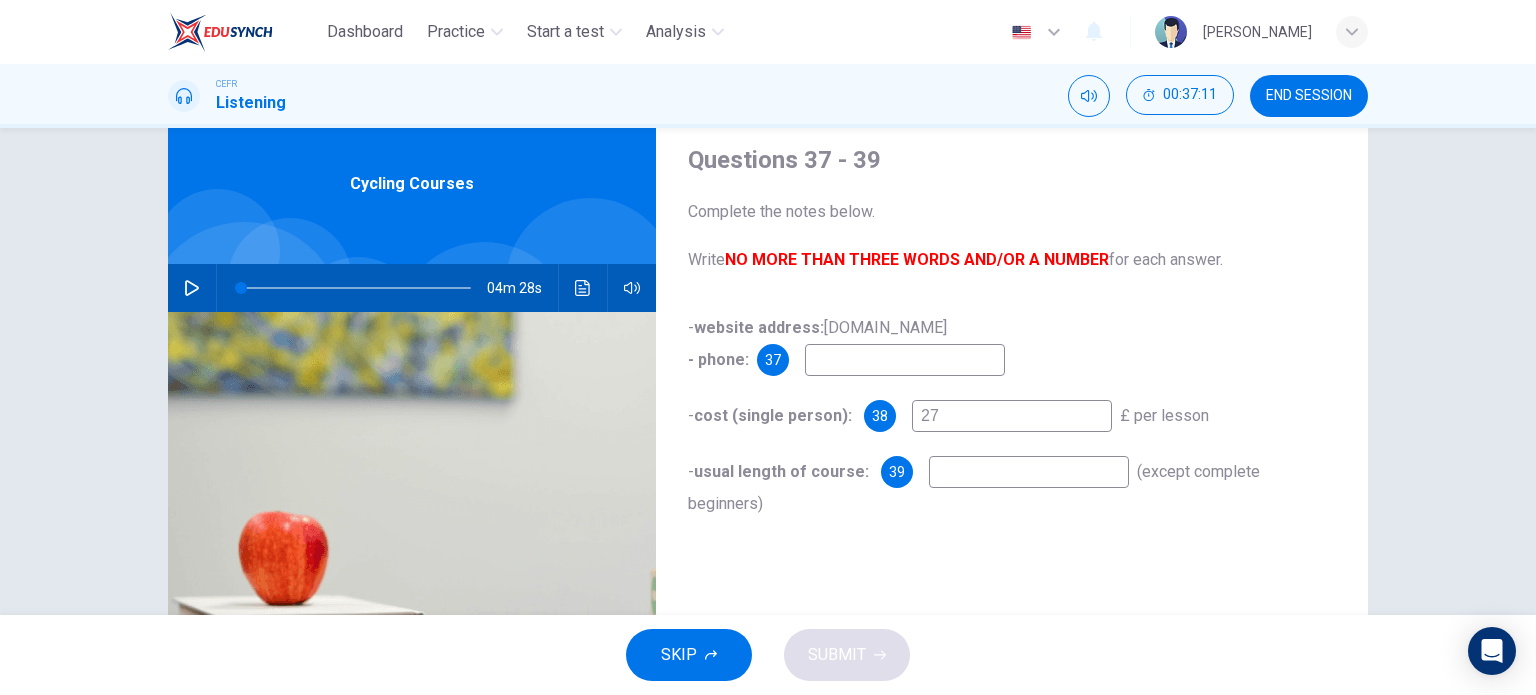 type on "27" 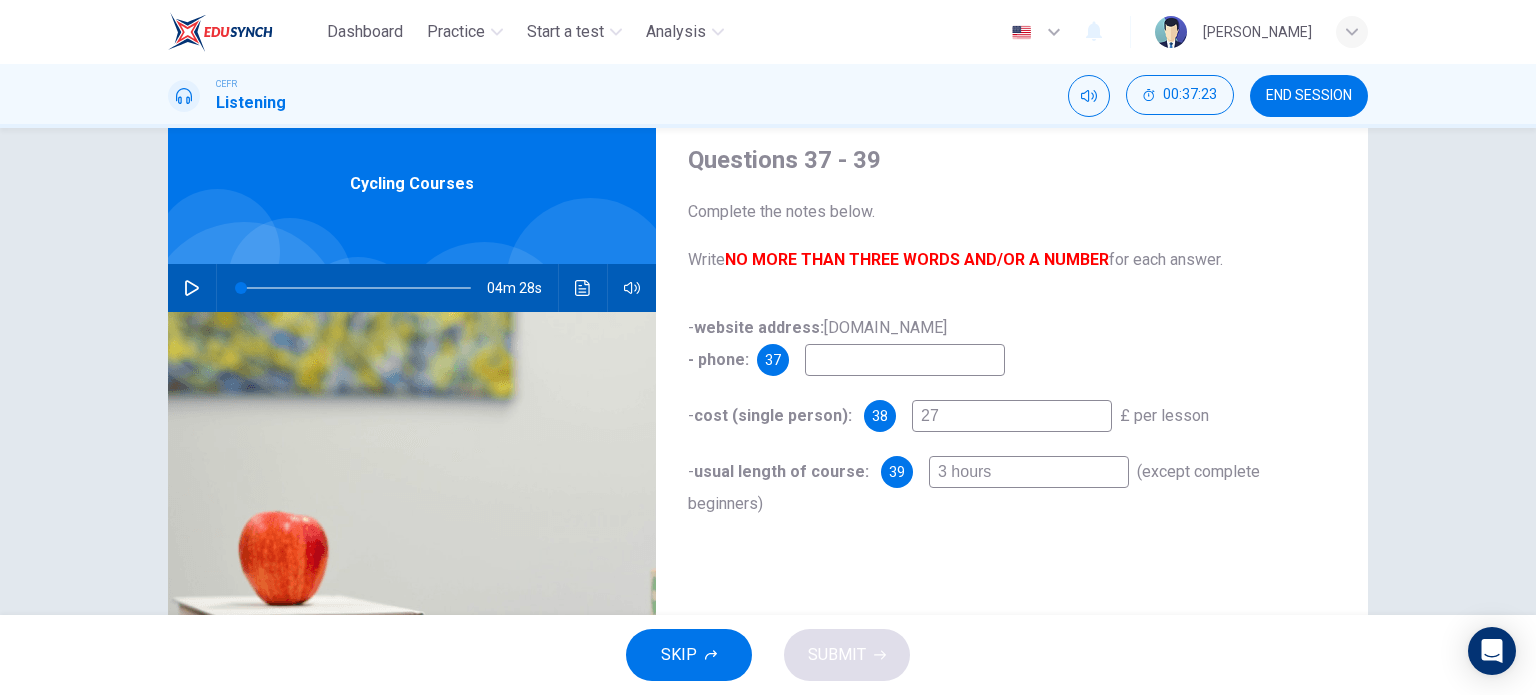 type on "3 hours" 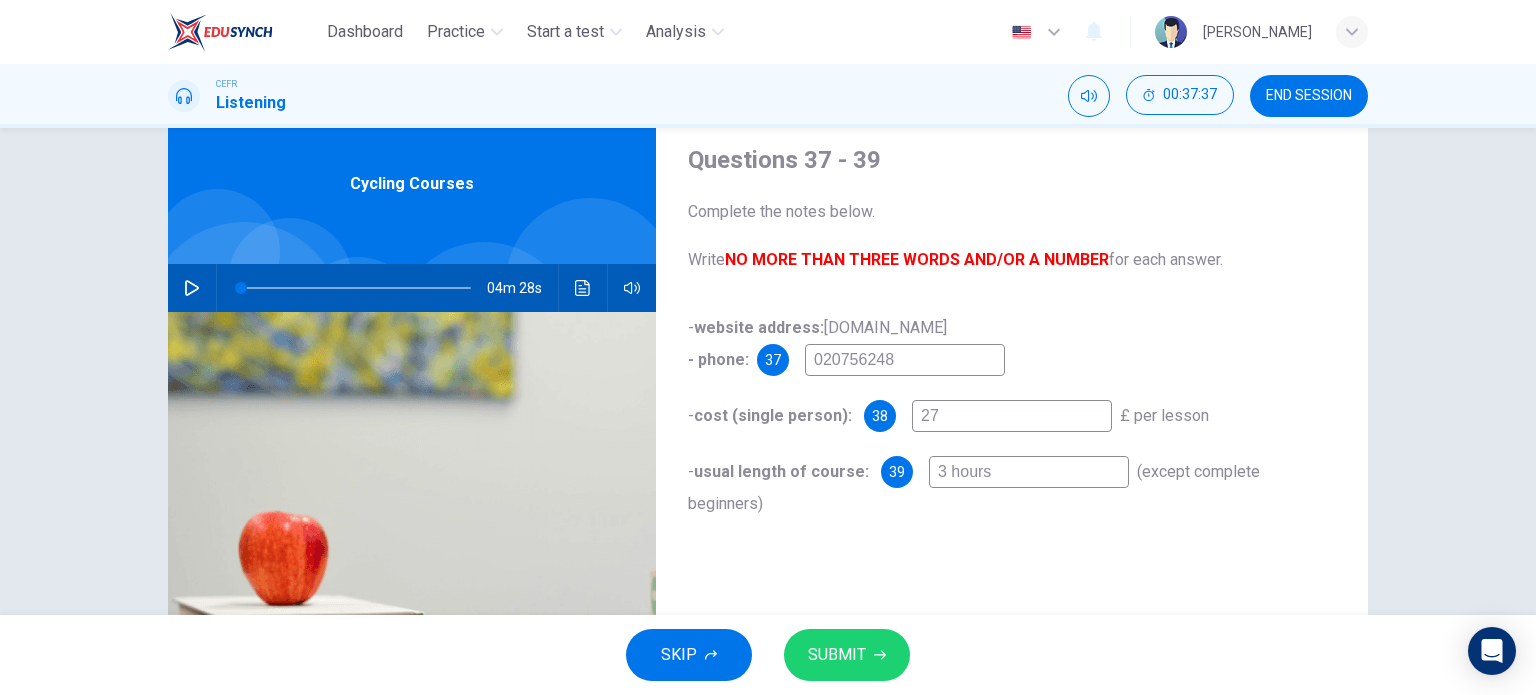 type on "020756248" 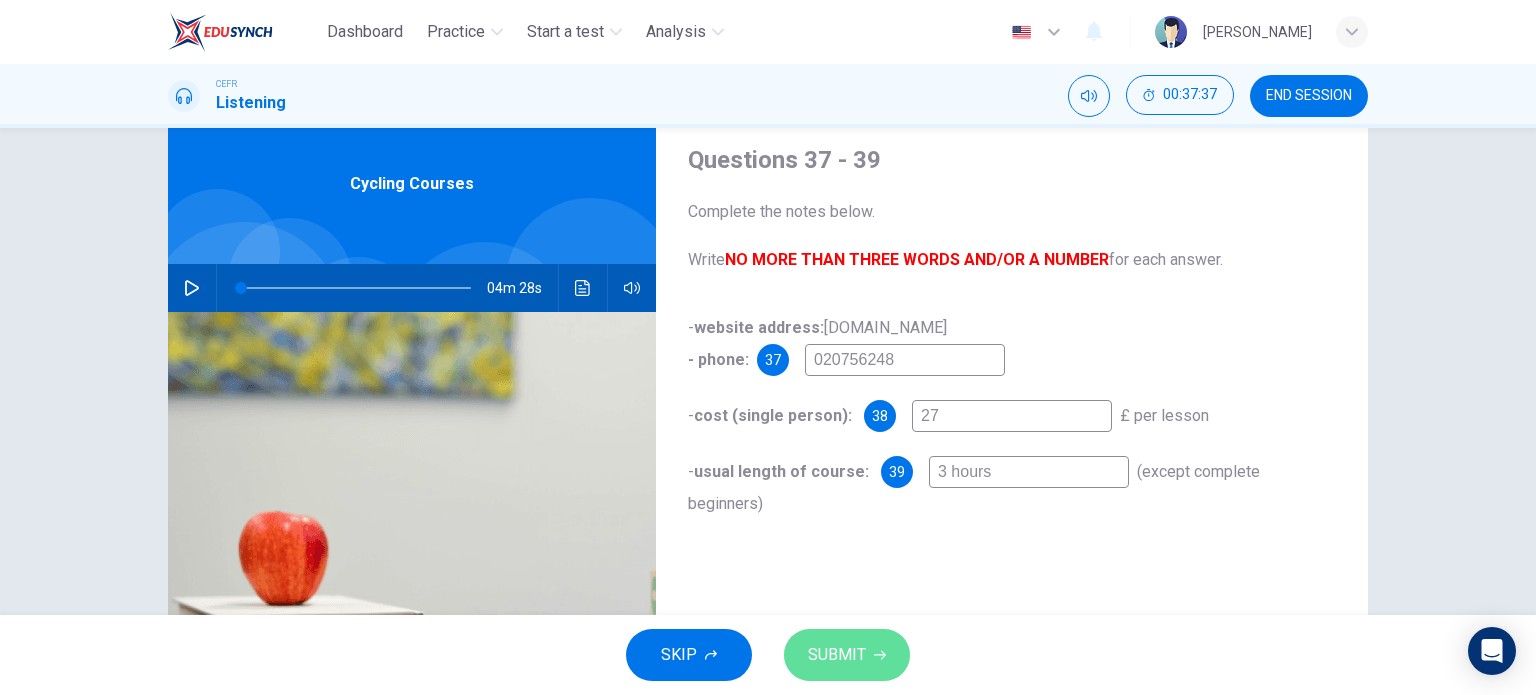 click on "SUBMIT" at bounding box center [837, 655] 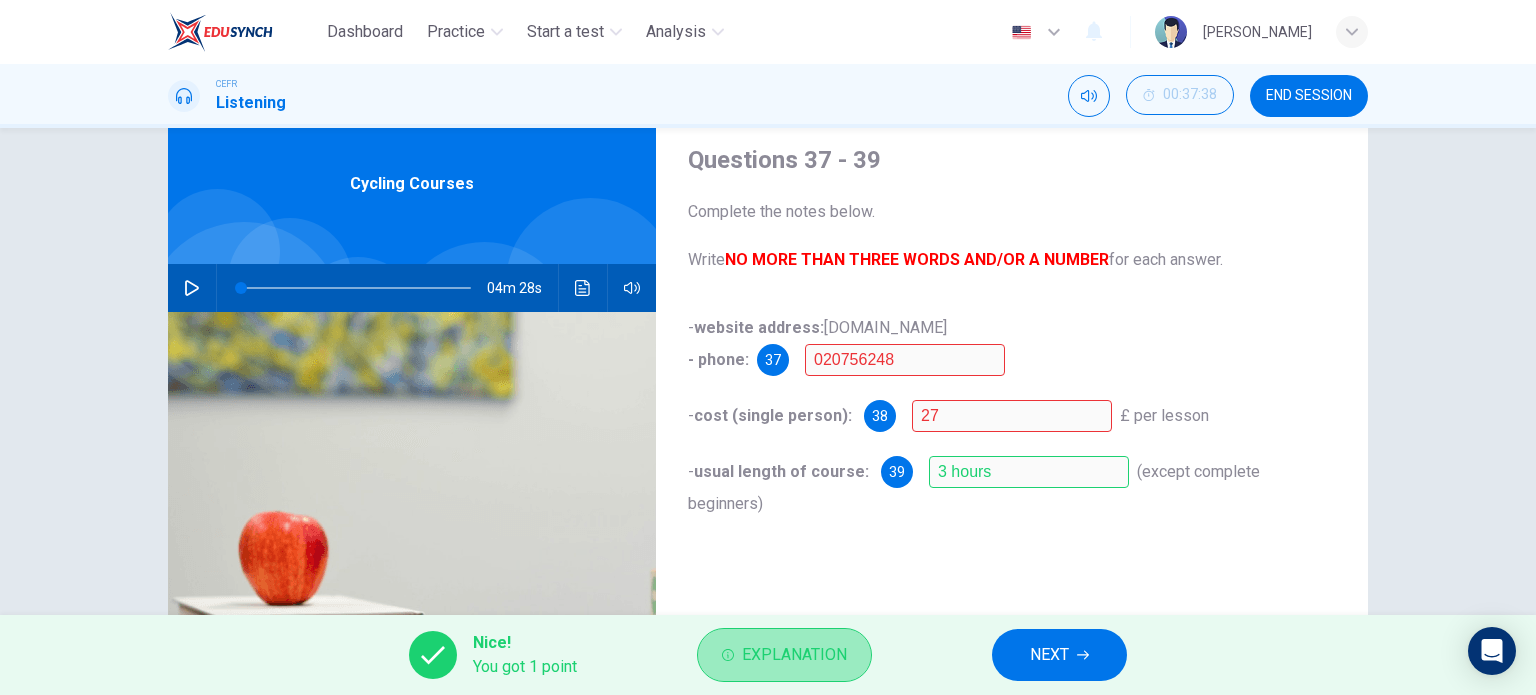 click on "Explanation" at bounding box center [794, 655] 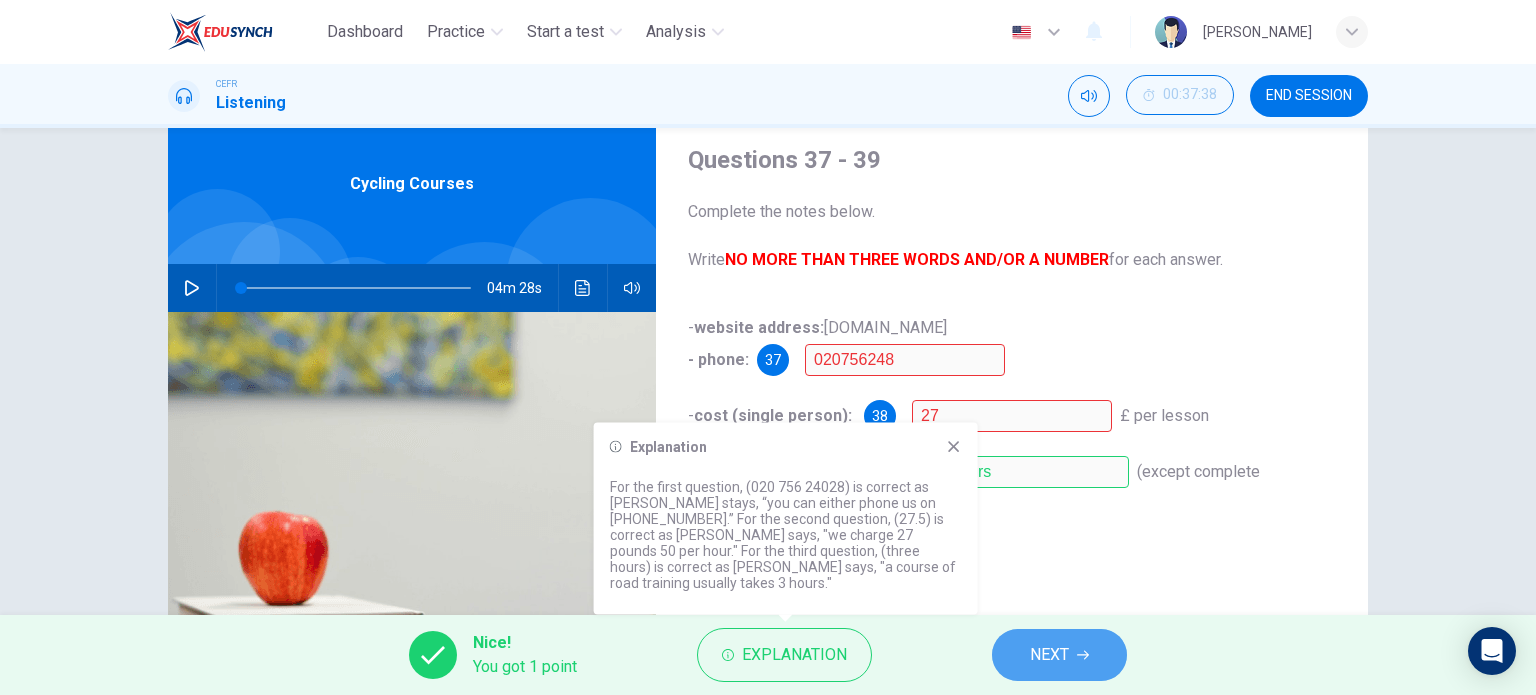 click on "NEXT" at bounding box center (1059, 655) 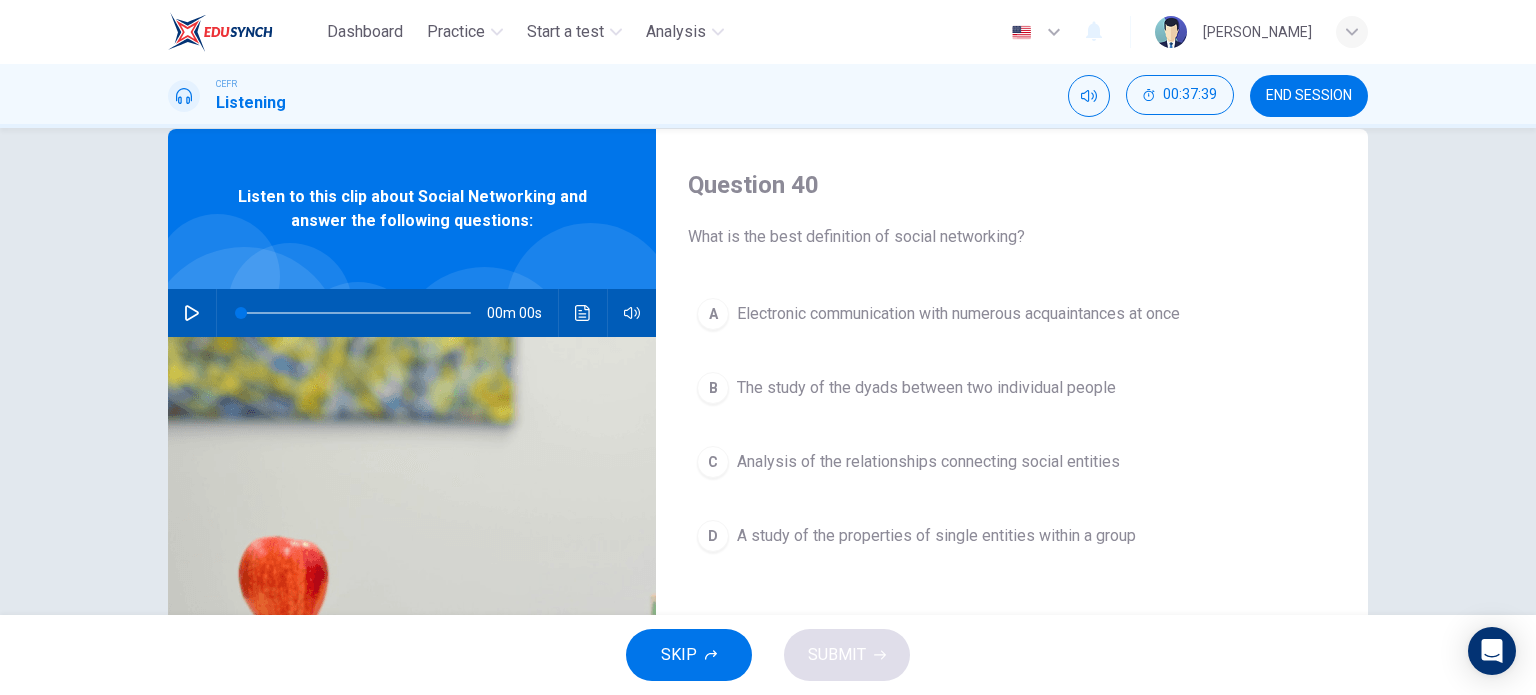scroll, scrollTop: 0, scrollLeft: 0, axis: both 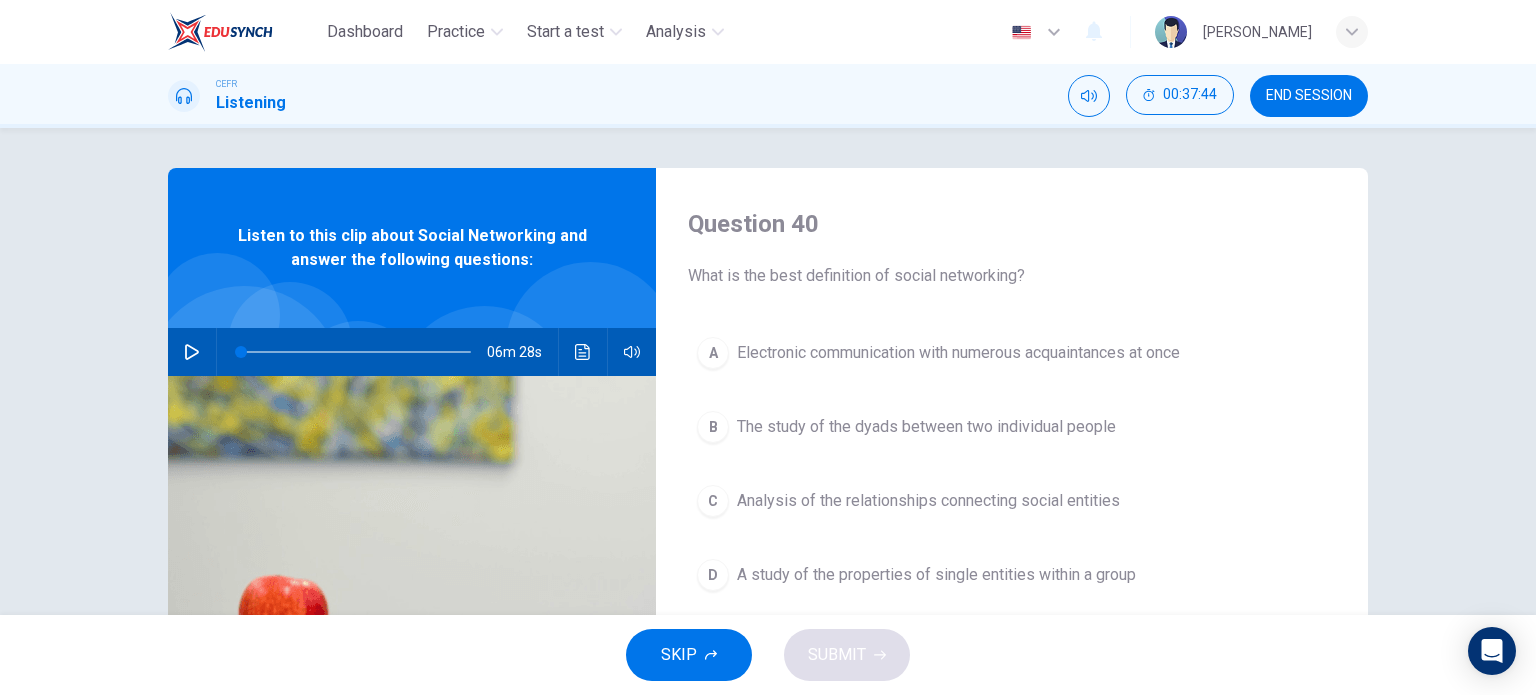 click at bounding box center [192, 352] 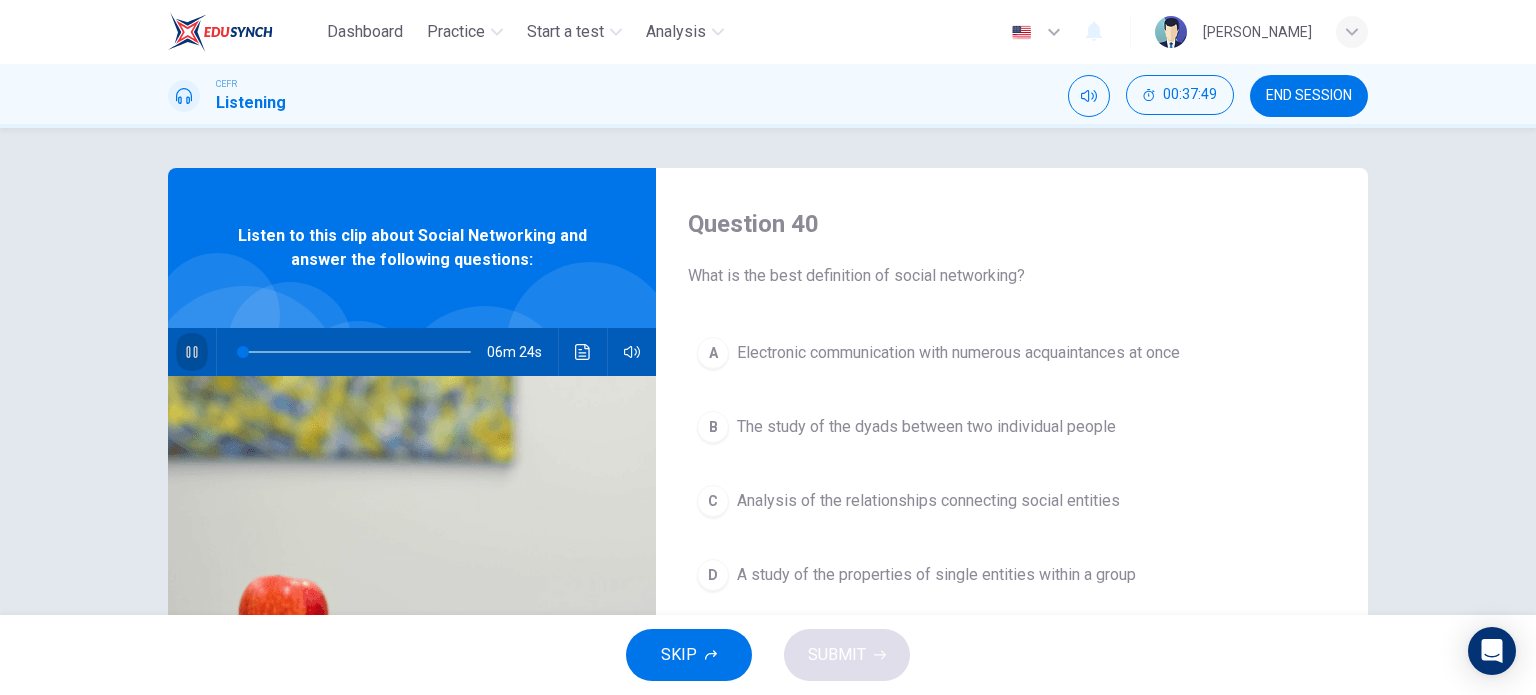 click at bounding box center (192, 352) 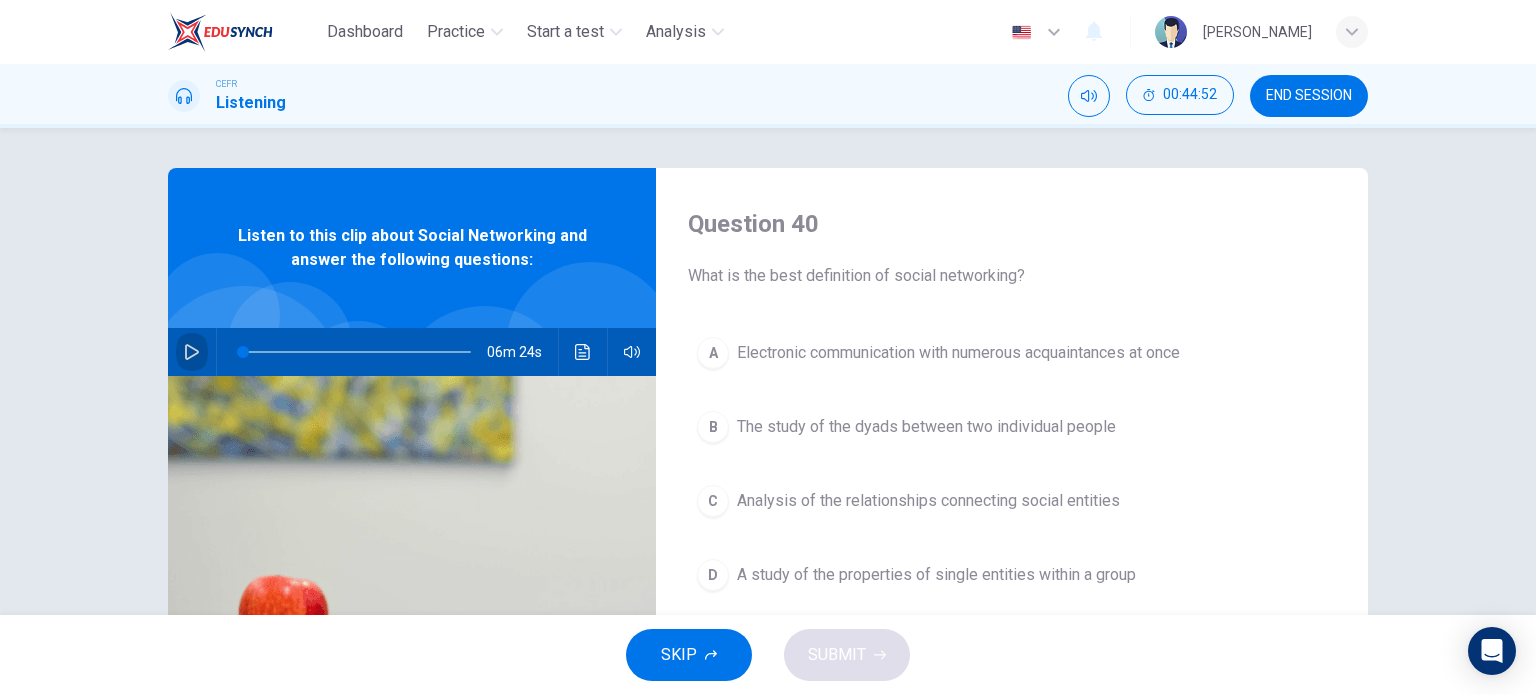 click 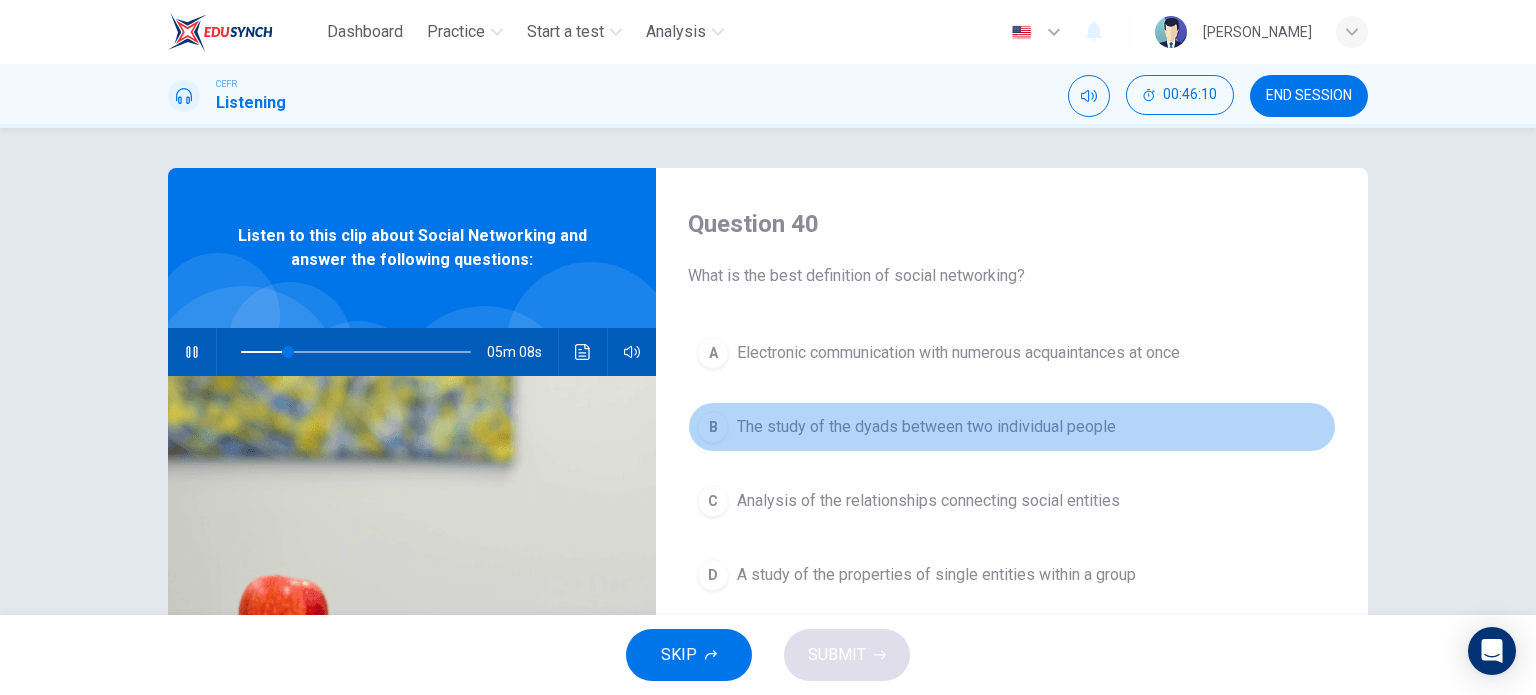 click on "B The study of the dyads between two individual people" at bounding box center (1012, 427) 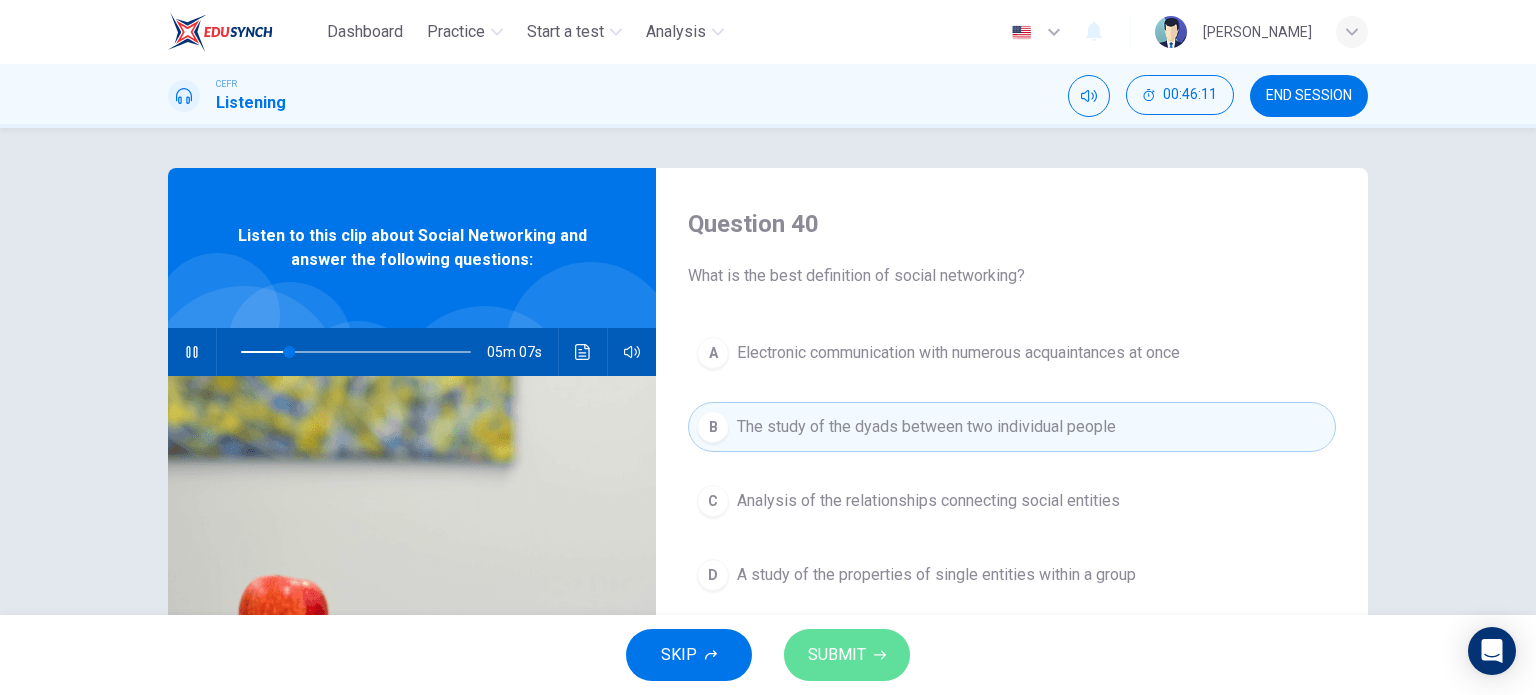 click on "SUBMIT" at bounding box center [837, 655] 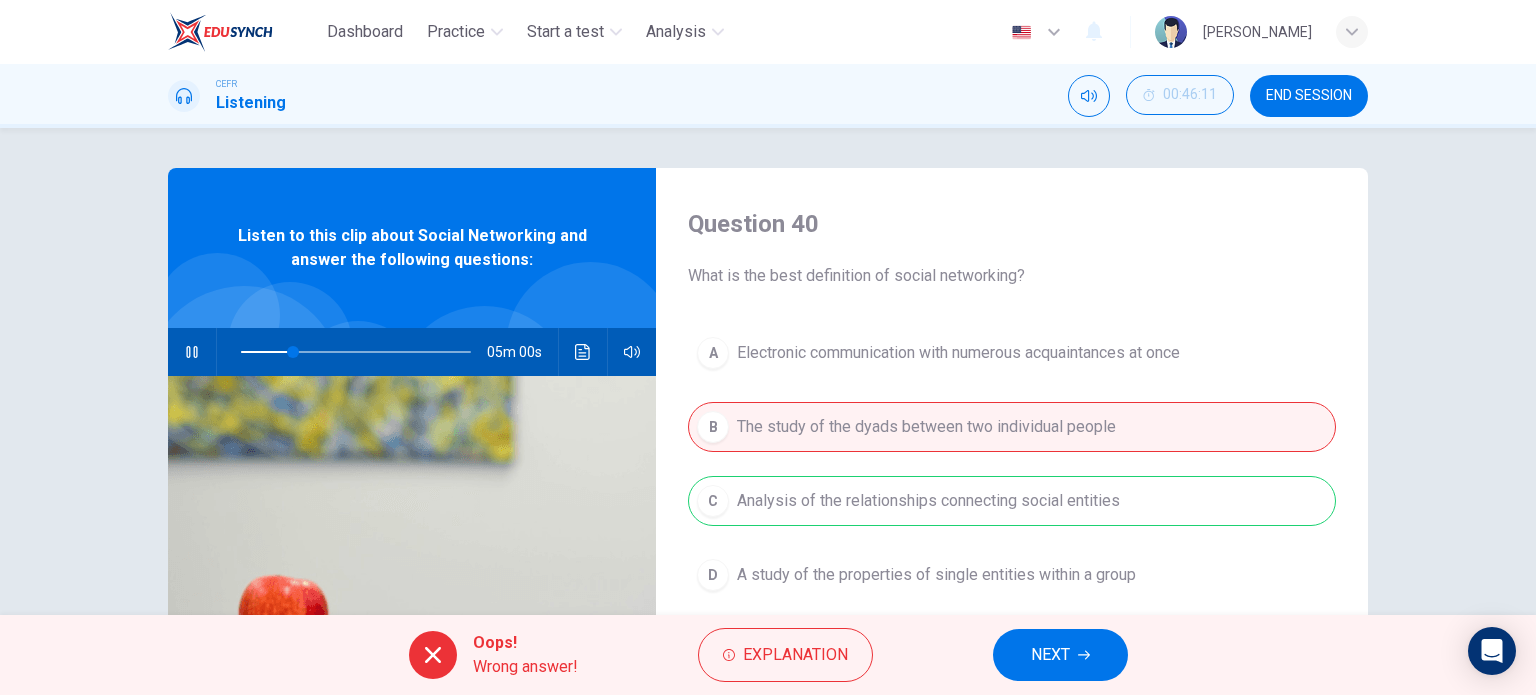 click on "NEXT" at bounding box center (1050, 655) 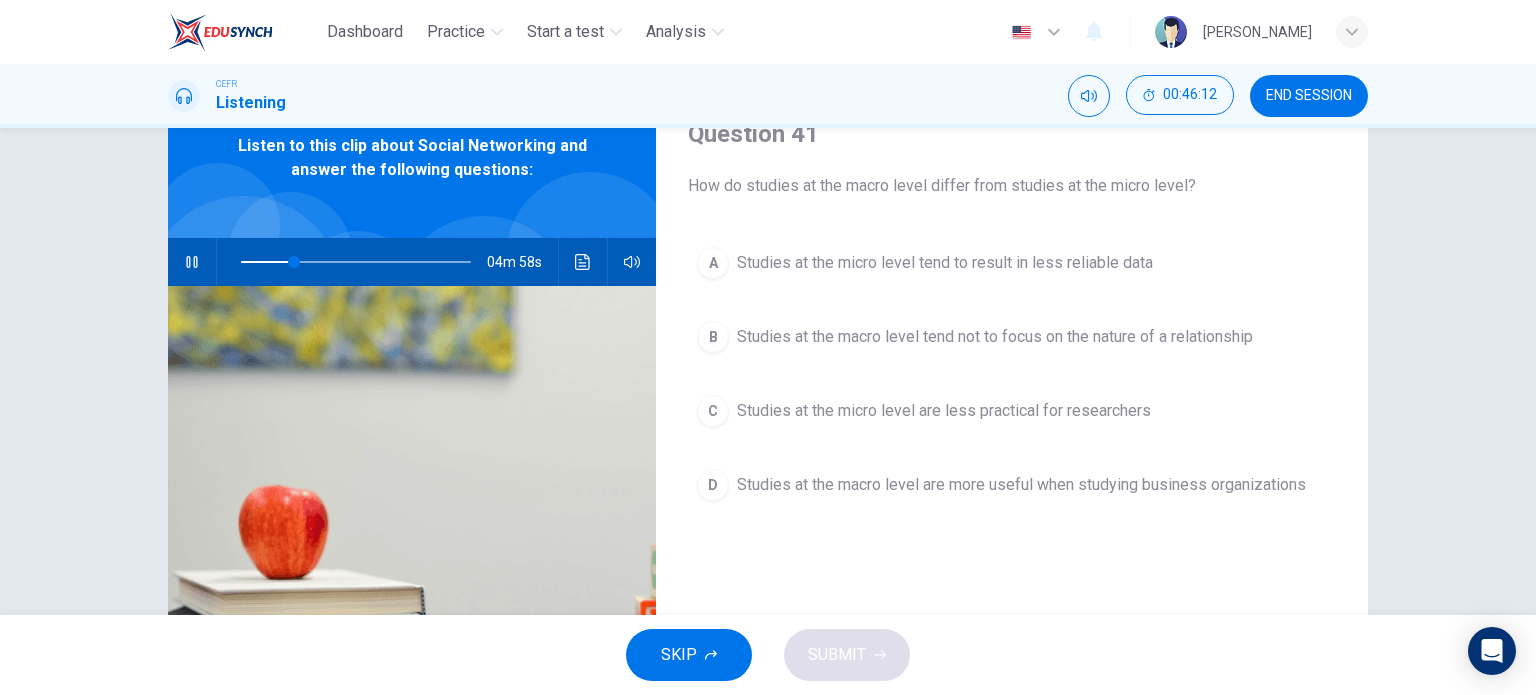 scroll, scrollTop: 91, scrollLeft: 0, axis: vertical 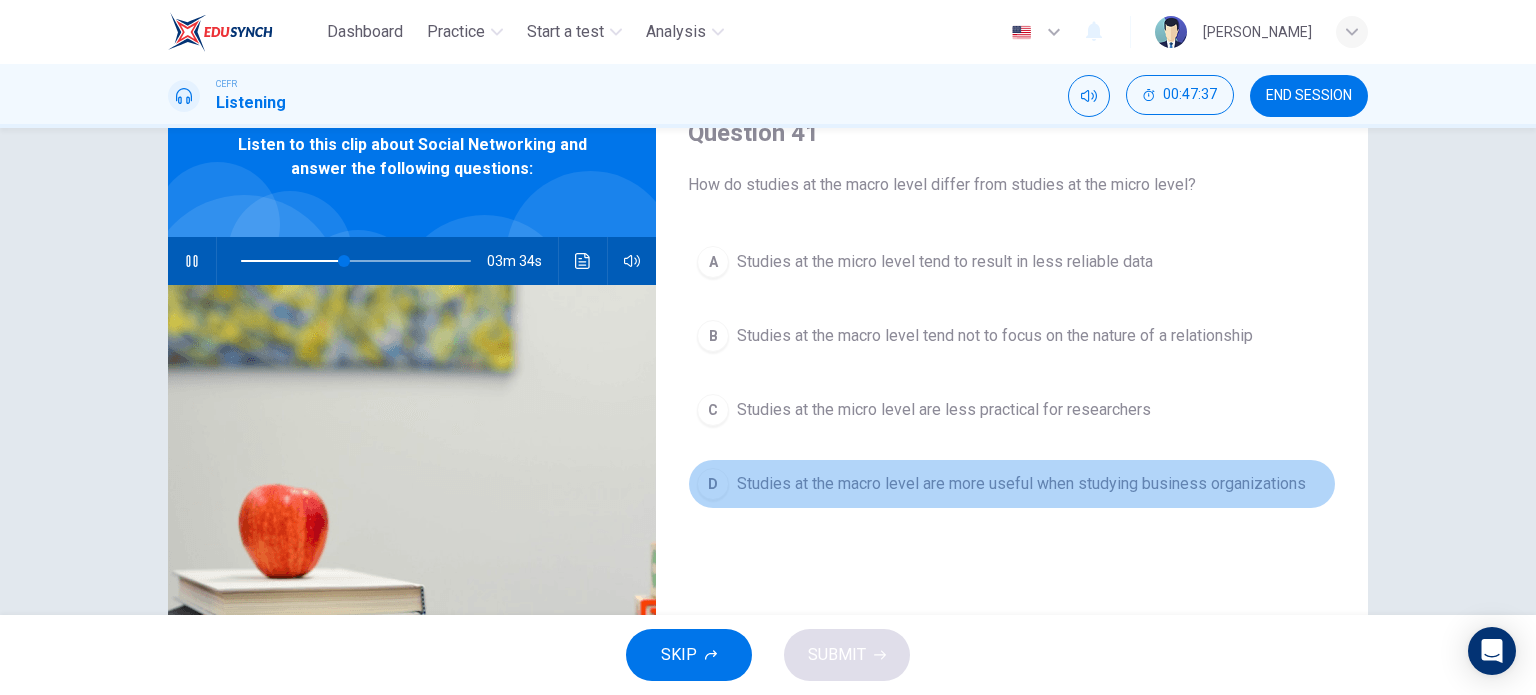 click on "Studies at the macro level are more useful when studying business organizations" at bounding box center (1021, 484) 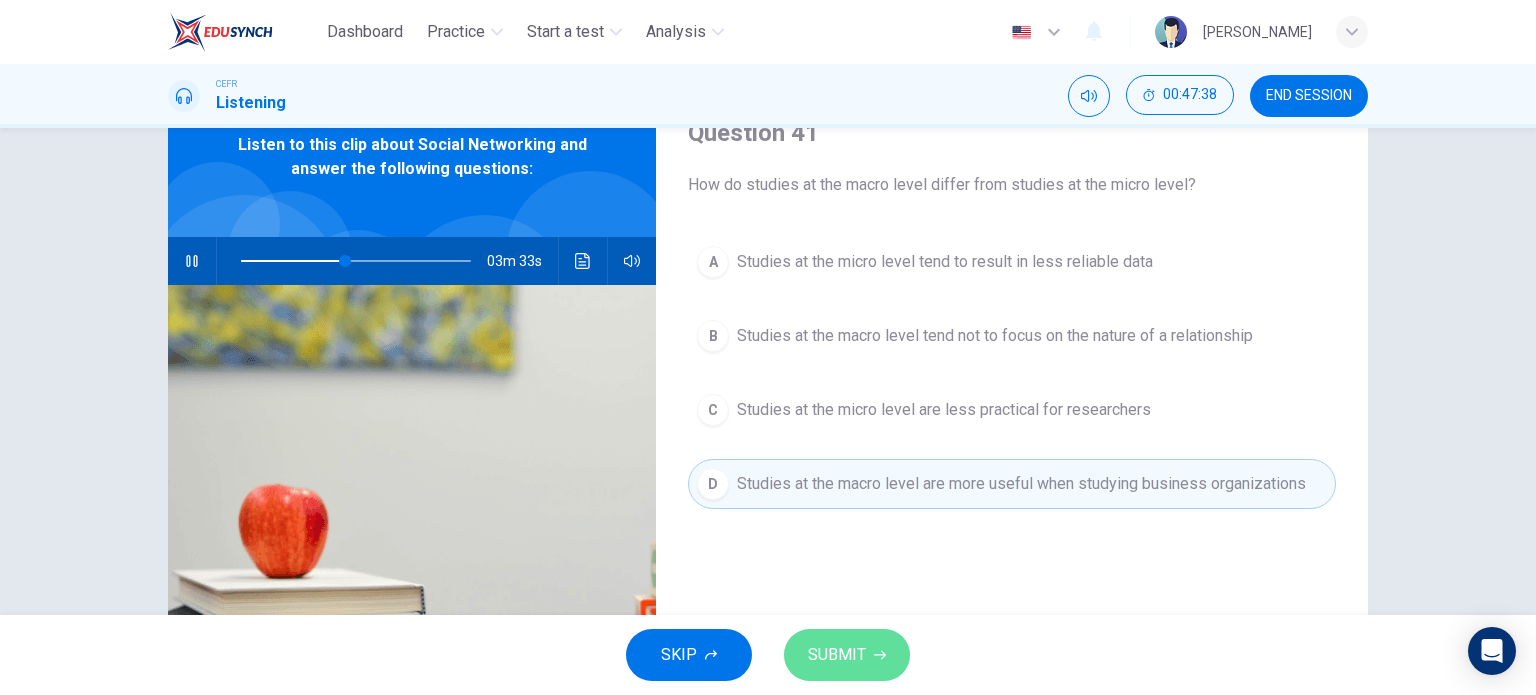 click on "SUBMIT" at bounding box center [847, 655] 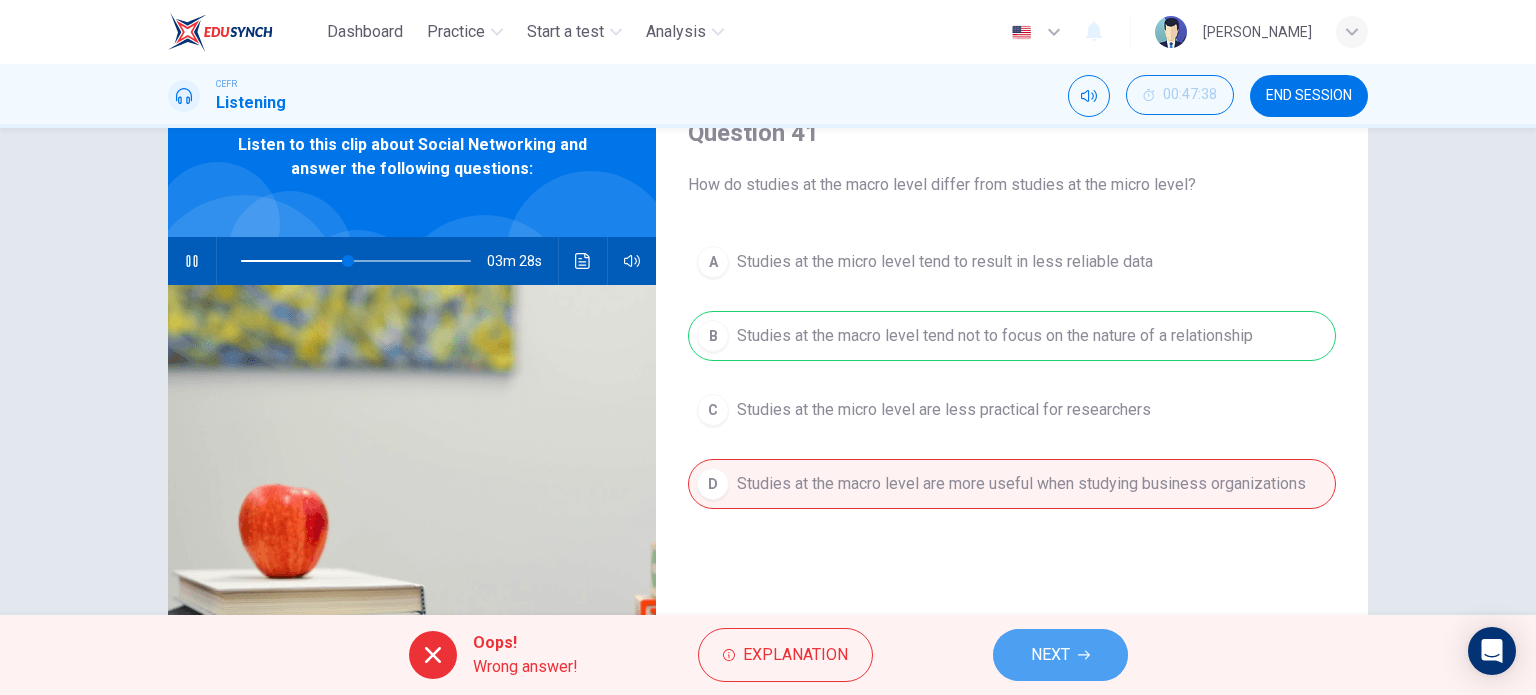 click on "NEXT" at bounding box center (1060, 655) 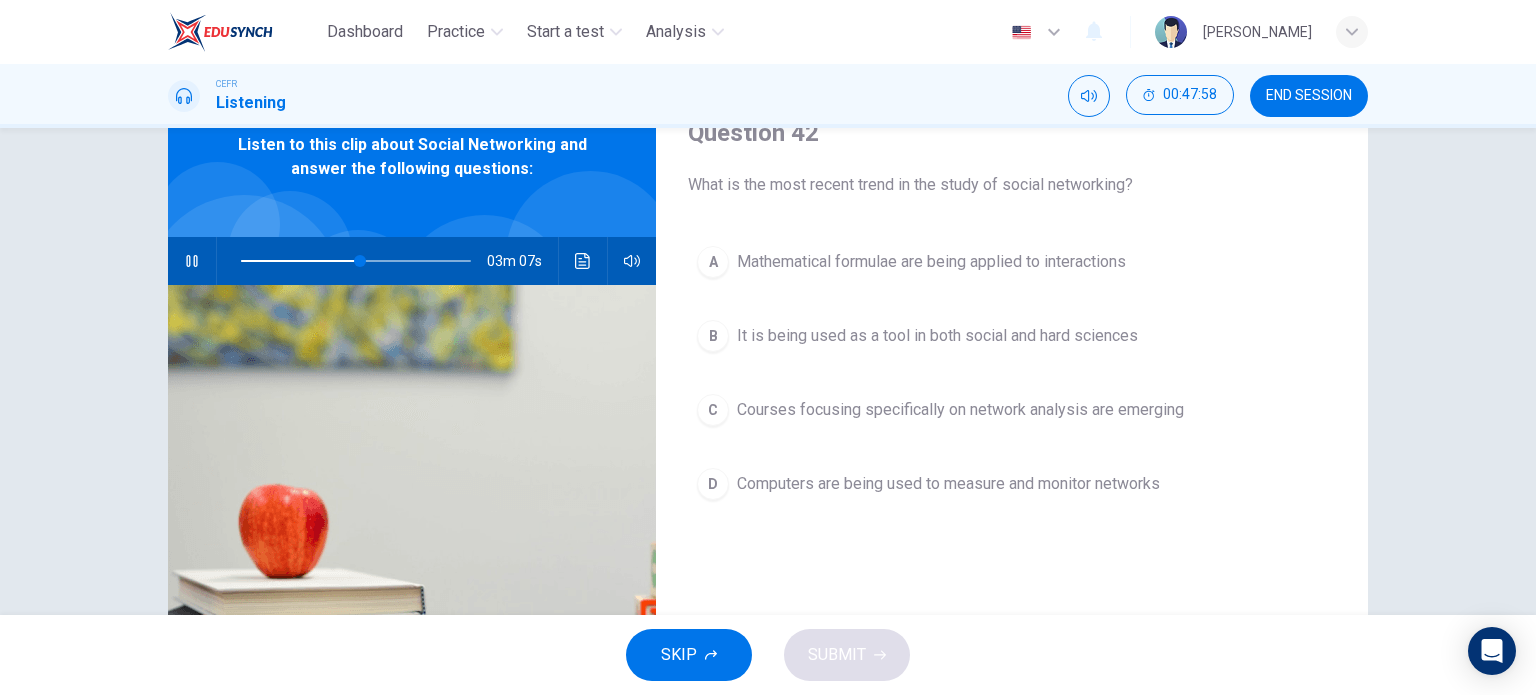 click 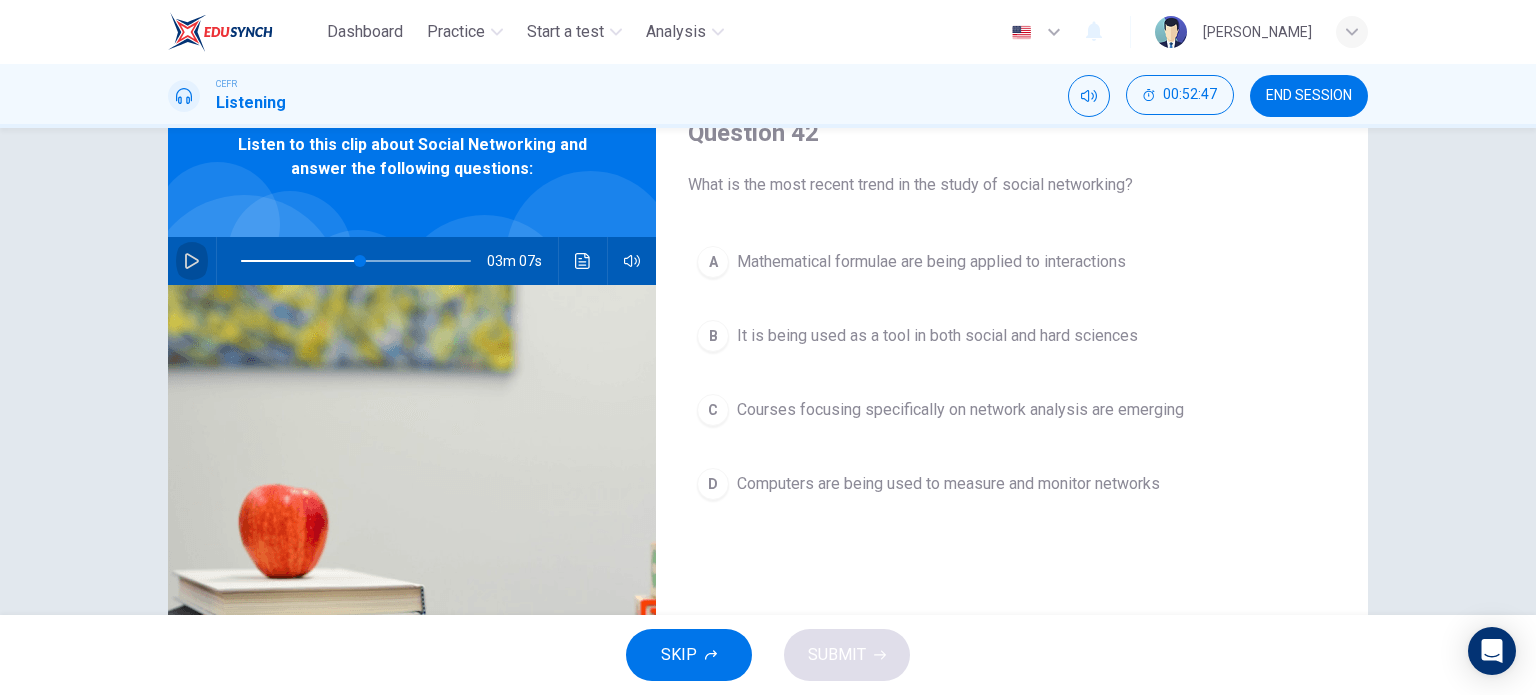 click 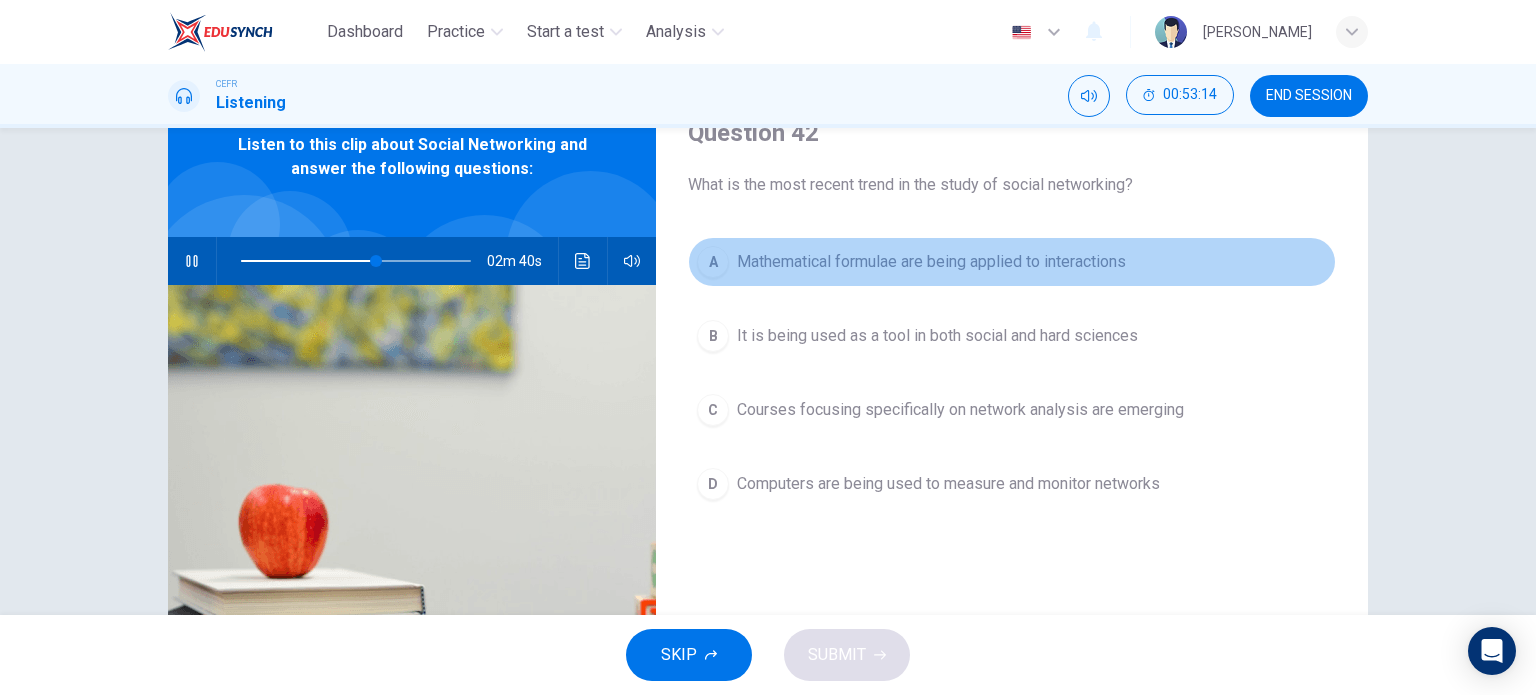 click on "A Mathematical formulae are being applied to interactions" at bounding box center (1012, 262) 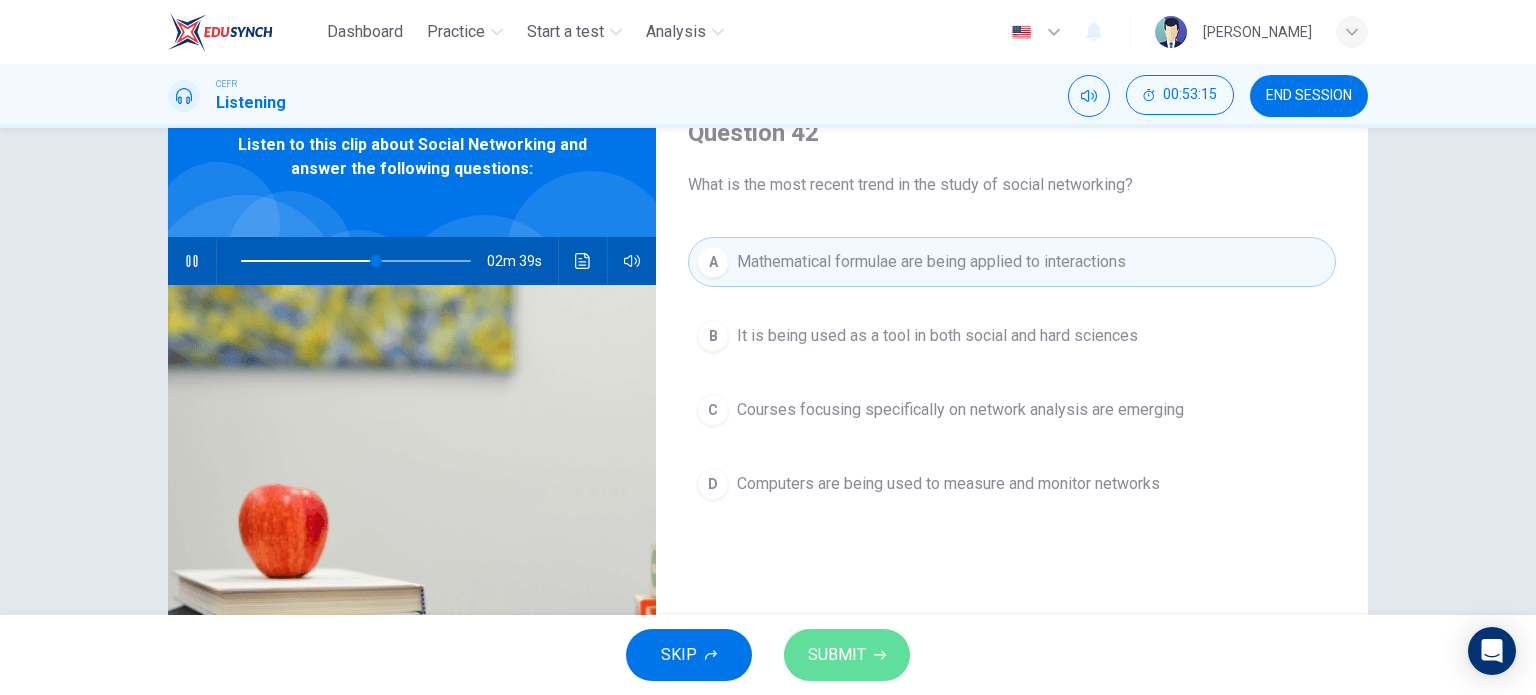 click on "SUBMIT" at bounding box center (837, 655) 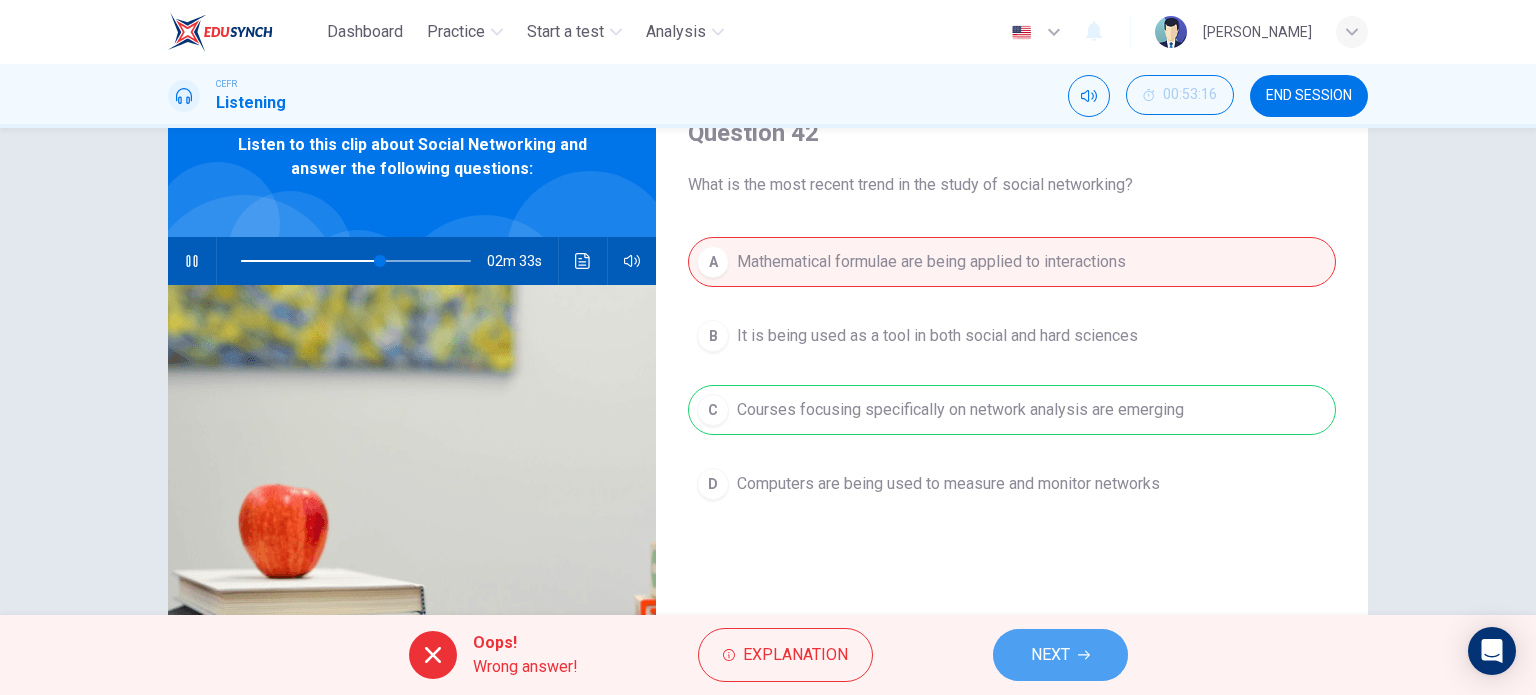 click on "NEXT" at bounding box center [1060, 655] 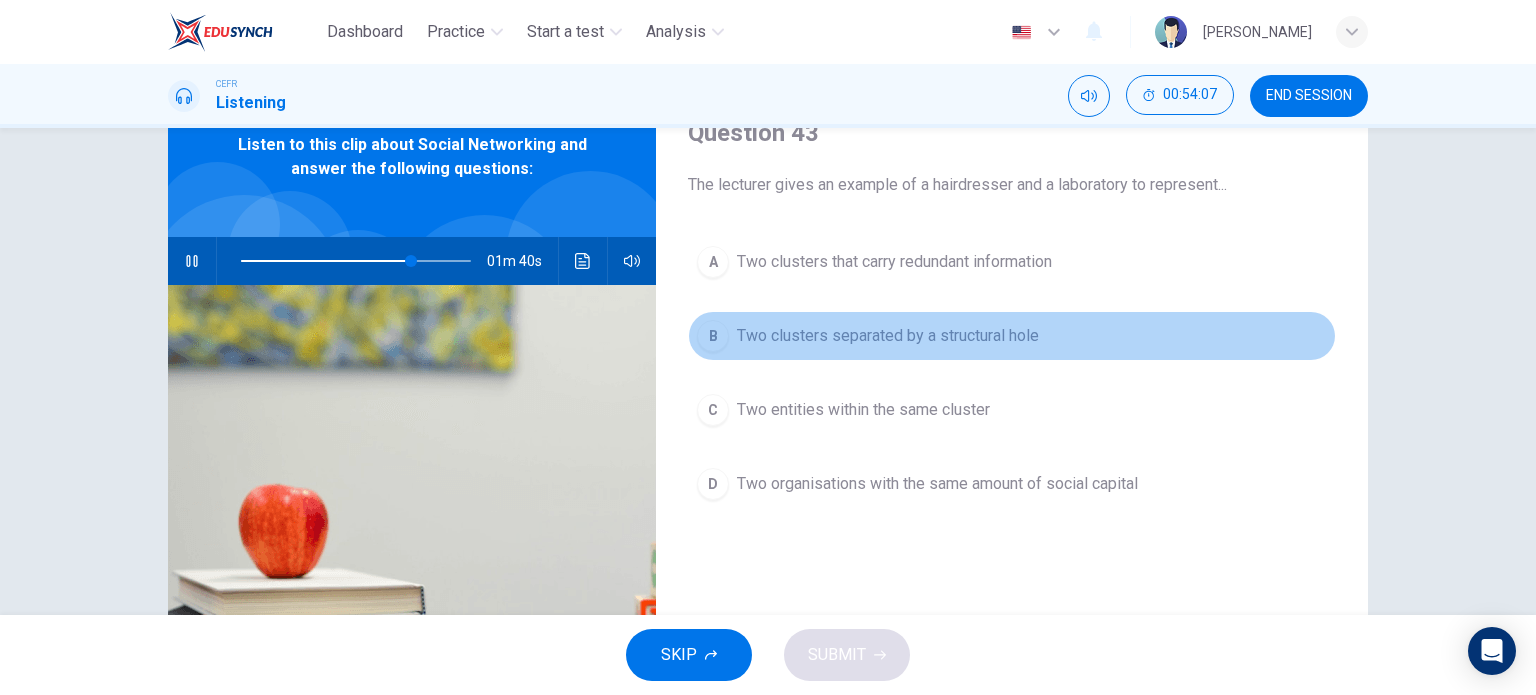 click on "Two clusters separated by a structural hole" at bounding box center [888, 336] 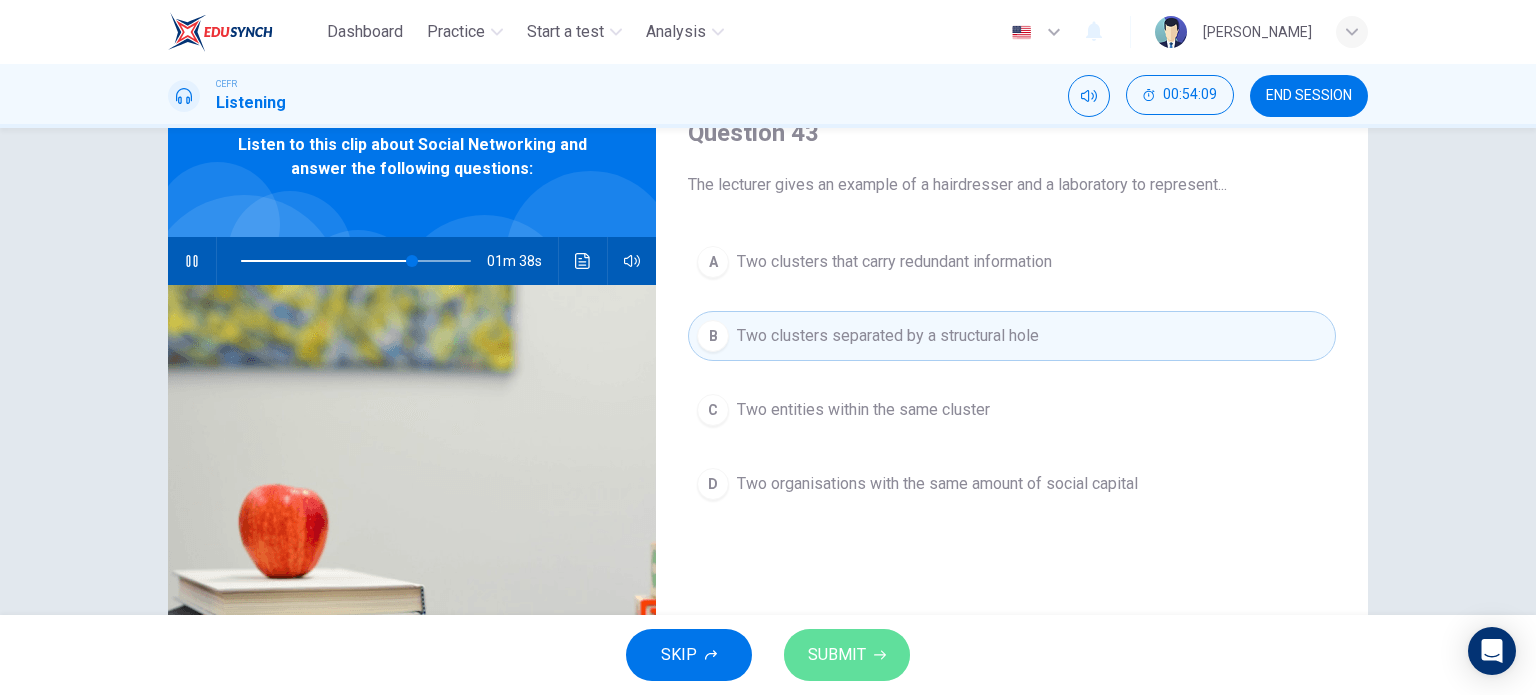 click on "SUBMIT" at bounding box center [847, 655] 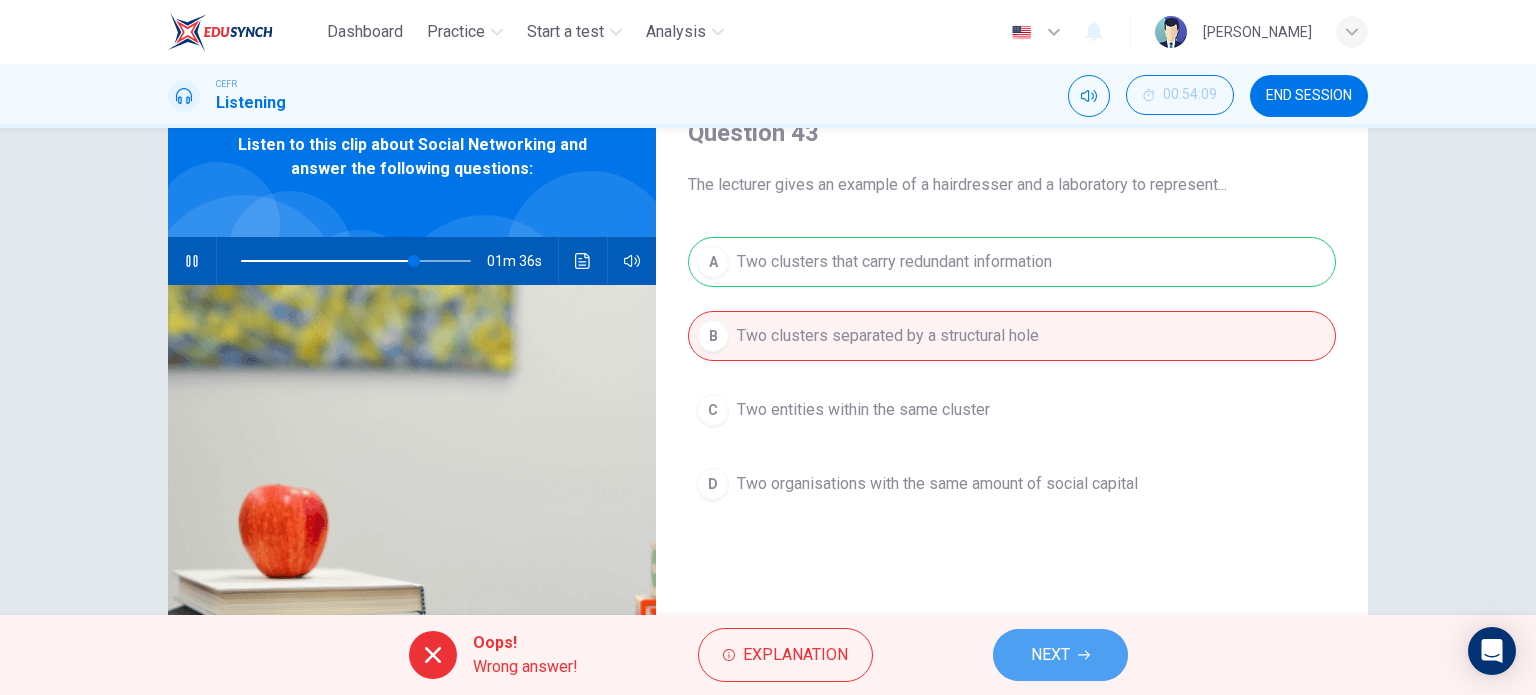click on "NEXT" at bounding box center (1060, 655) 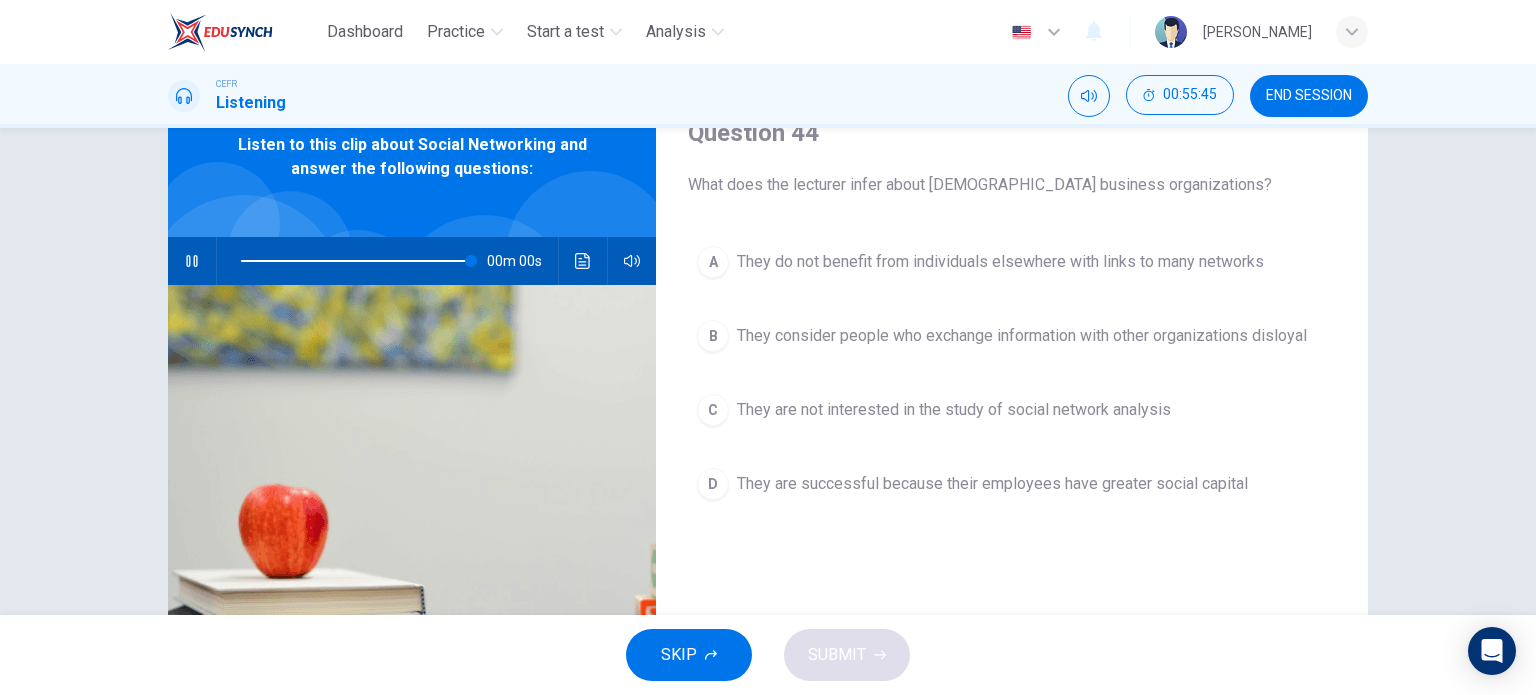 type on "0" 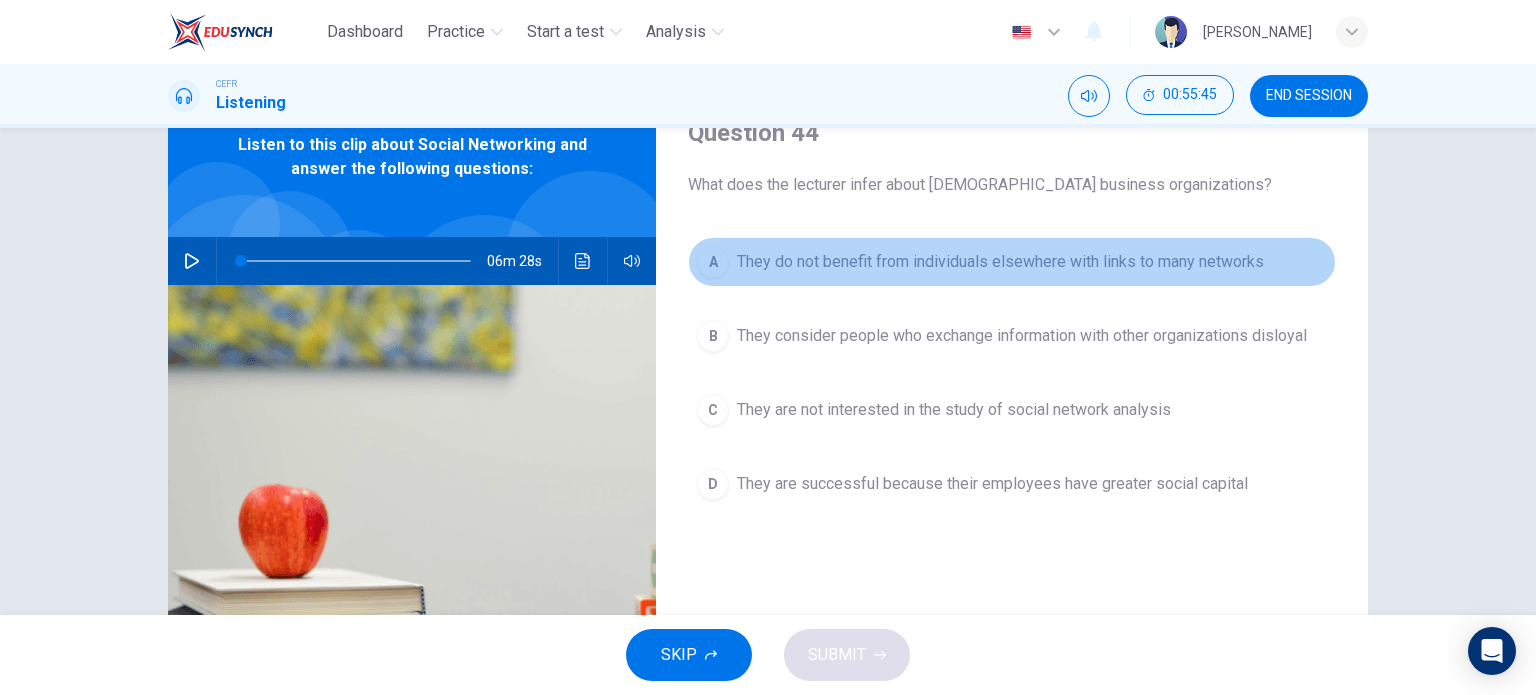 click on "They do not benefit from individuals elsewhere with links to many networks" at bounding box center [1000, 262] 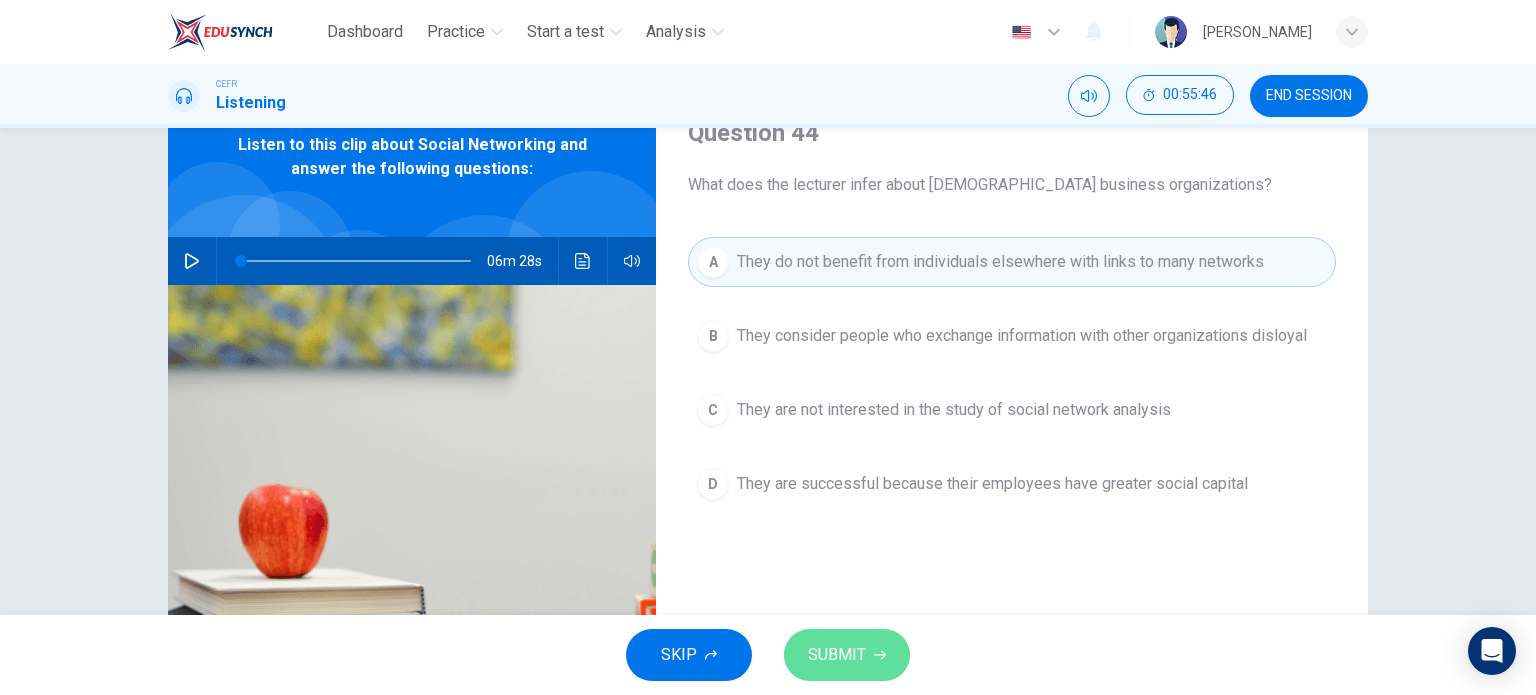 click on "SUBMIT" at bounding box center (837, 655) 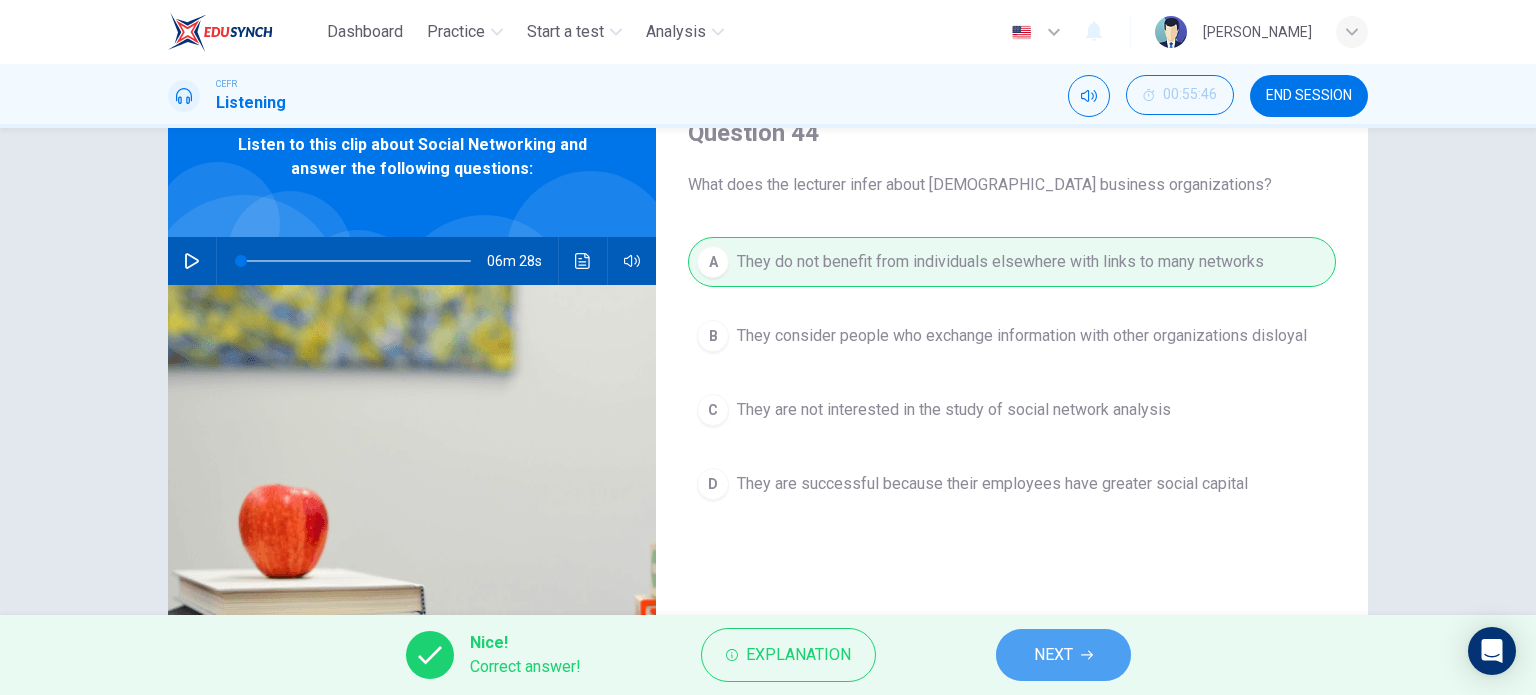 click on "NEXT" at bounding box center [1063, 655] 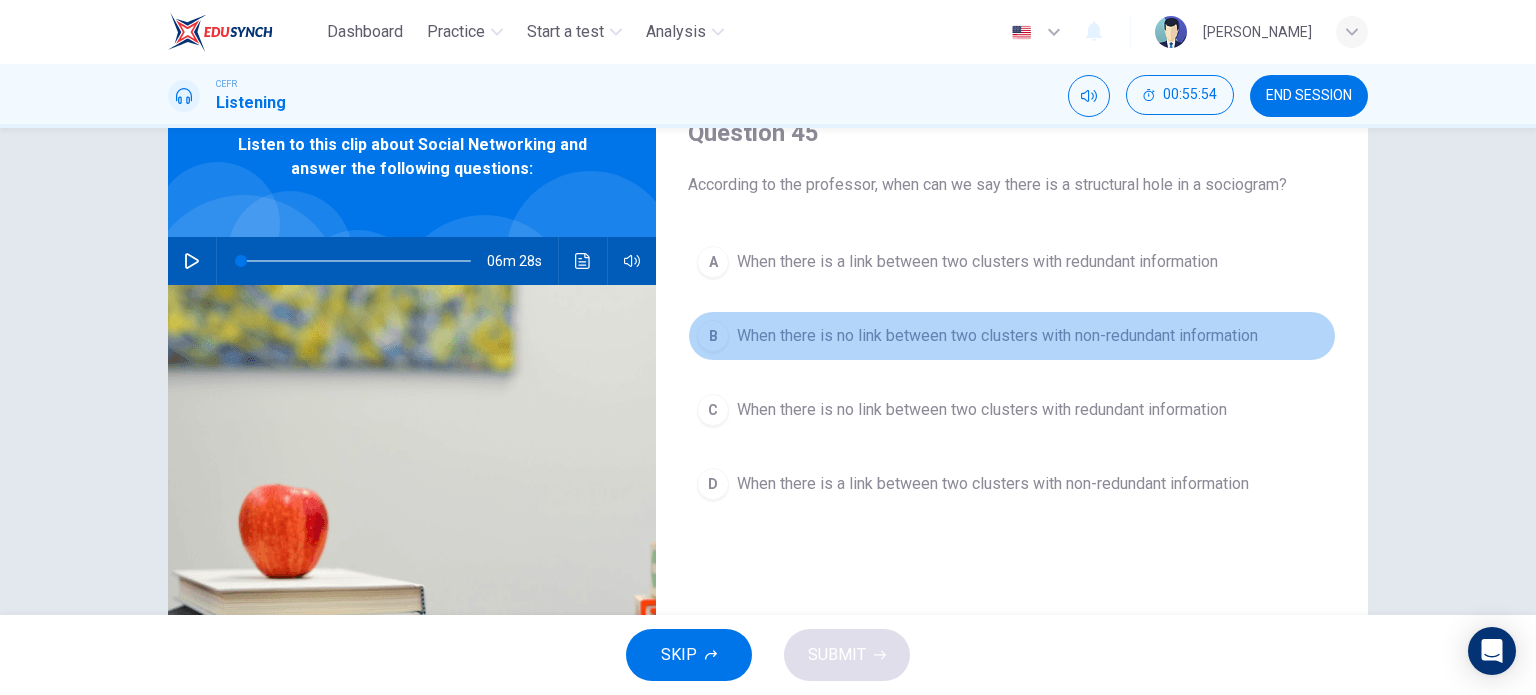 click on "When there is no link between two clusters with non-redundant information" at bounding box center (997, 336) 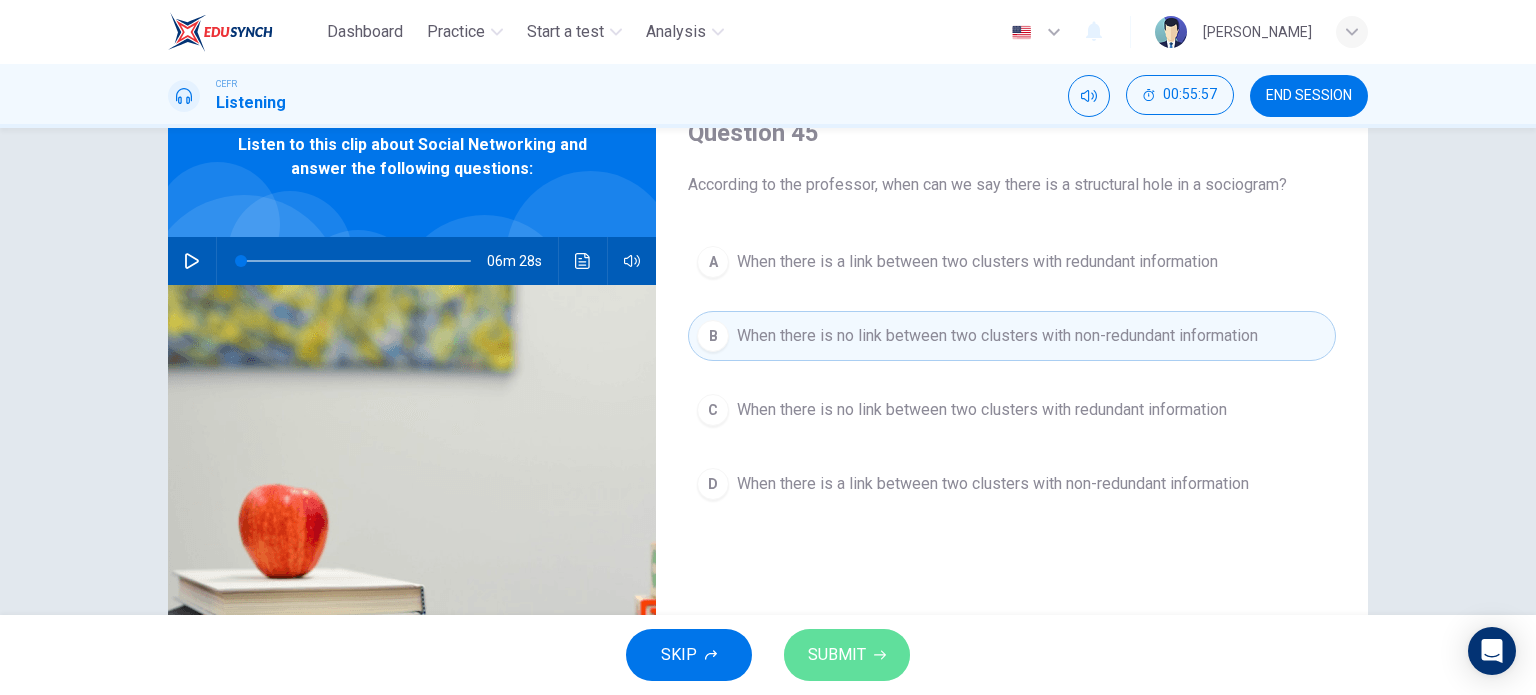 click on "SUBMIT" at bounding box center (847, 655) 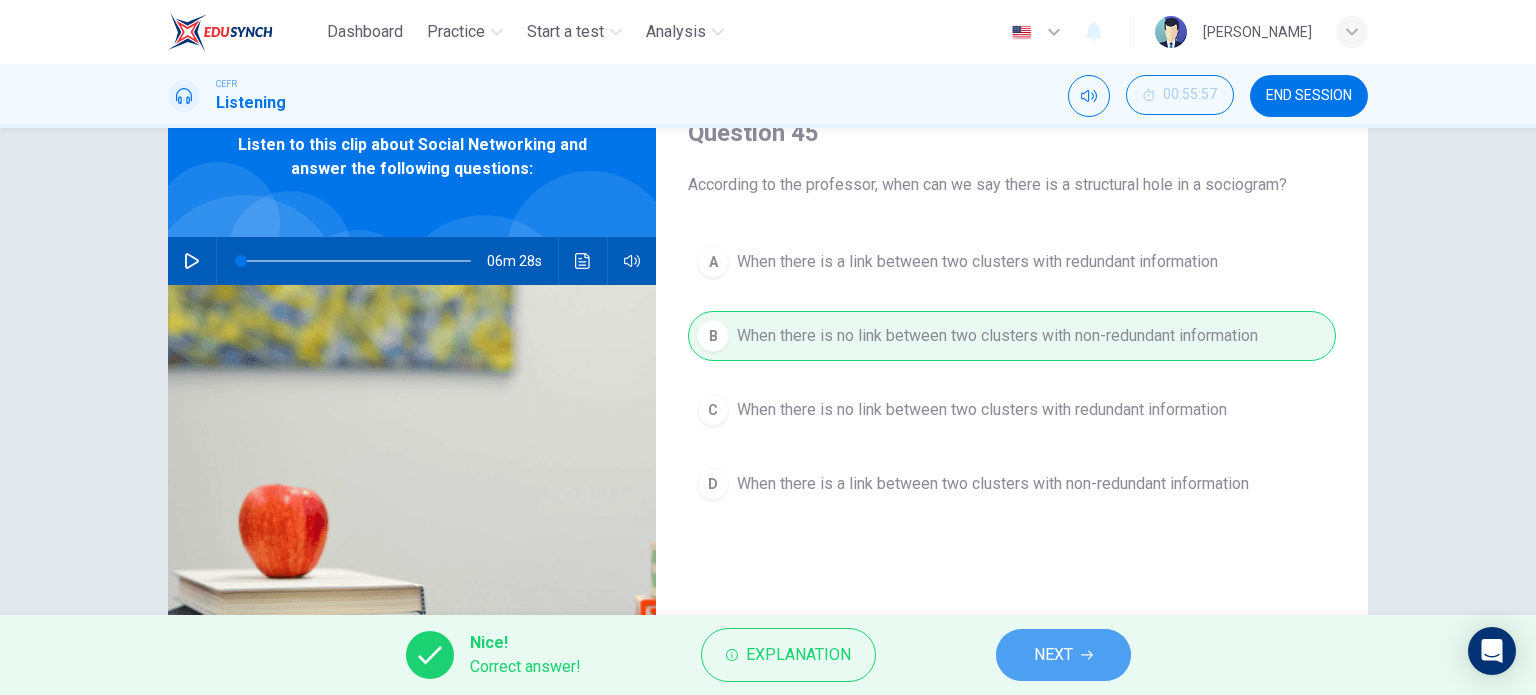 click on "NEXT" at bounding box center [1063, 655] 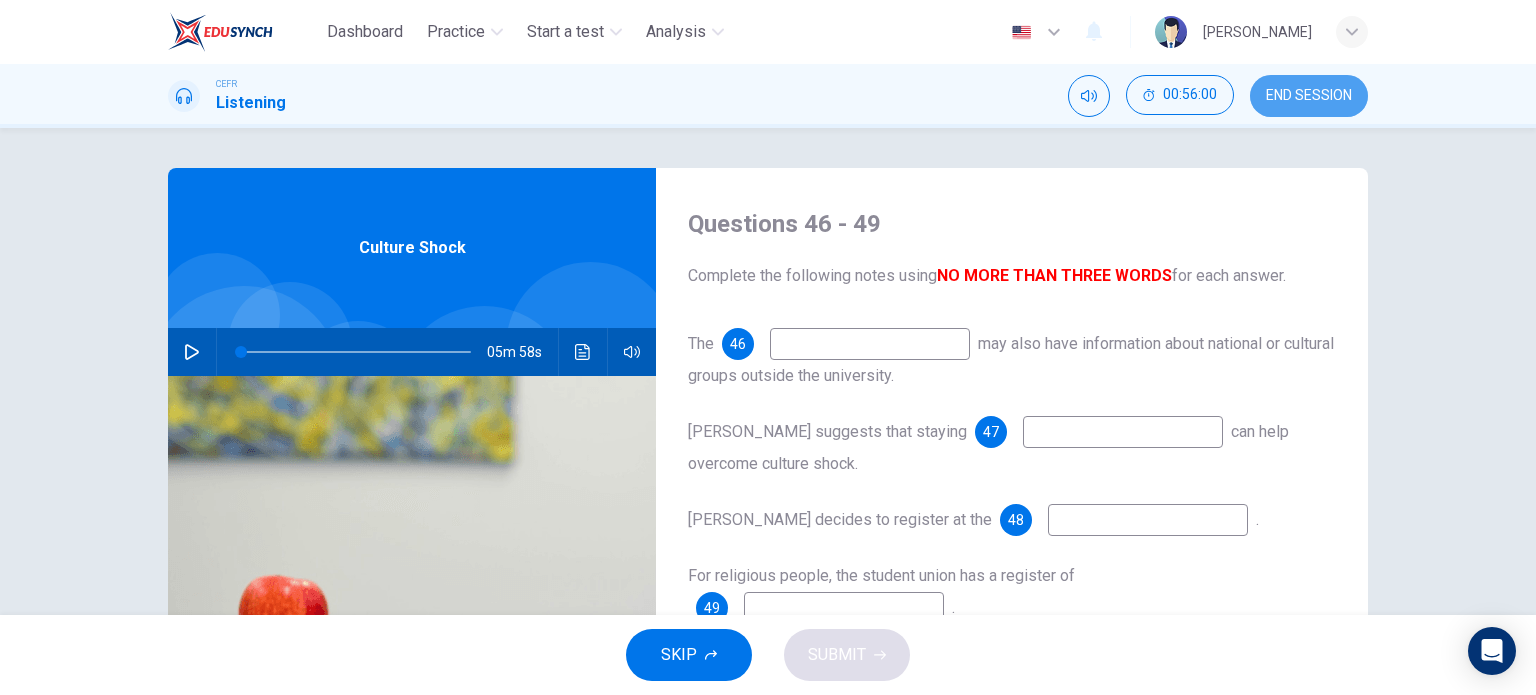click on "END SESSION" at bounding box center [1309, 96] 